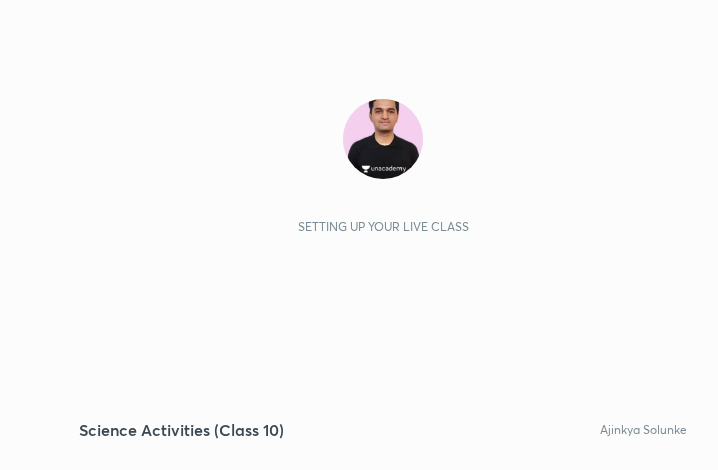 scroll, scrollTop: 0, scrollLeft: 0, axis: both 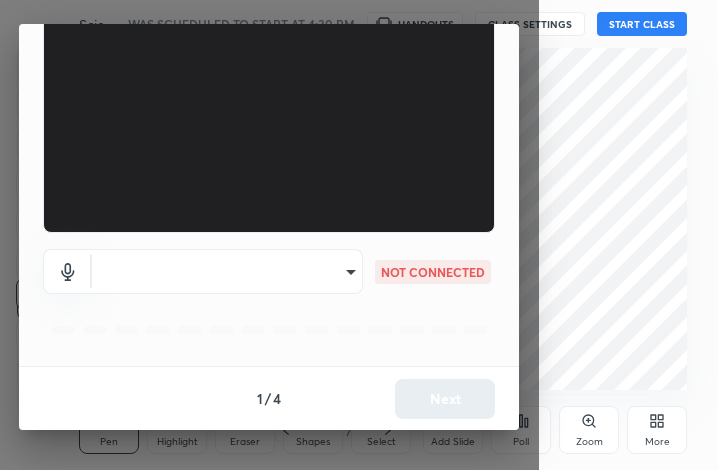 click on "​ NOT CONNECTED" at bounding box center [269, 299] 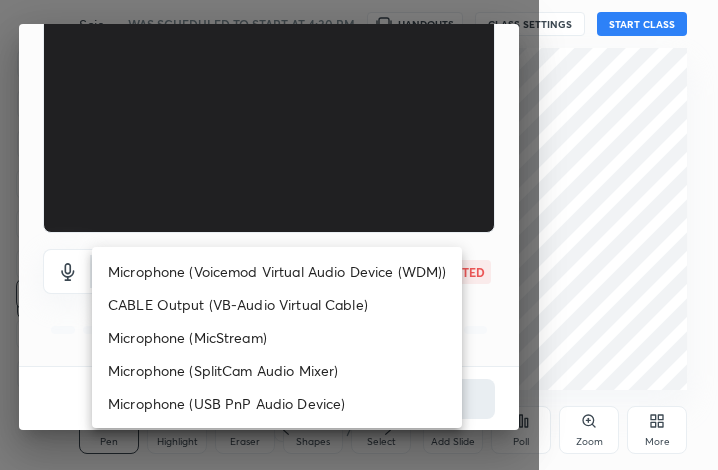 click on "1 2 3 4 5 6 7 C X Z C X Z E E Erase all   H H Science Activities (Class 10) WAS SCHEDULED TO START AT  4:30 PM HANDOUTS CLASS SETTINGS START CLASS Setting up your live class Back Science Activities (Class 10) Ajinkya Solunke Pen P Highlight H Eraser Shapes L Select S 1 / 1 Add Slide Poll Zoom More Chat 1 NEW MESSAGE Enable hand raising Enable raise hand to speak to learners. Once enabled, chat will be turned off temporarily. Enable x   Doubts asked by learners will show up here Raise hand disabled You have disabled Raise hand currently. Enable it to invite learners to speak Enable Can't raise hand Looks like educator just invited you to speak. Please wait before you can raise your hand again. Got it T Messages (T) D Doubts (D) G Raise Hand (G) Report an issue Reason for reporting Buffering Chat not working Audio - Video sync issue Educator video quality low ​ Attach an image Report Media settings Live support ​ NOT CONNECTED ​ NOT CONNECTED 1 / 4 Next Microphone (Voicemod Virtual Audio Device (WDM))" at bounding box center [359, 235] 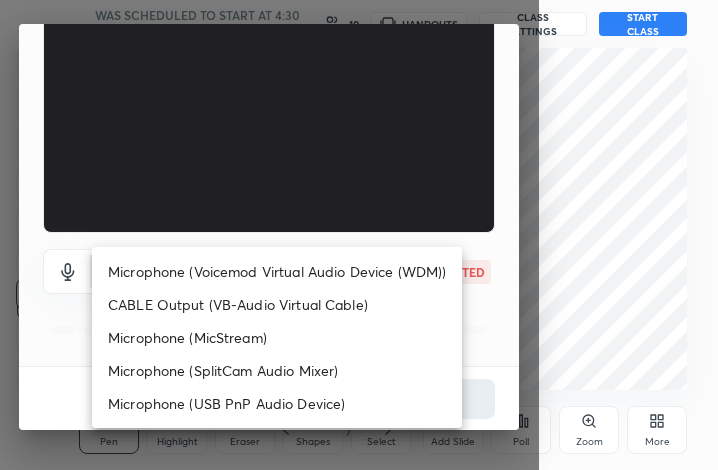 click on "Microphone (Voicemod Virtual Audio Device (WDM))" at bounding box center (277, 271) 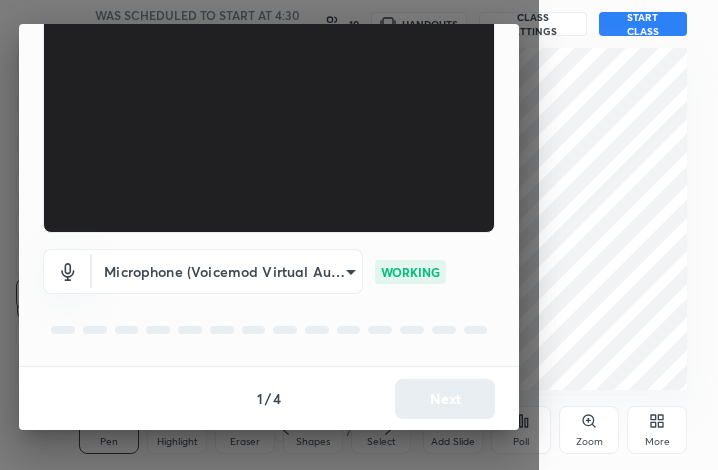 scroll, scrollTop: 60, scrollLeft: 0, axis: vertical 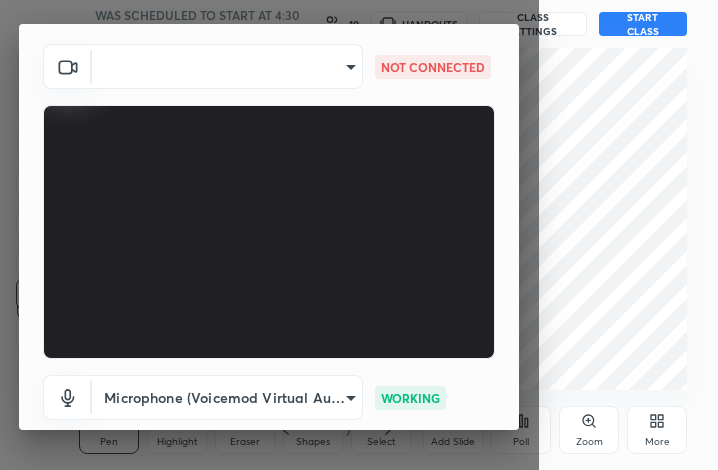 click on "1 2 3 4 5 6 7 C X Z C X Z E E Erase all   H H Science Activities (Class 10) WAS SCHEDULED TO START AT  4:30 PM 10 HANDOUTS CLASS SETTINGS START CLASS Setting up your live class Back Science Activities (Class 10) Ajinkya Solunke Pen P Highlight H Eraser Shapes L Select S 1 / 1 Add Slide Poll Zoom More Chat 1 NEW MESSAGE Enable hand raising Enable raise hand to speak to learners. Once enabled, chat will be turned off temporarily. Enable x   Doubts asked by learners will show up here Raise hand disabled You have disabled Raise hand currently. Enable it to invite learners to speak Enable Can't raise hand Looks like educator just invited you to speak. Please wait before you can raise your hand again. Got it T Messages (T) D Doubts (D) G Raise Hand (G) Report an issue Reason for reporting Buffering Chat not working Audio - Video sync issue Educator video quality low ​ Attach an image Report Media settings Live support ​ NOT CONNECTED Microphone (Voicemod Virtual Audio Device (WDM)) WORKING 1 / 4 Next" at bounding box center [359, 235] 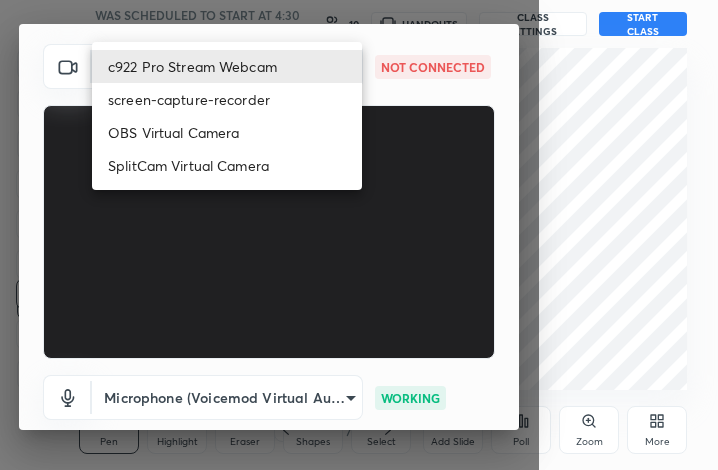 click on "SplitCam Virtual Camera" at bounding box center [227, 165] 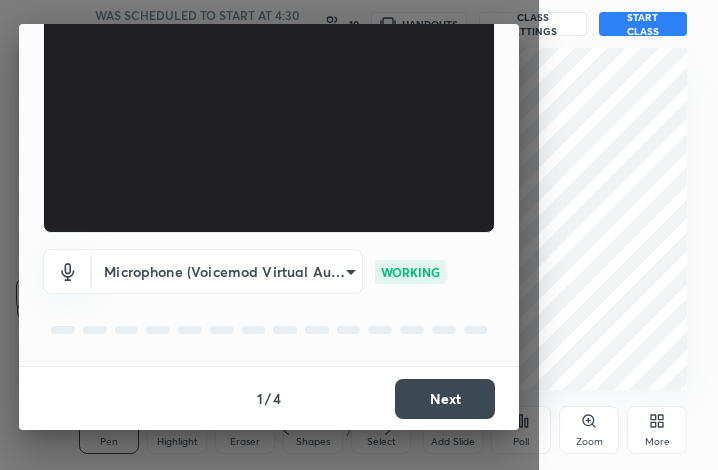 click on "Next" at bounding box center [445, 399] 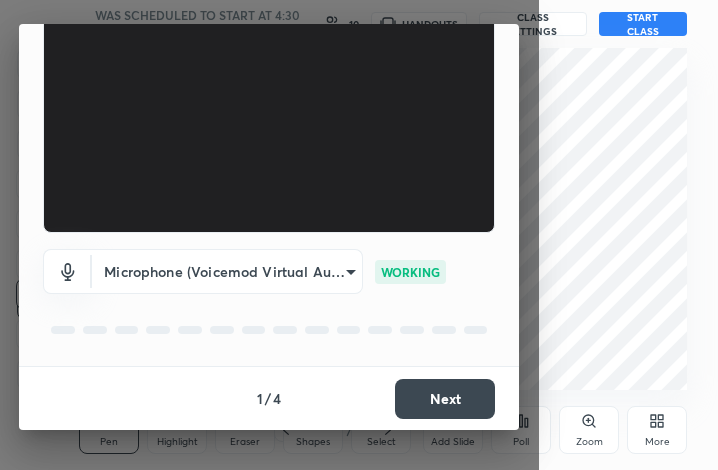 scroll, scrollTop: 110, scrollLeft: 0, axis: vertical 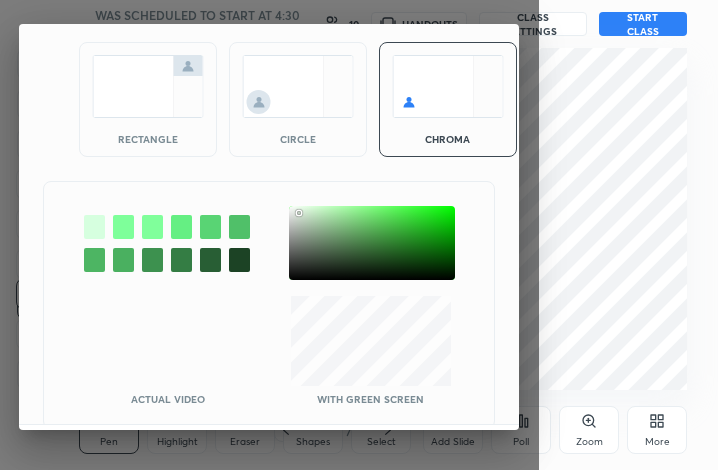 click at bounding box center (372, 243) 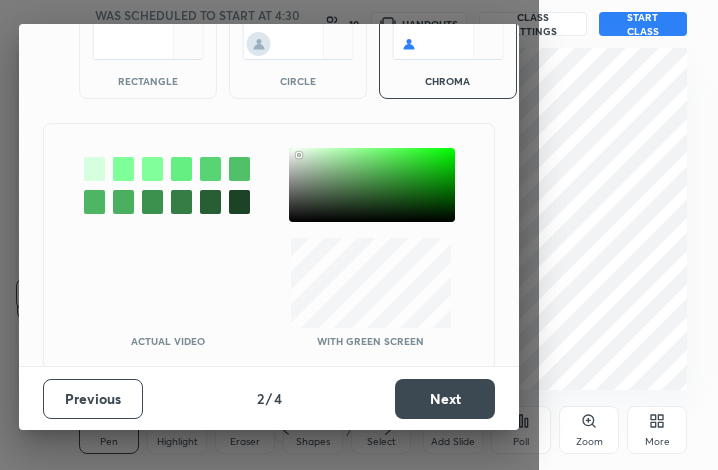 click on "Next" at bounding box center (445, 399) 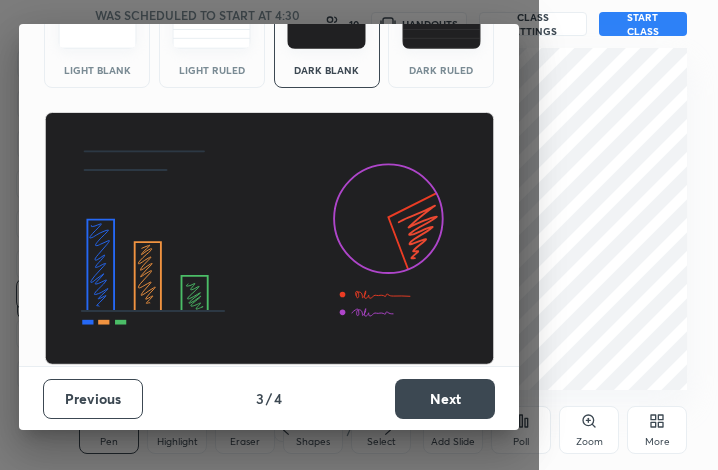 scroll, scrollTop: 130, scrollLeft: 0, axis: vertical 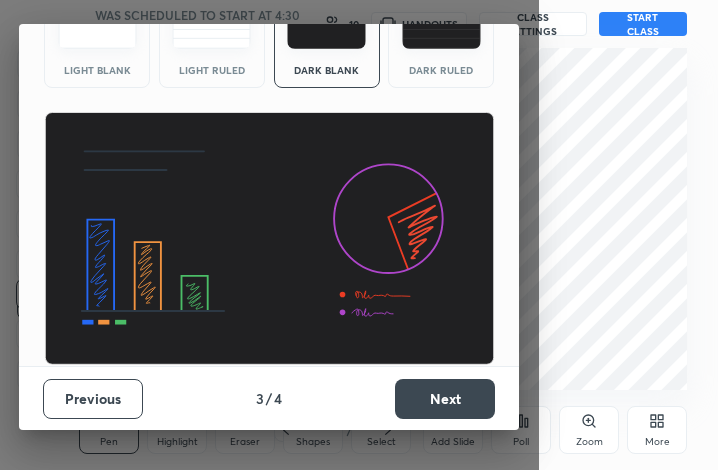 click on "Next" at bounding box center (445, 399) 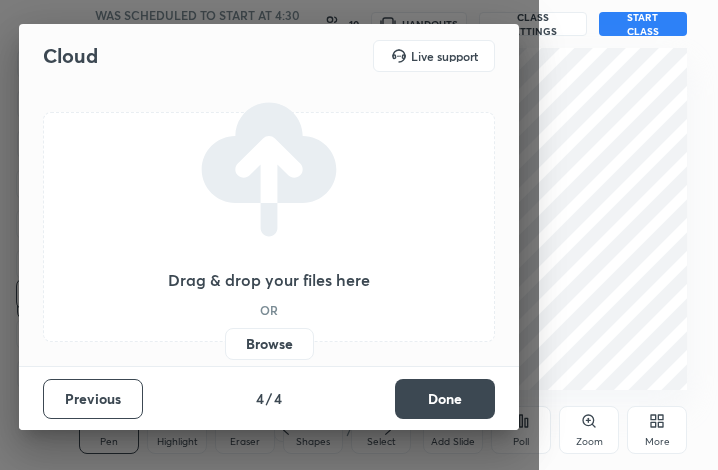 click on "Done" at bounding box center [445, 399] 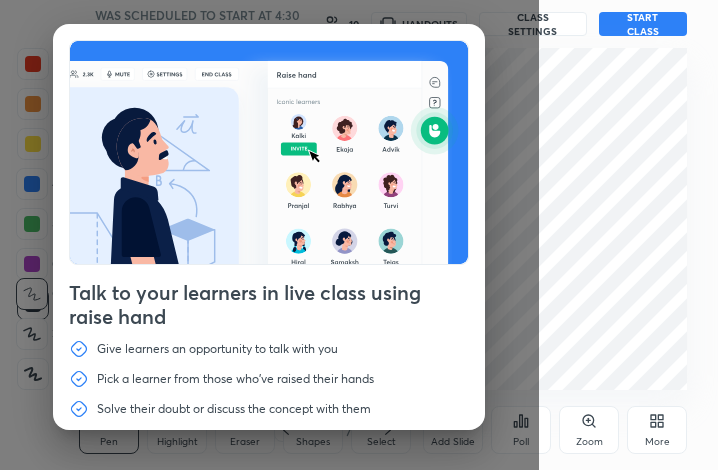 click on "More" at bounding box center (657, 430) 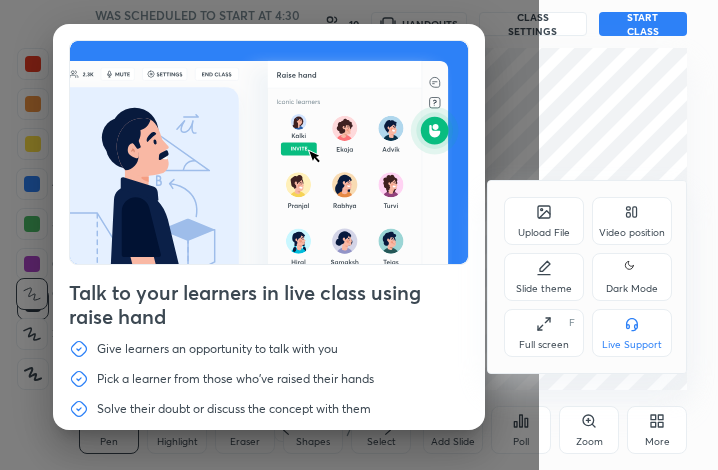 click on "Video position" at bounding box center [632, 221] 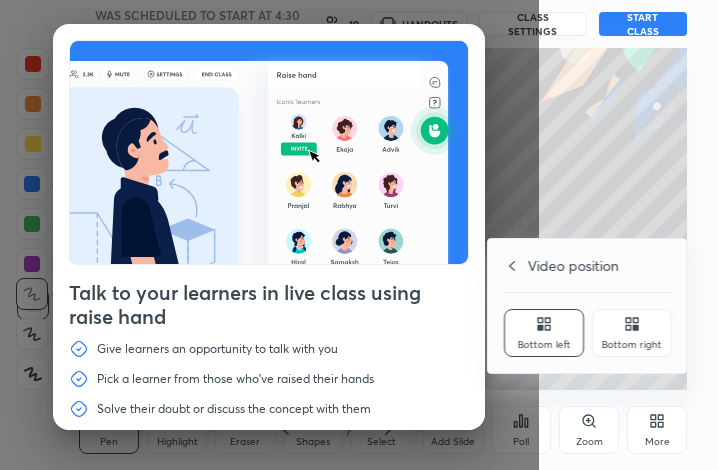 click on "Bottom right" at bounding box center (632, 345) 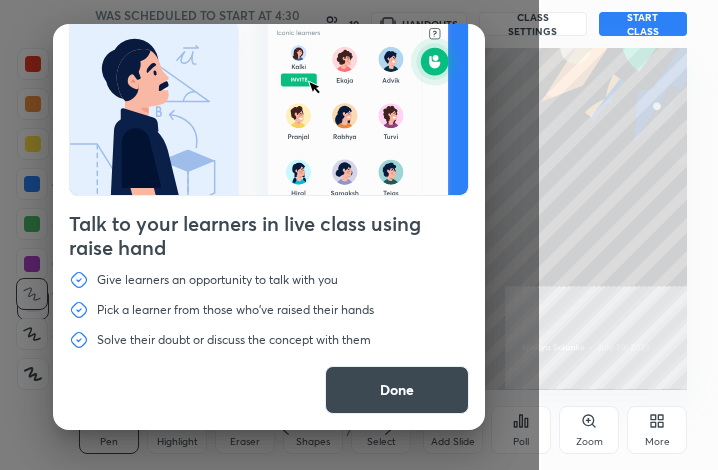 drag, startPoint x: 408, startPoint y: 381, endPoint x: 567, endPoint y: 384, distance: 159.0283 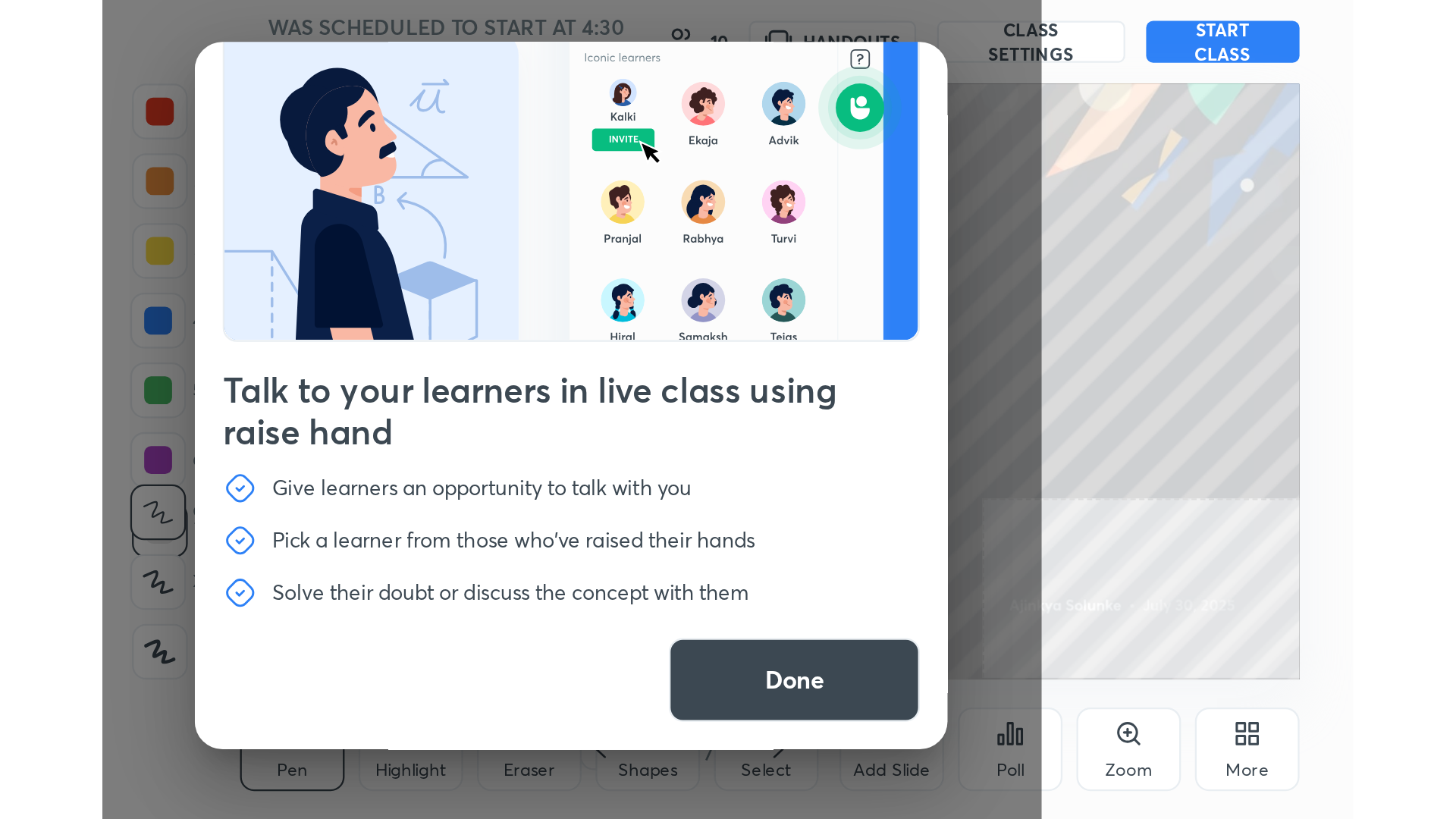 scroll, scrollTop: 52, scrollLeft: 0, axis: vertical 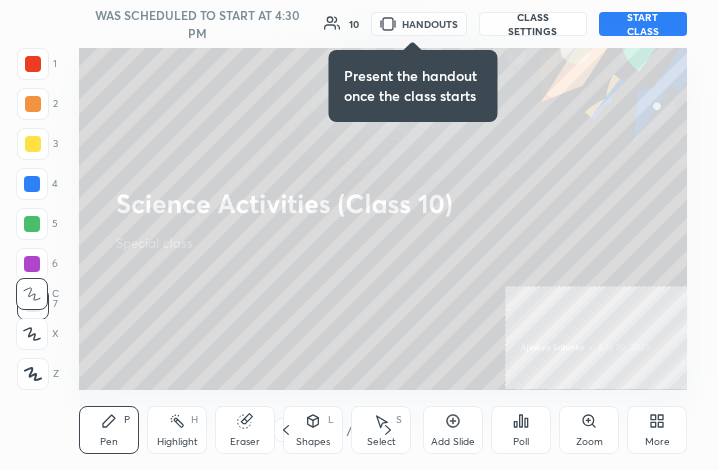 click 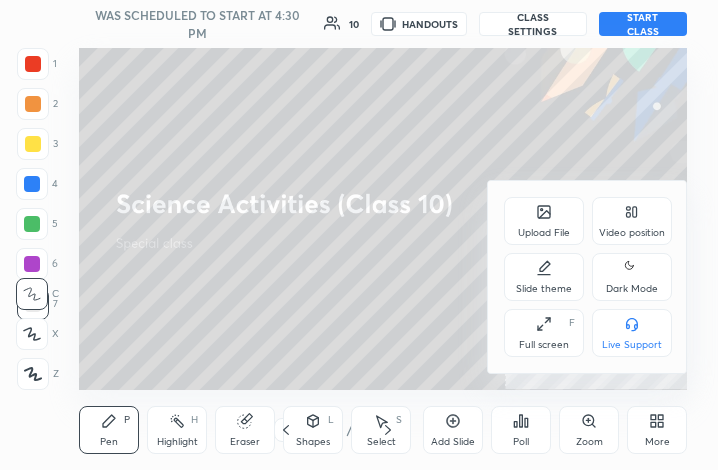 click on "Full screen" at bounding box center (544, 345) 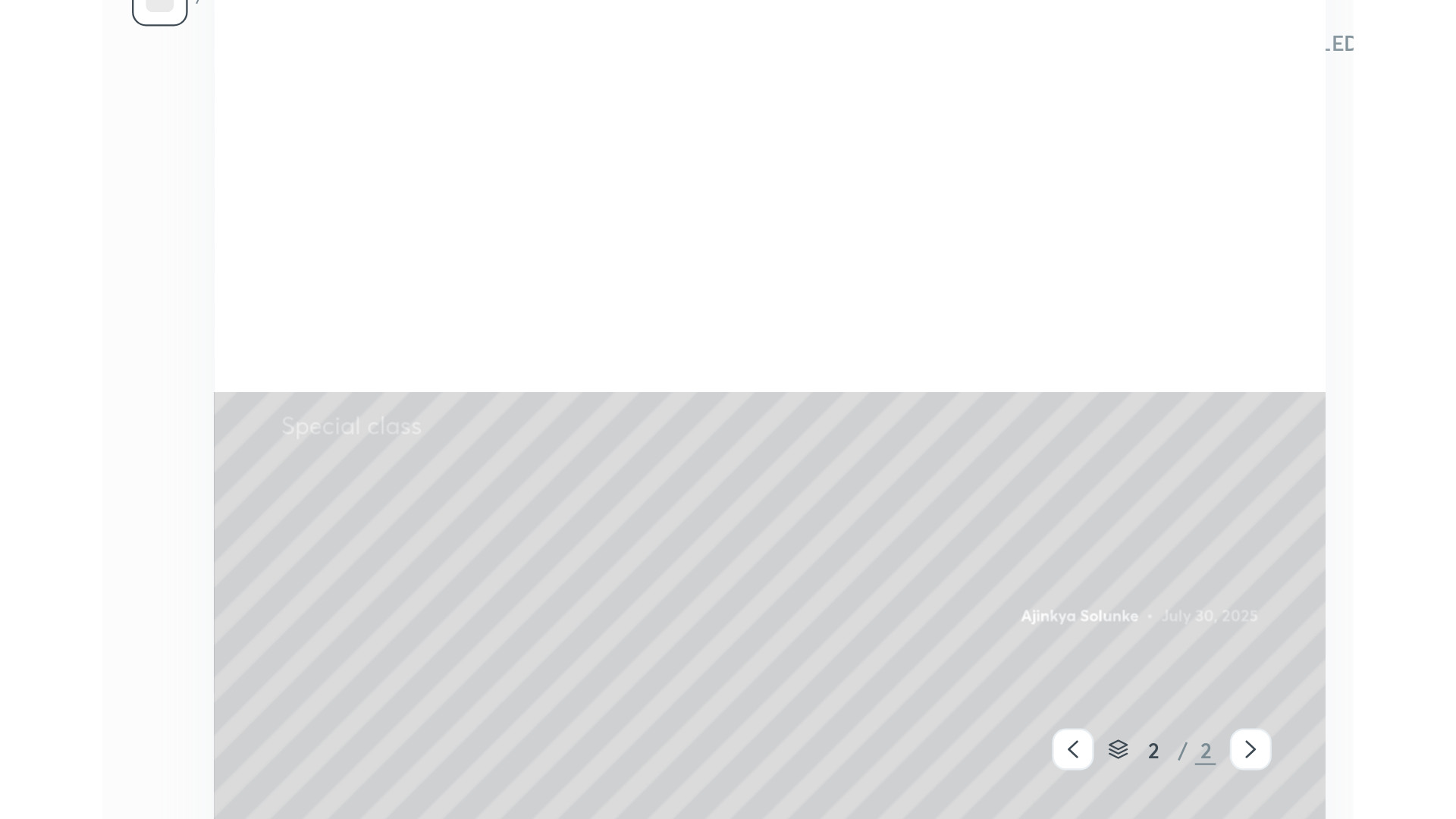 scroll, scrollTop: 75111, scrollLeft: 74578, axis: both 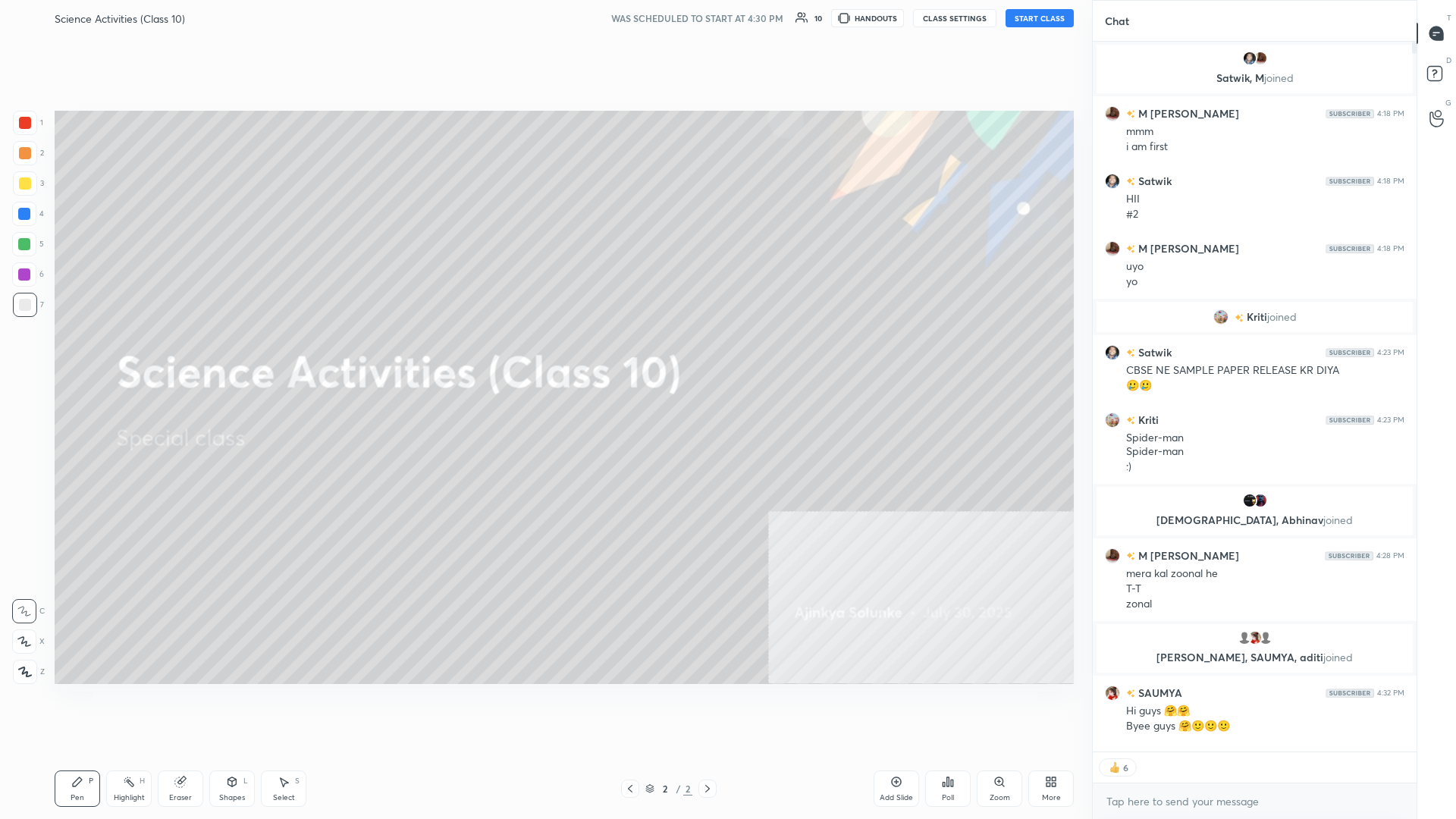 click on "START CLASS" at bounding box center (1040, 18) 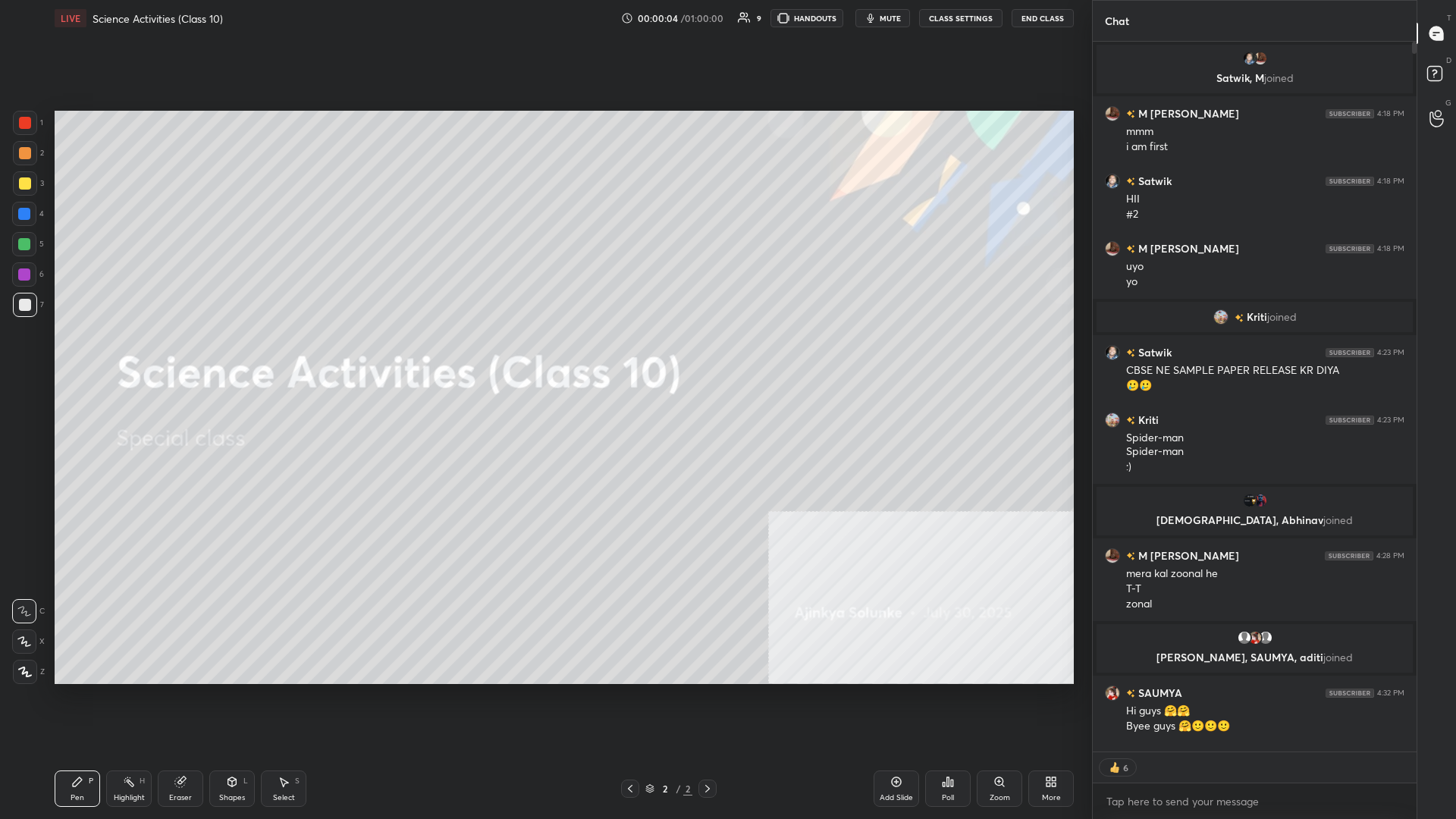 click at bounding box center [25, 184] 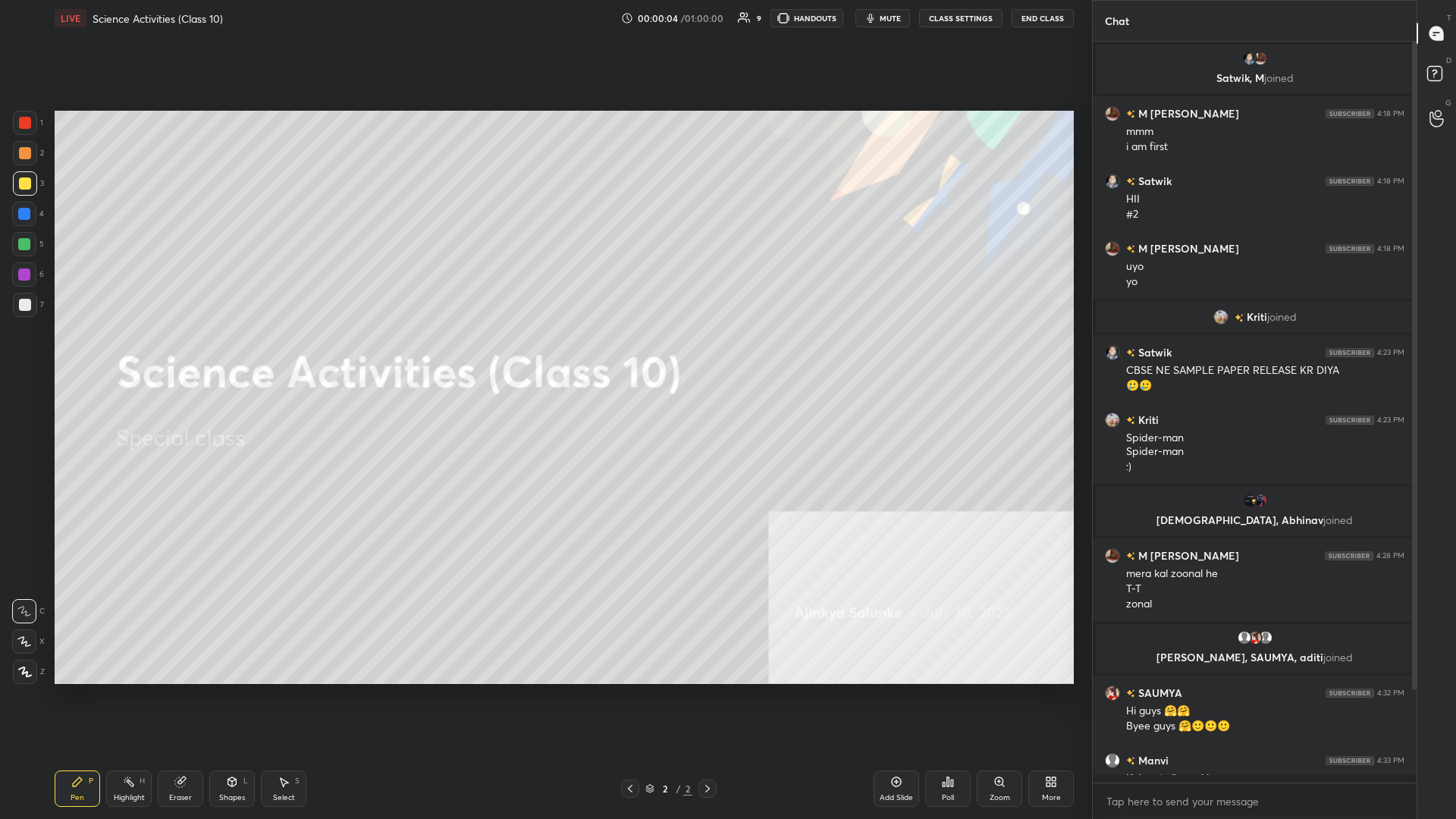 scroll, scrollTop: 0, scrollLeft: 1, axis: horizontal 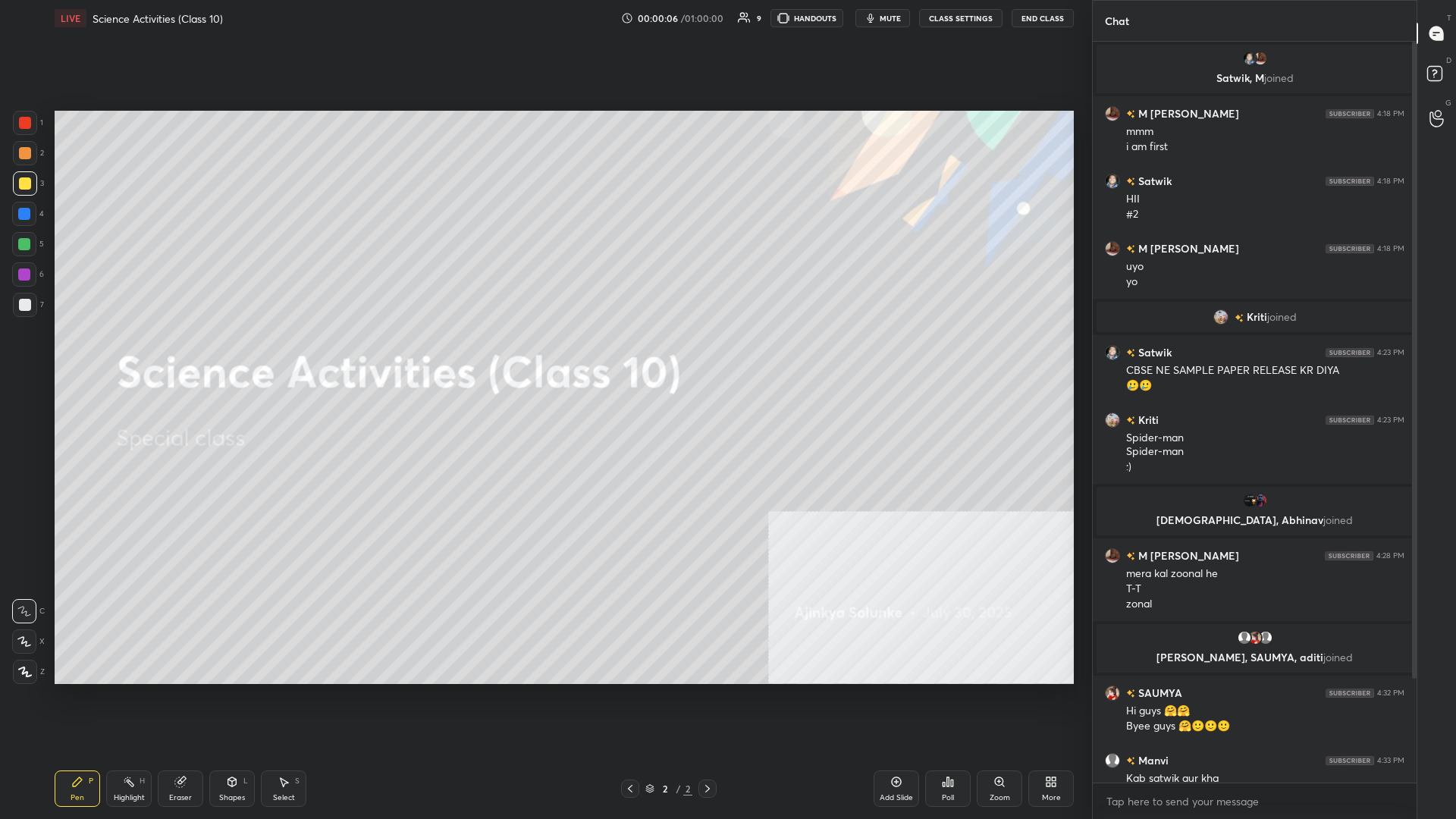 click on "CLASS SETTINGS" at bounding box center [961, 18] 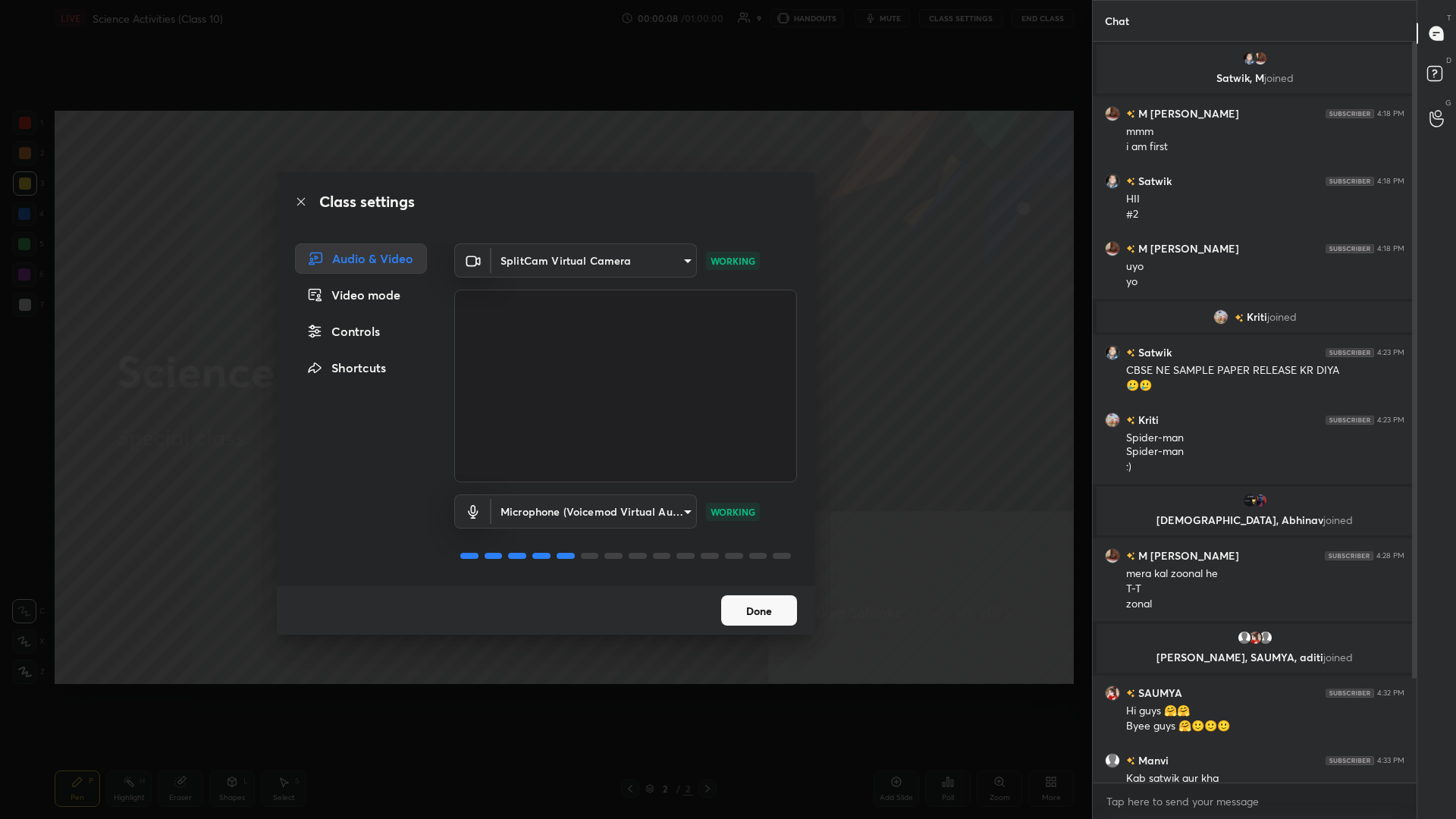click on "Done" at bounding box center (759, 610) 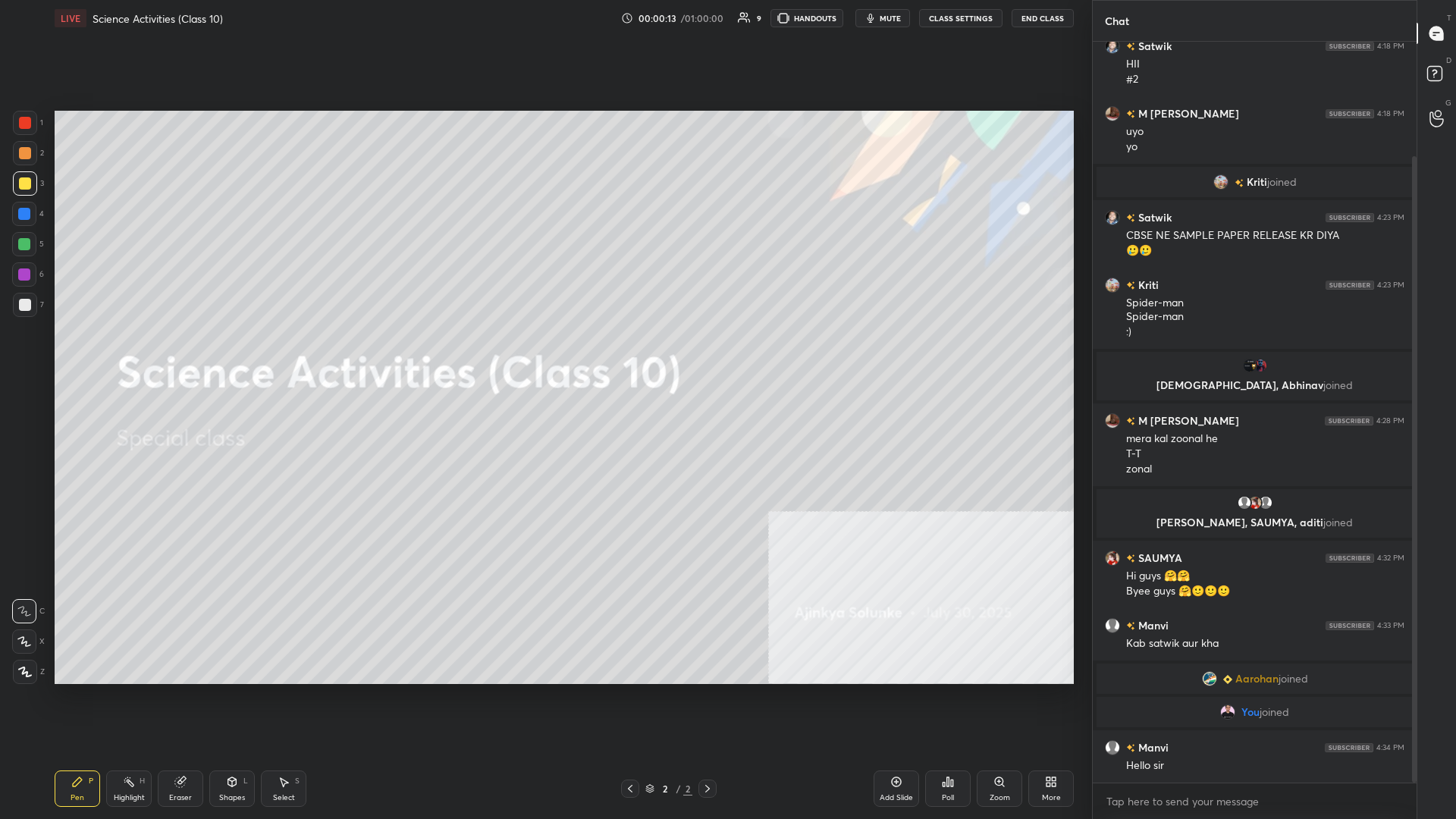 scroll, scrollTop: 187, scrollLeft: 0, axis: vertical 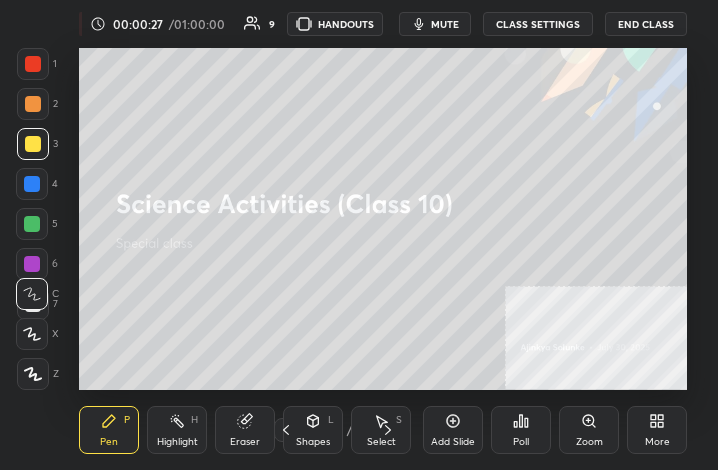 click on "More" at bounding box center (657, 430) 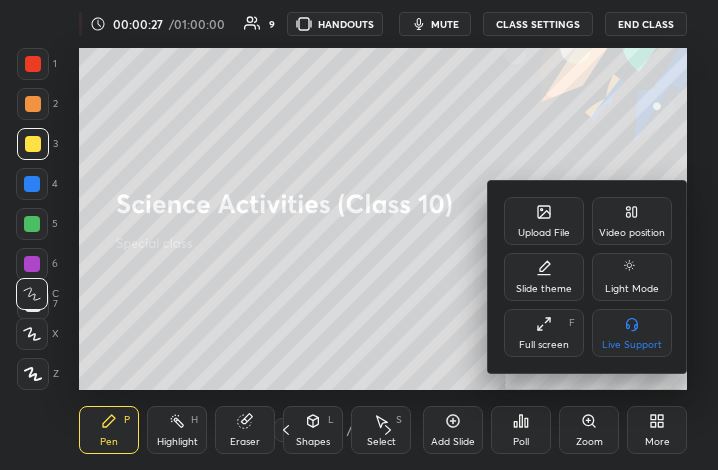 click on "Full screen" at bounding box center (544, 345) 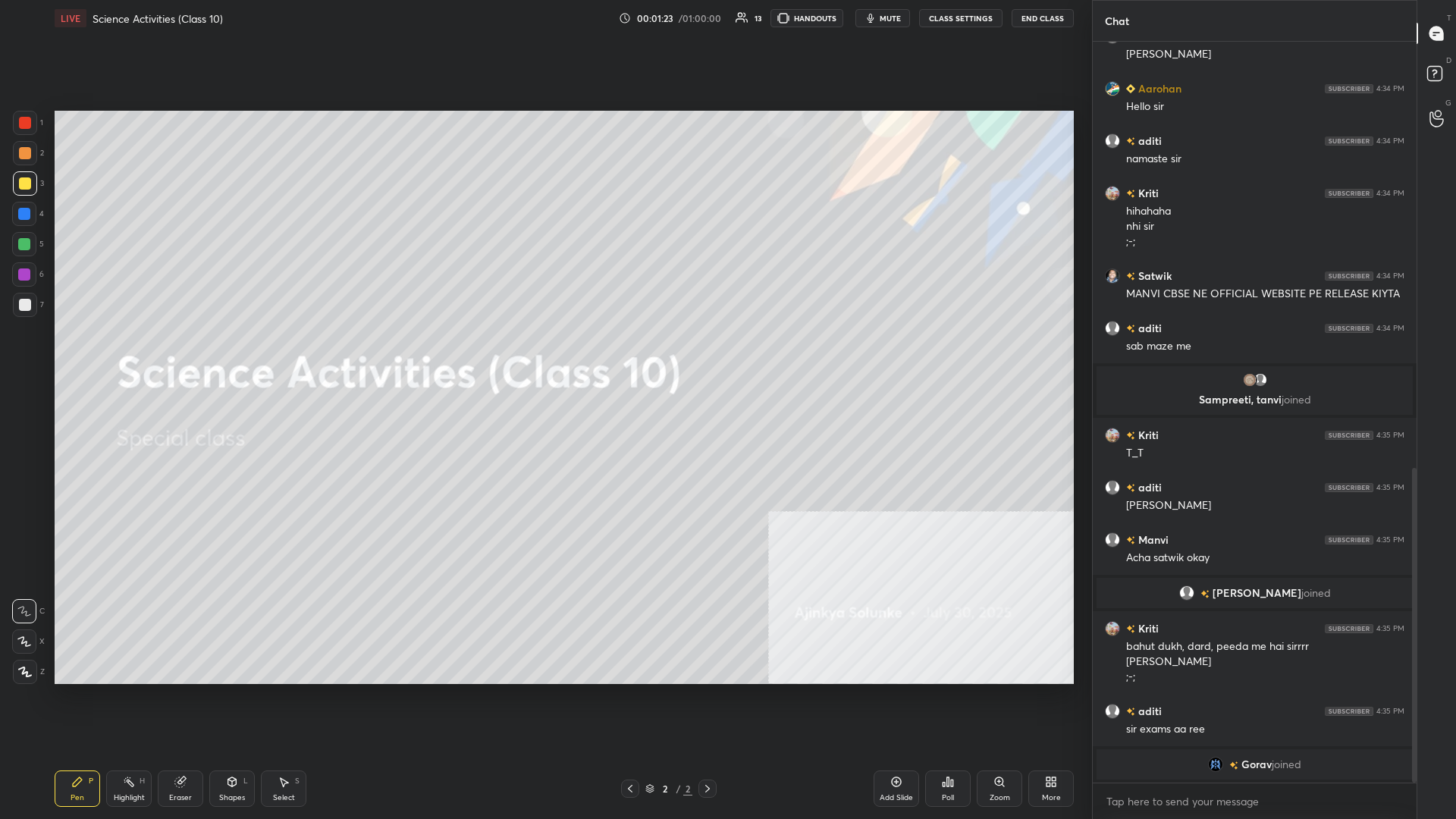 click at bounding box center (25, 184) 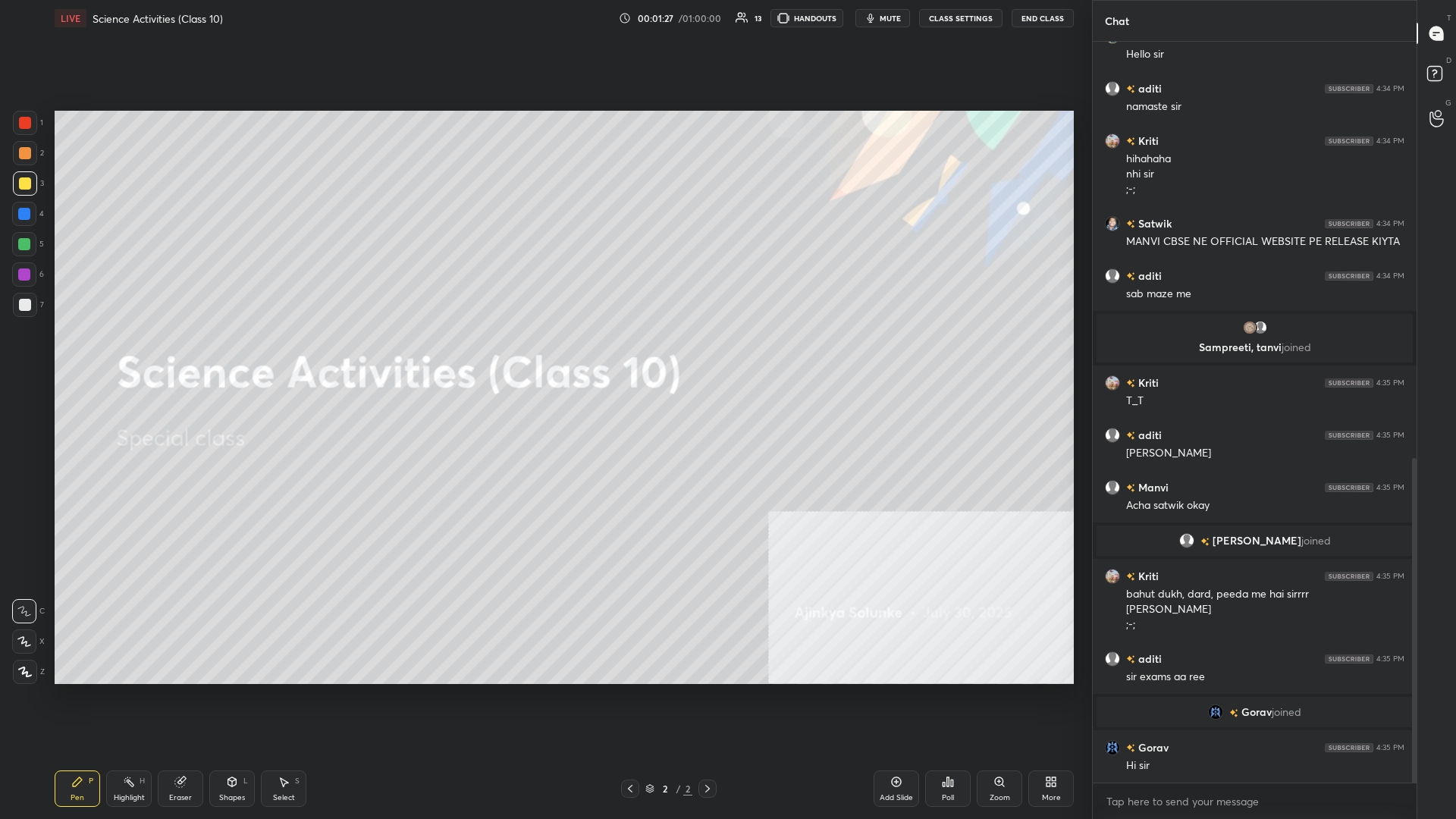 click 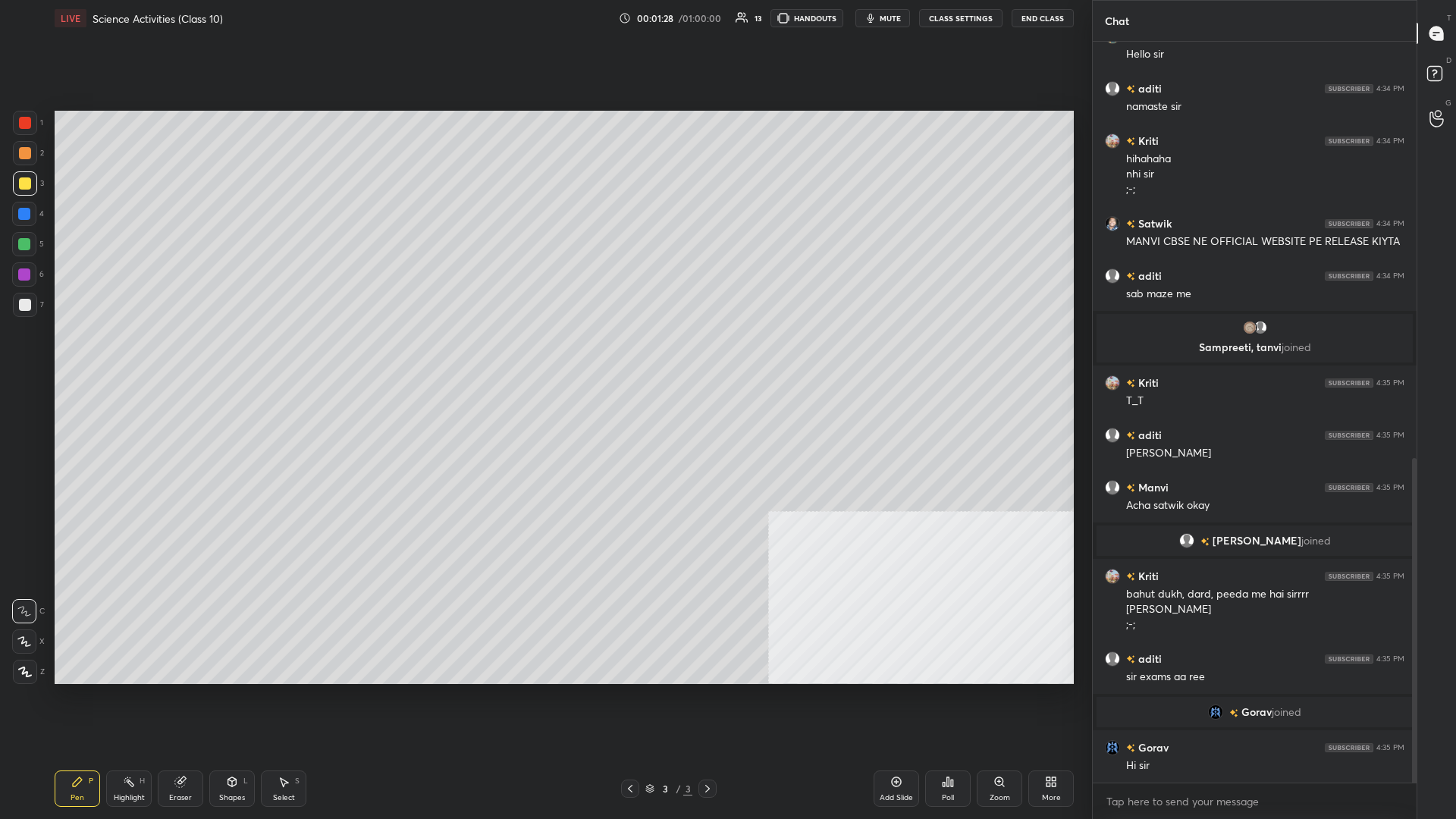 click 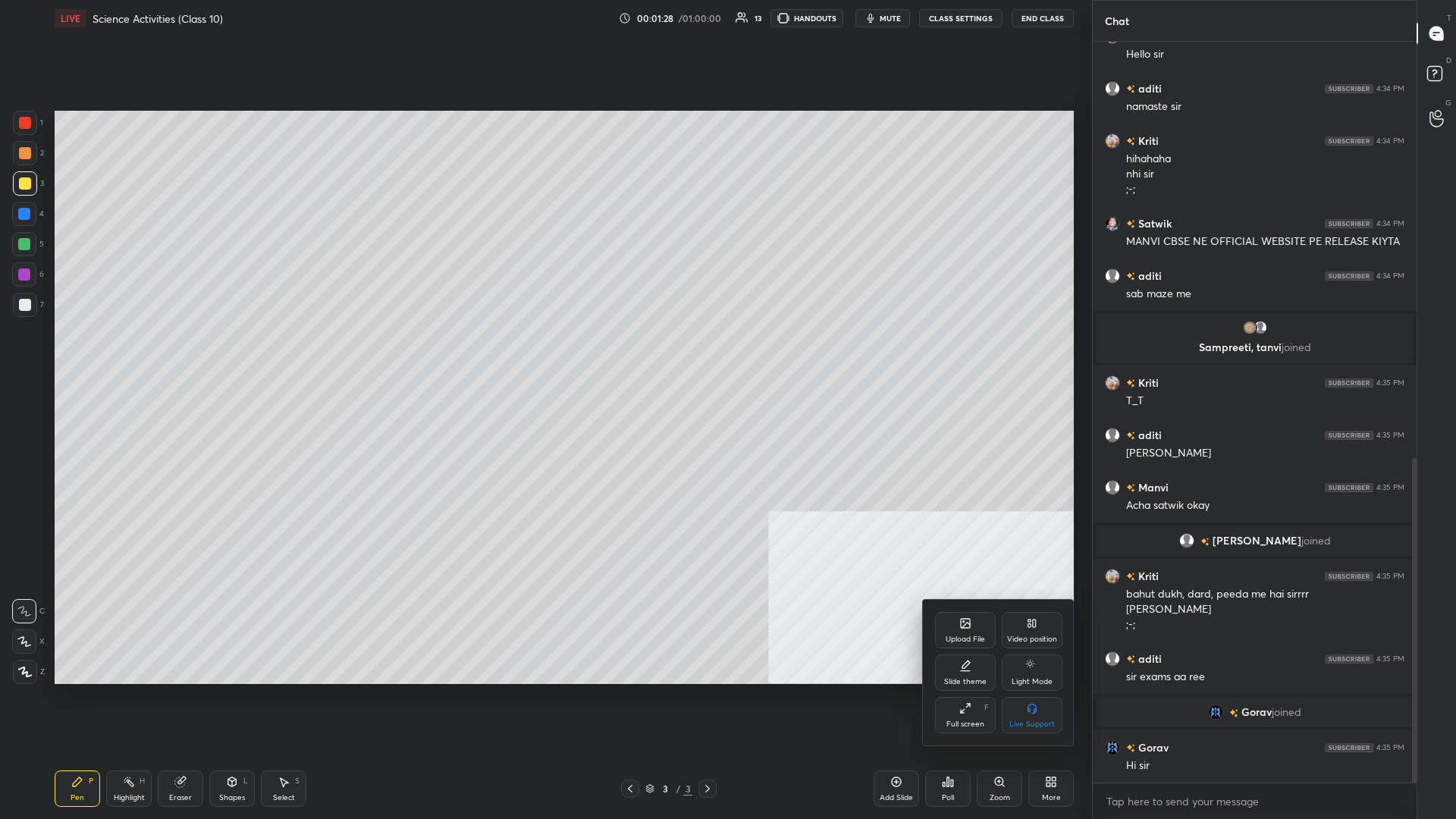 click on "Upload File" at bounding box center [965, 639] 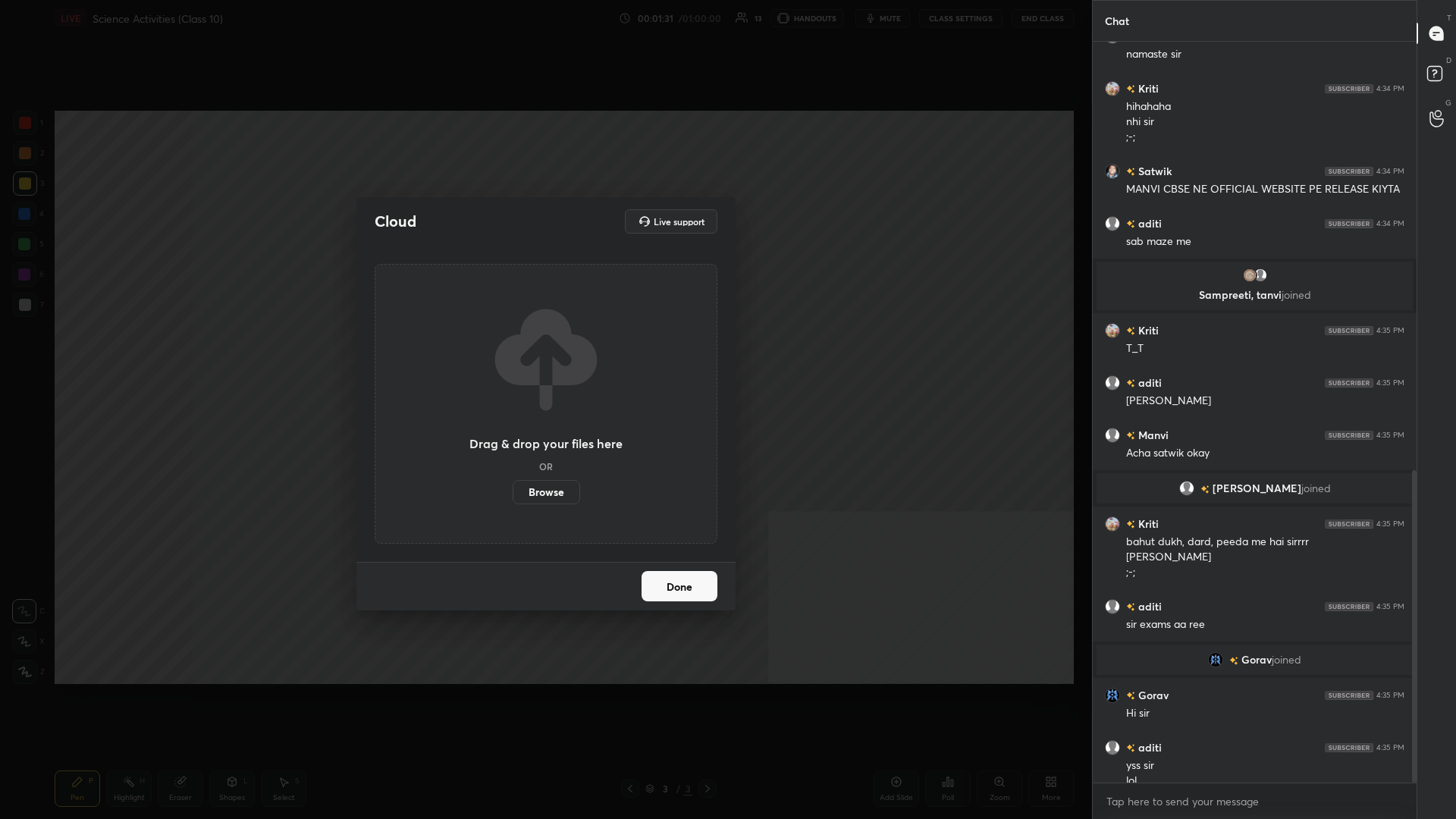 scroll, scrollTop: 1018, scrollLeft: 0, axis: vertical 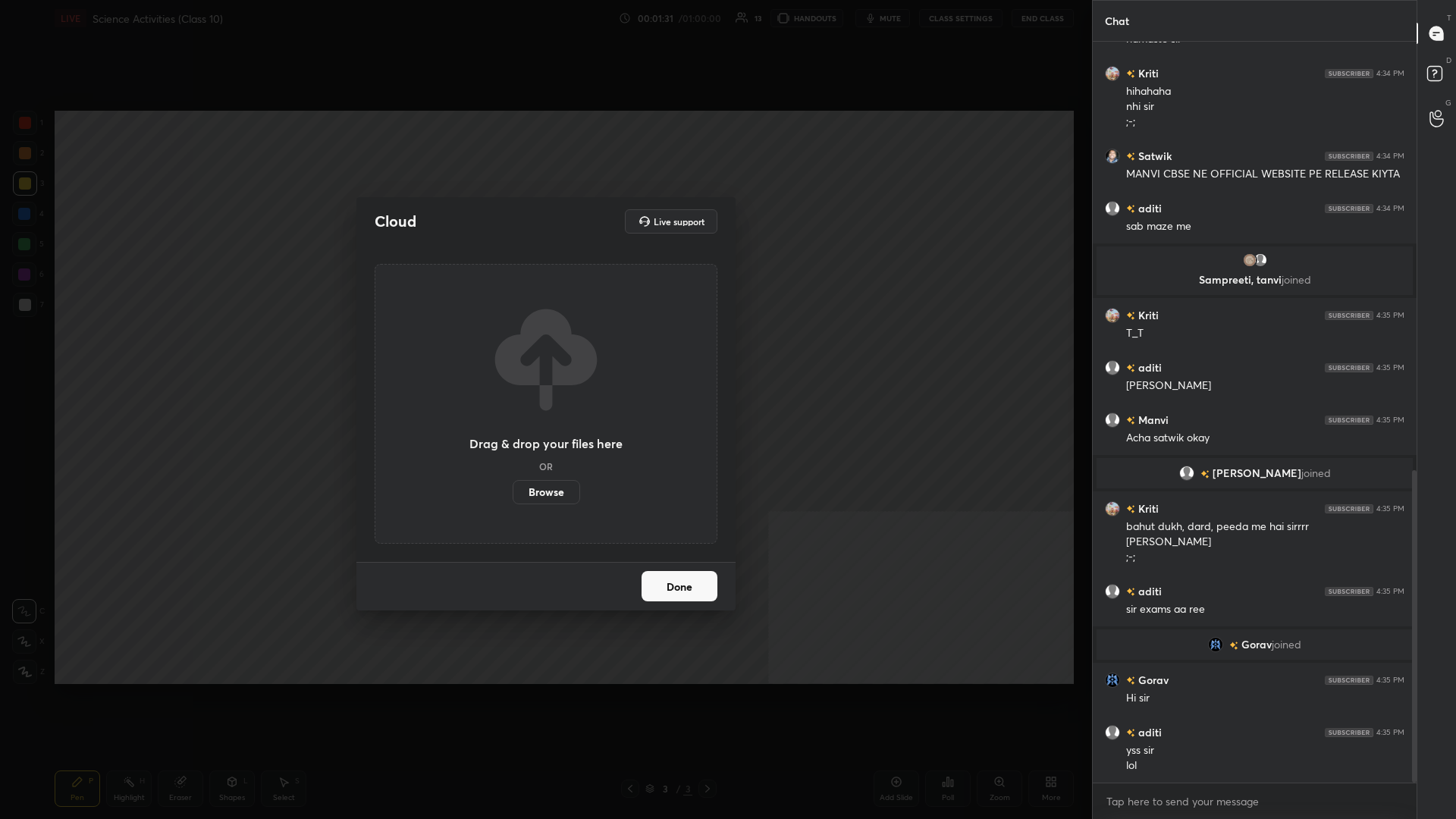 click on "Browse" at bounding box center (546, 492) 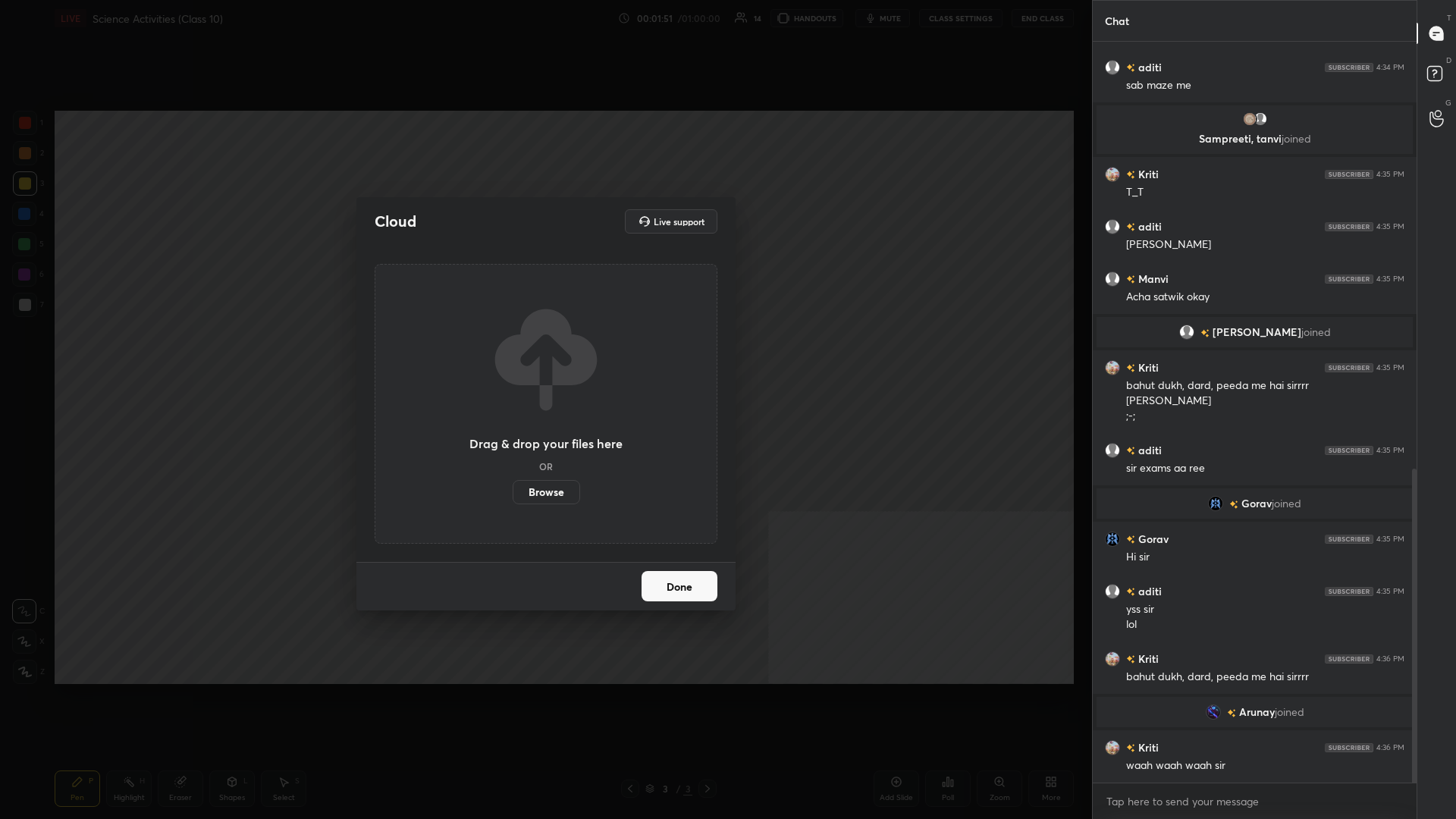 scroll, scrollTop: 1009, scrollLeft: 0, axis: vertical 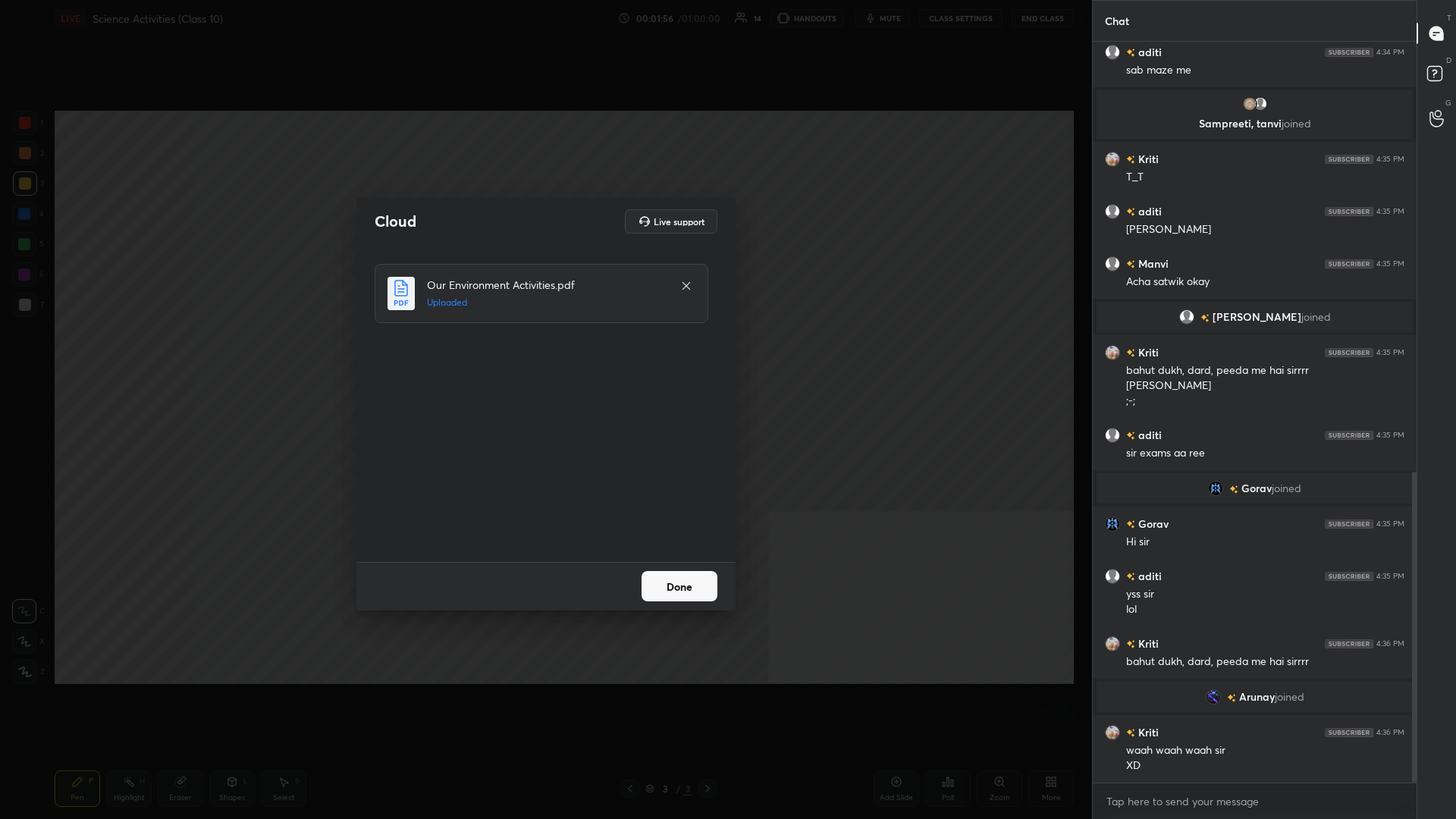 click on "Done" at bounding box center [679, 586] 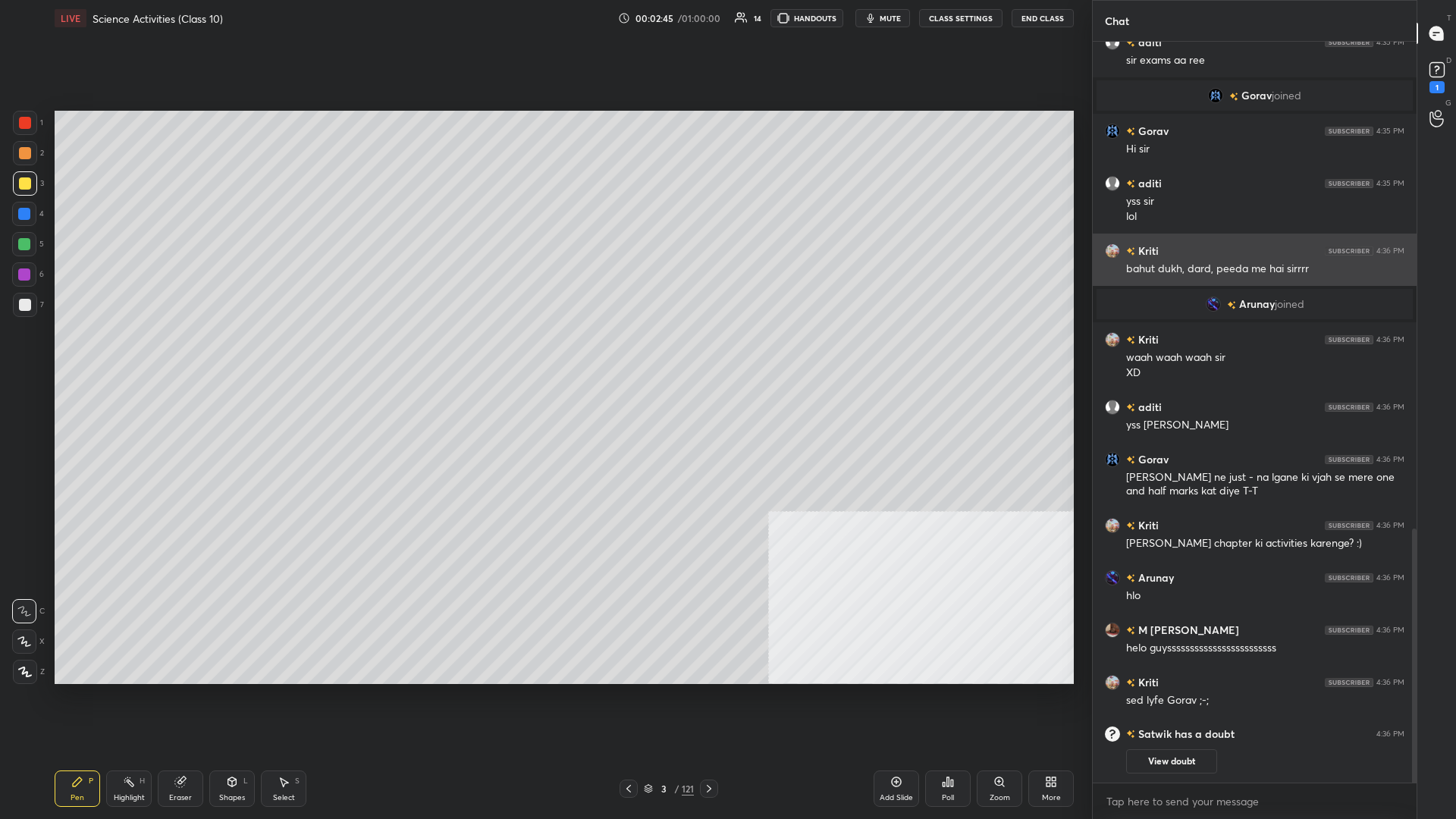 scroll, scrollTop: 1389, scrollLeft: 0, axis: vertical 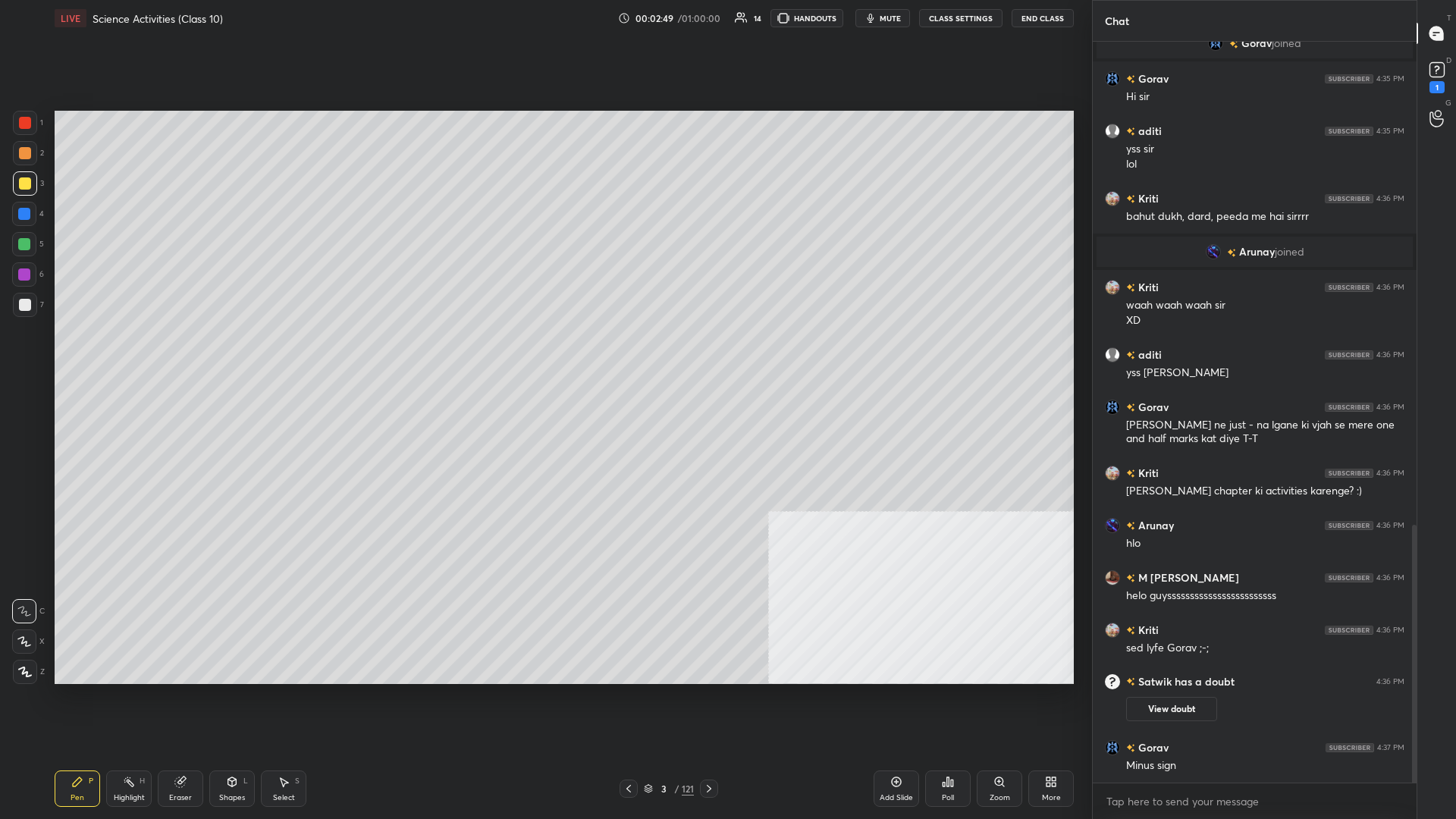 click 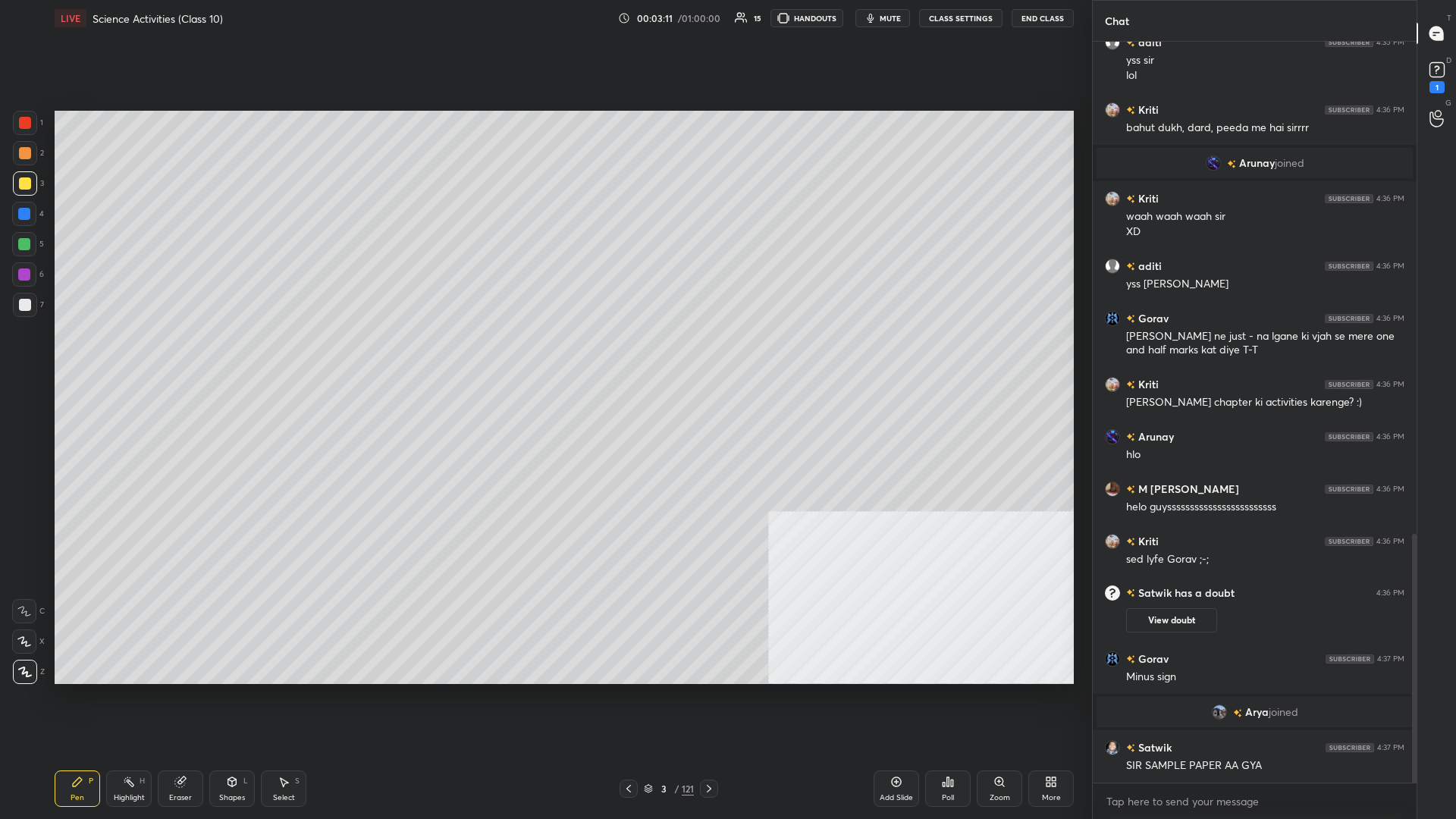 scroll, scrollTop: 1515, scrollLeft: 0, axis: vertical 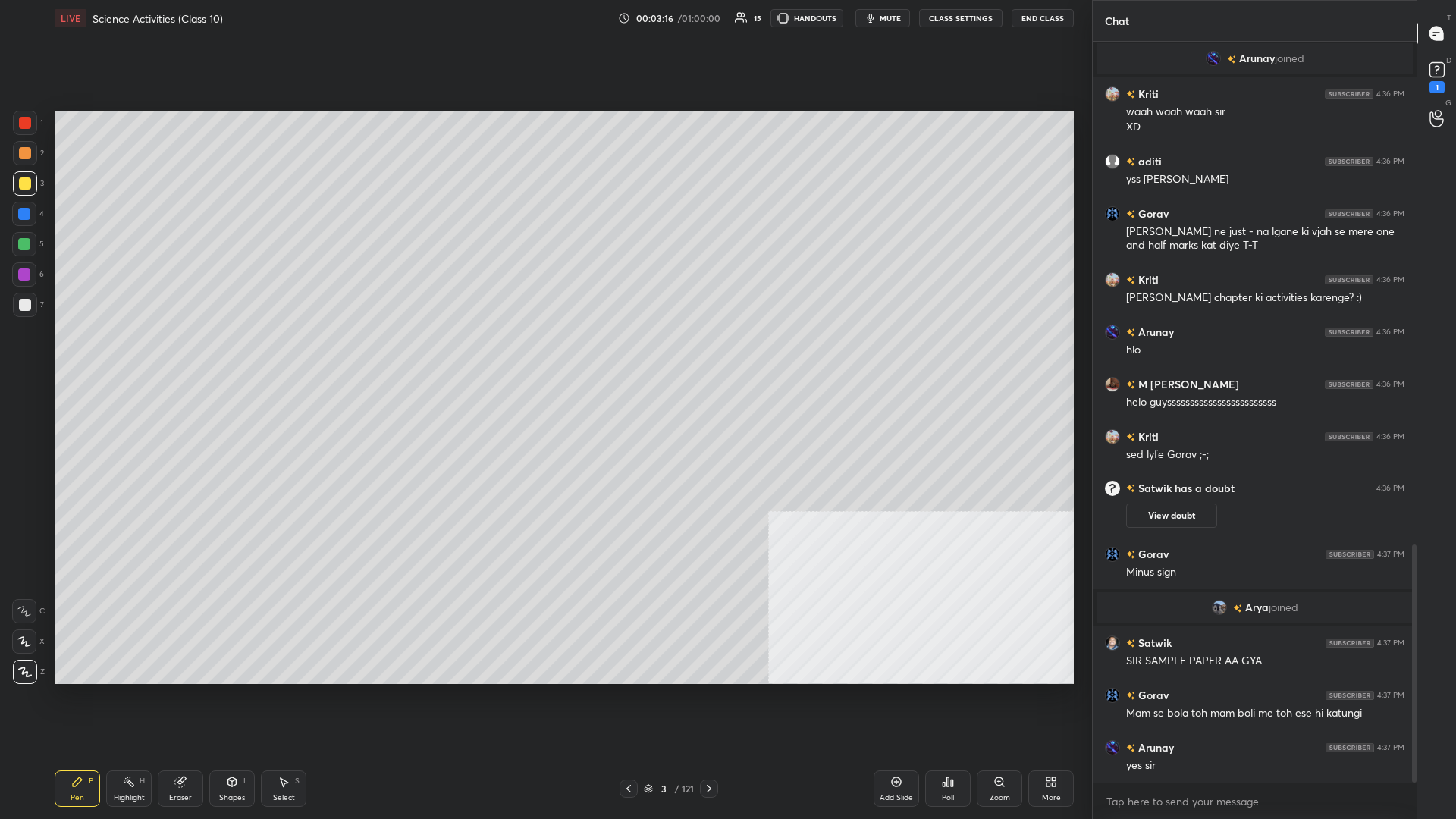 click 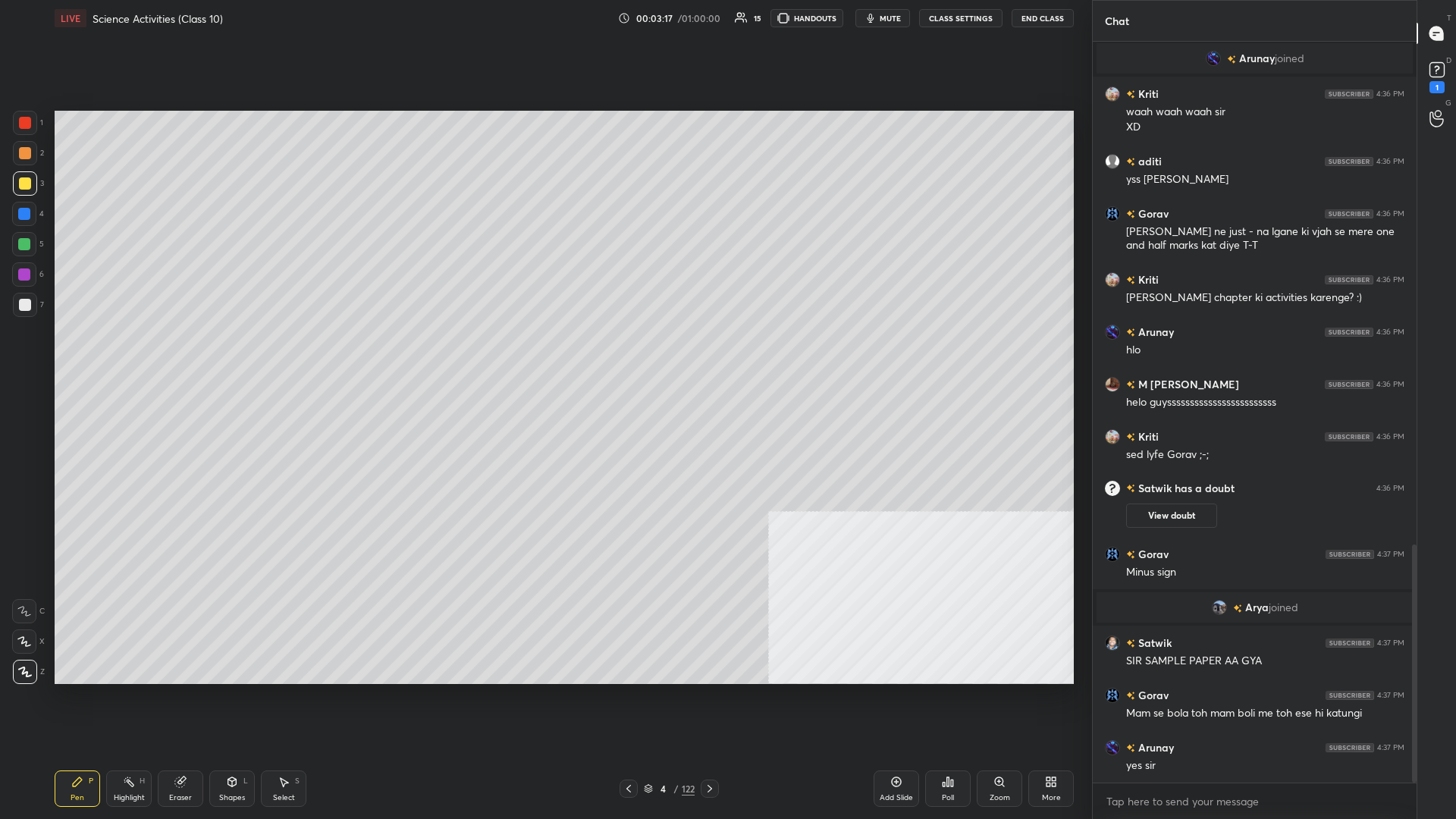 click on "More" at bounding box center (1051, 789) 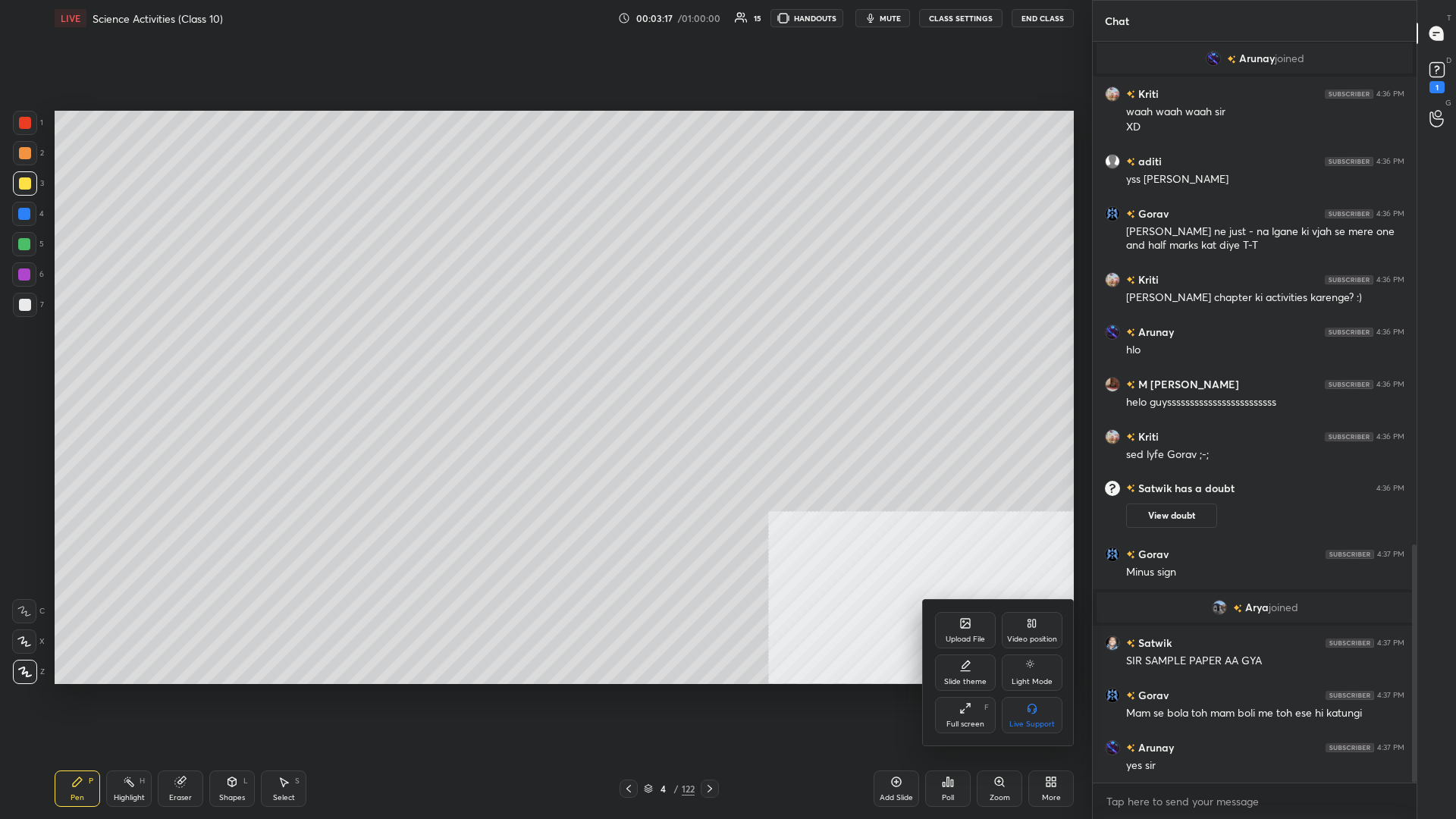 click 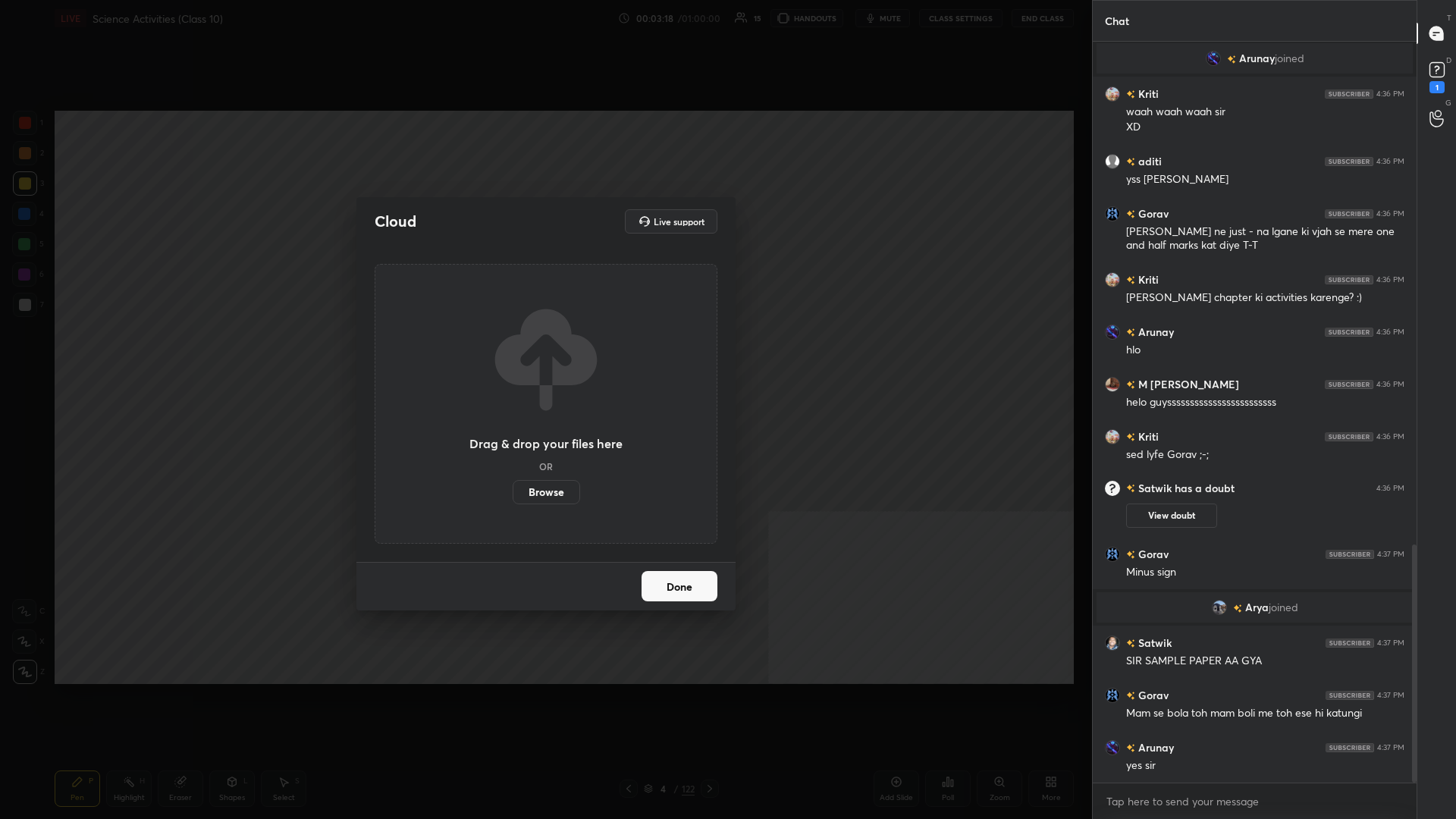 click on "Browse" at bounding box center (546, 492) 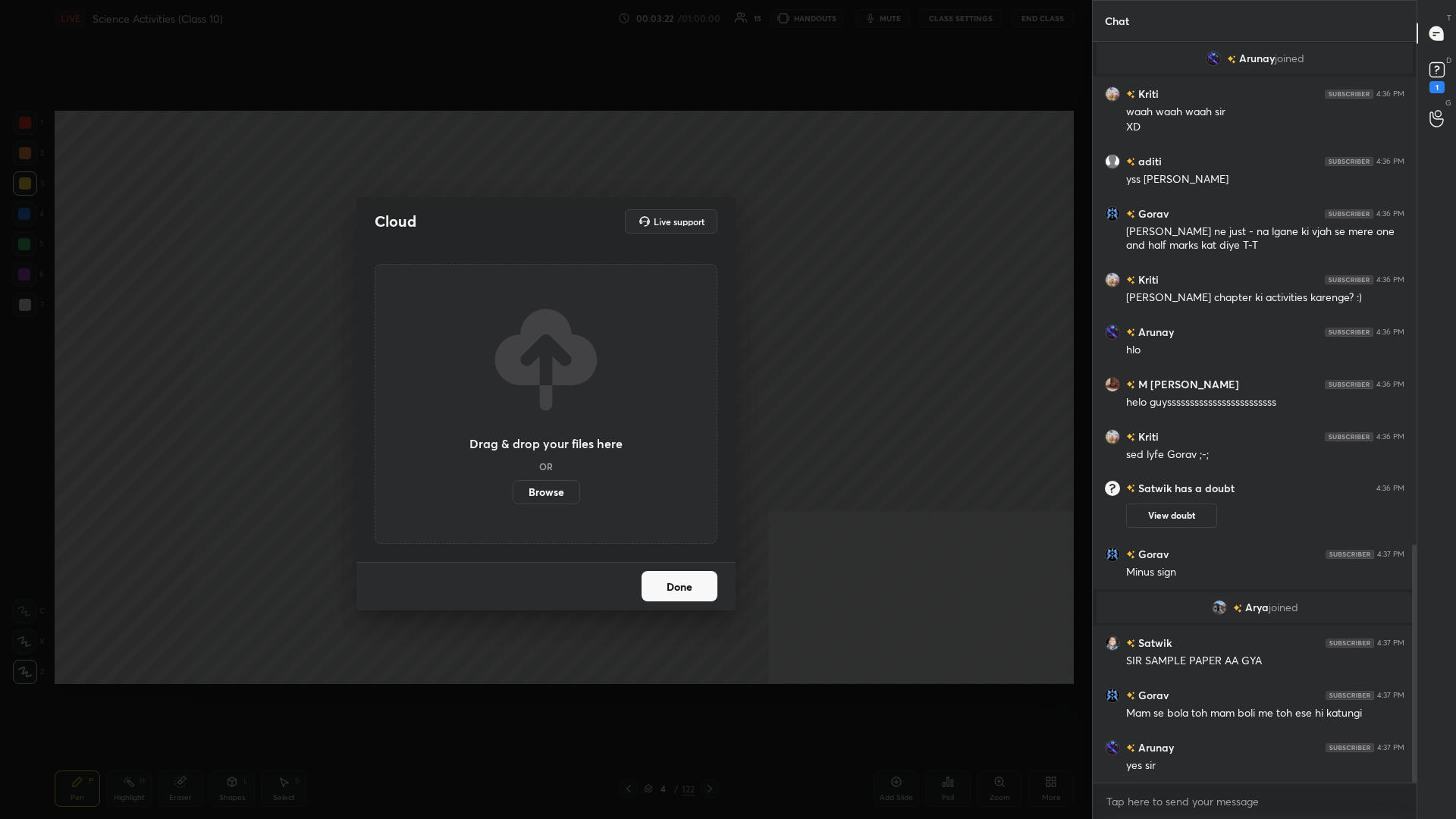 scroll, scrollTop: 1620, scrollLeft: 0, axis: vertical 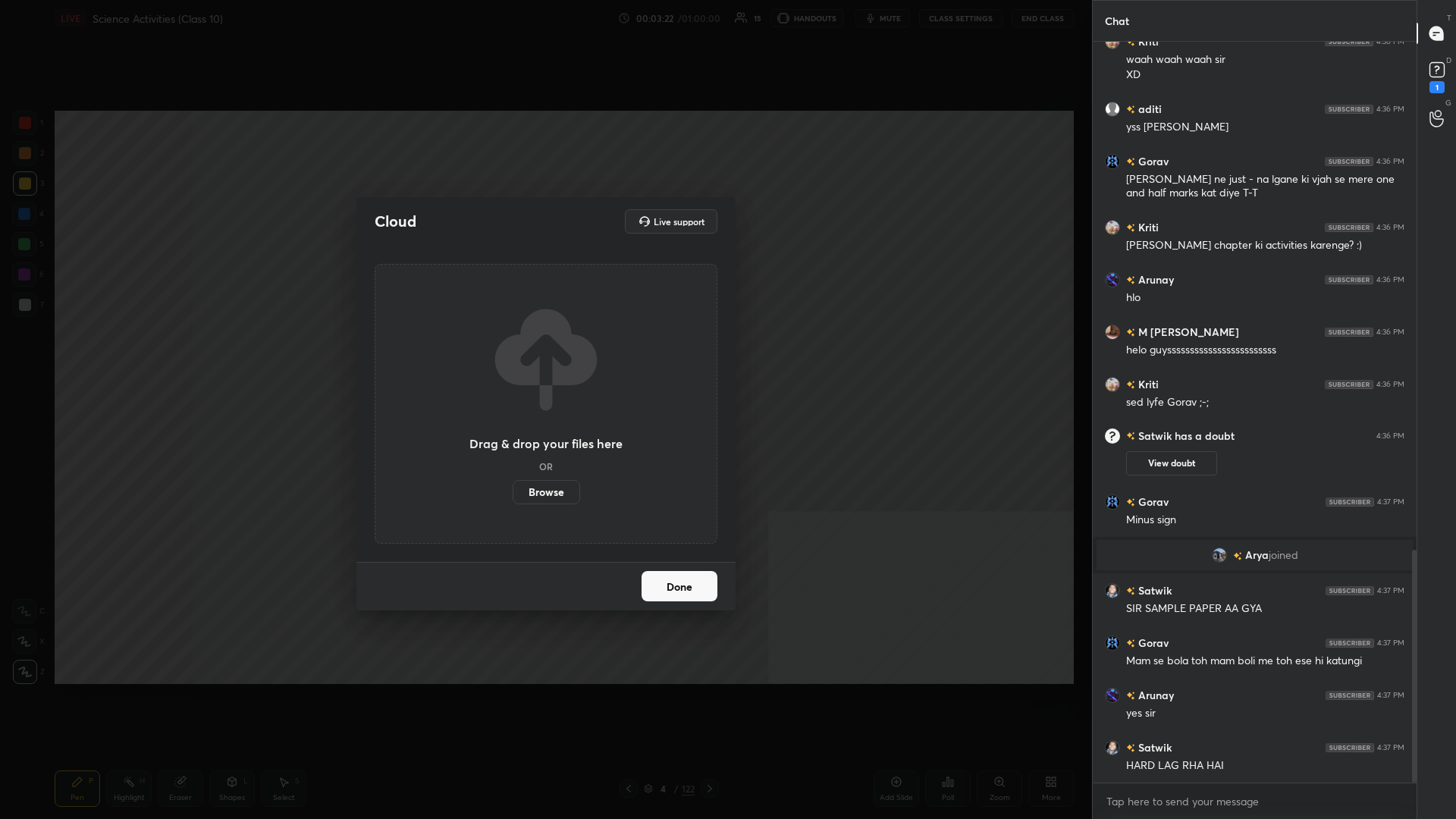 click on "Cloud Live support Drag & drop your files here OR Browse Done" at bounding box center (546, 410) 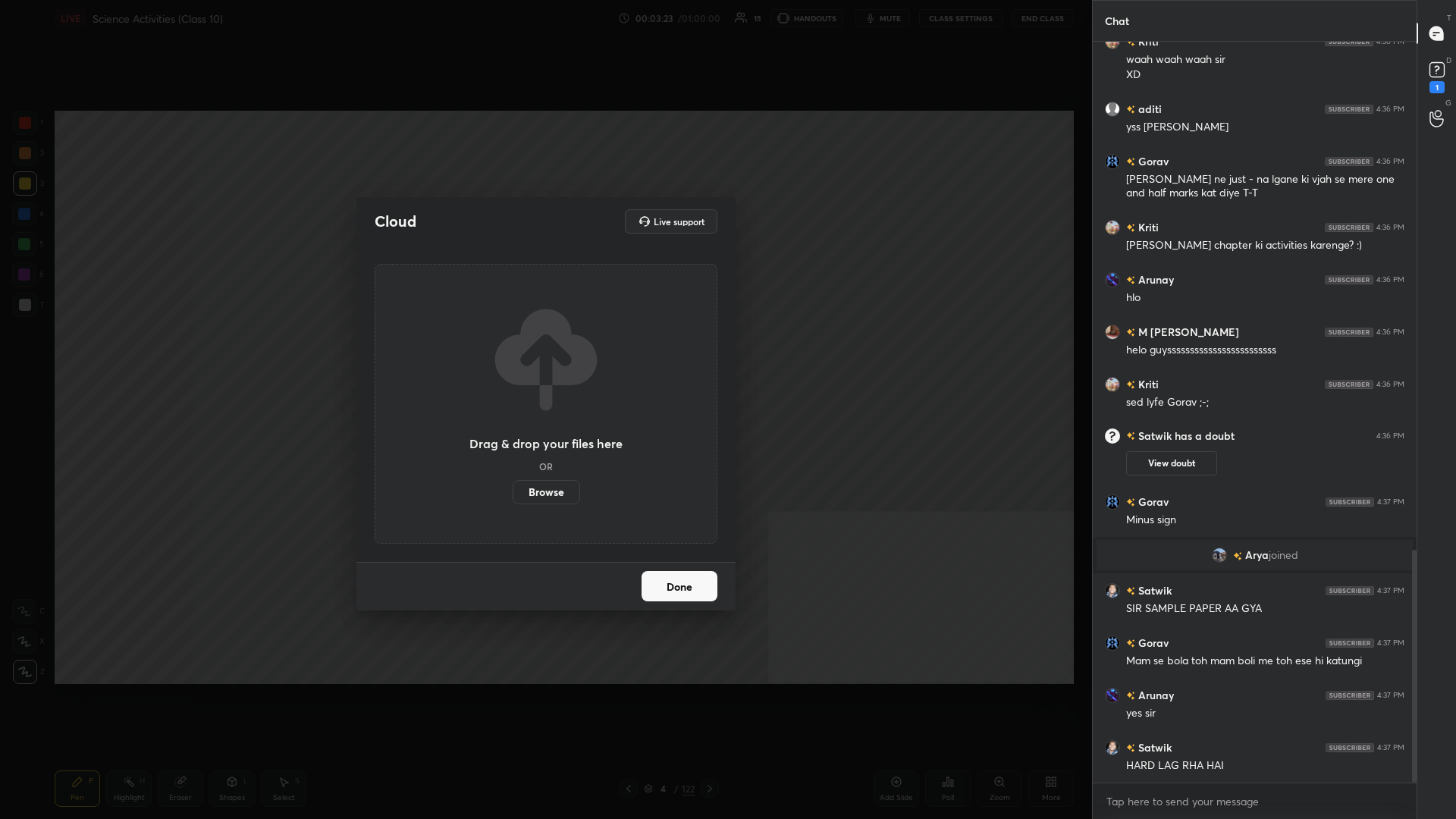 click on "Done" at bounding box center (679, 586) 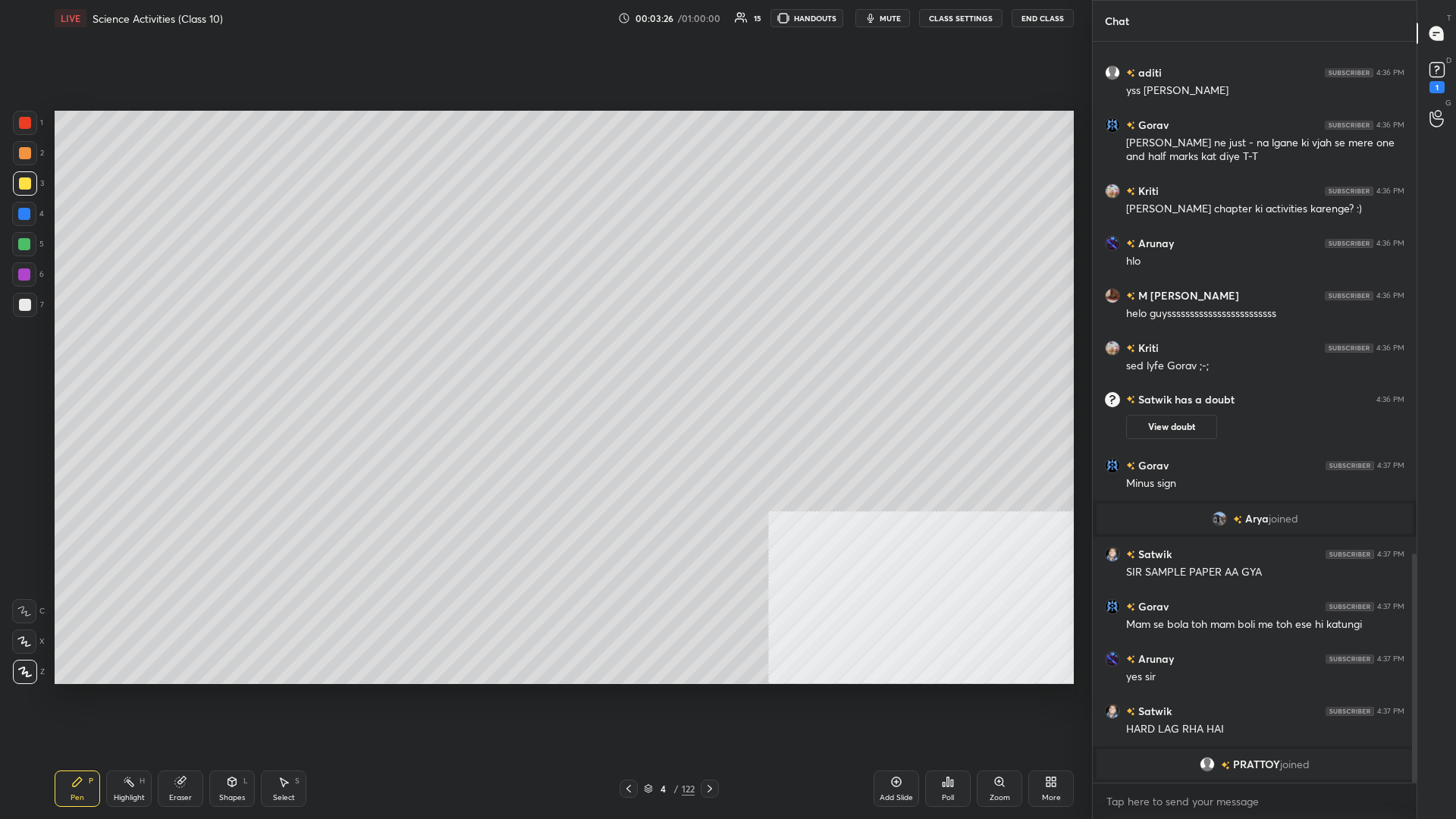 scroll, scrollTop: 1606, scrollLeft: 0, axis: vertical 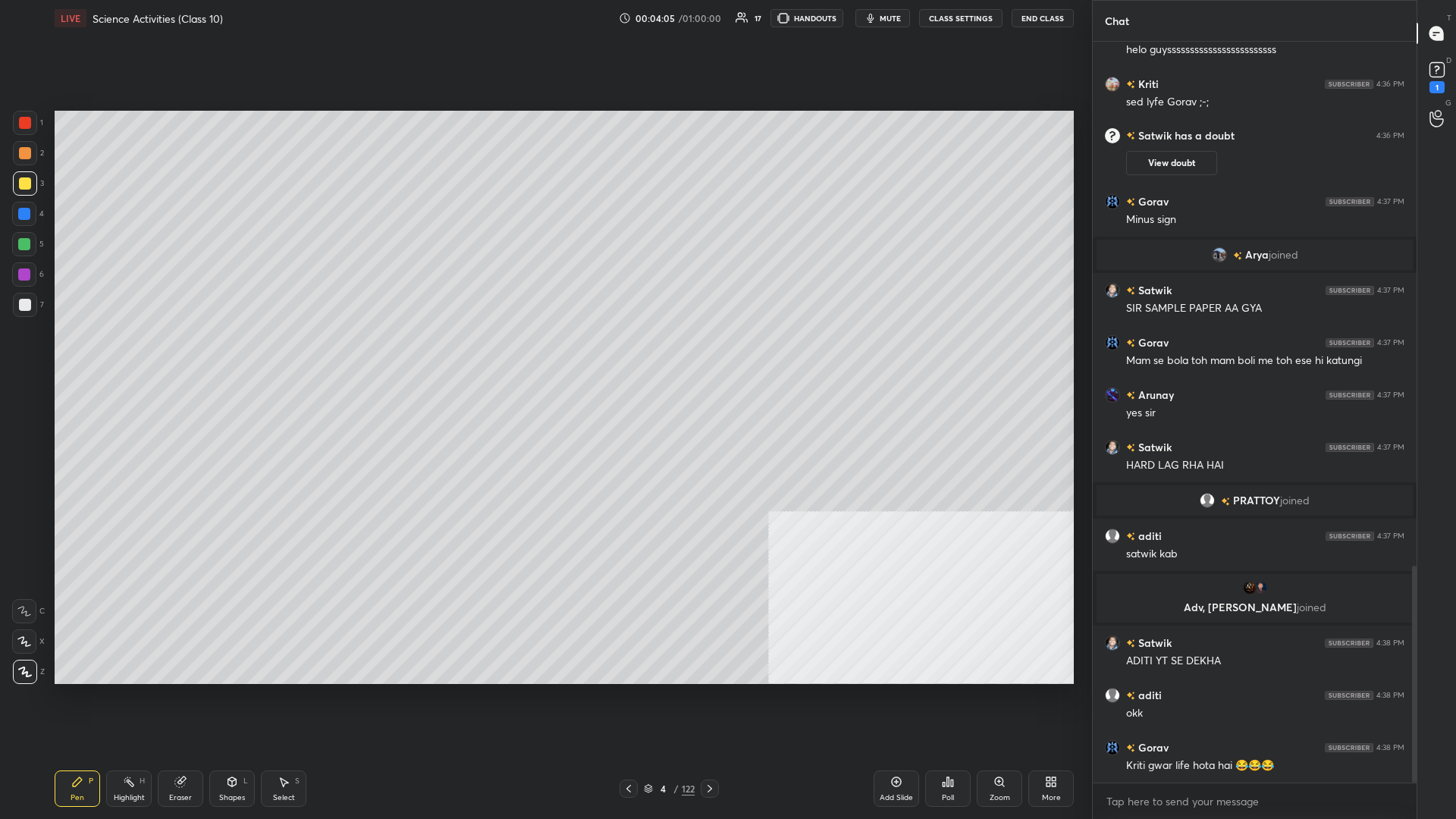 click on "4" at bounding box center [664, 789] 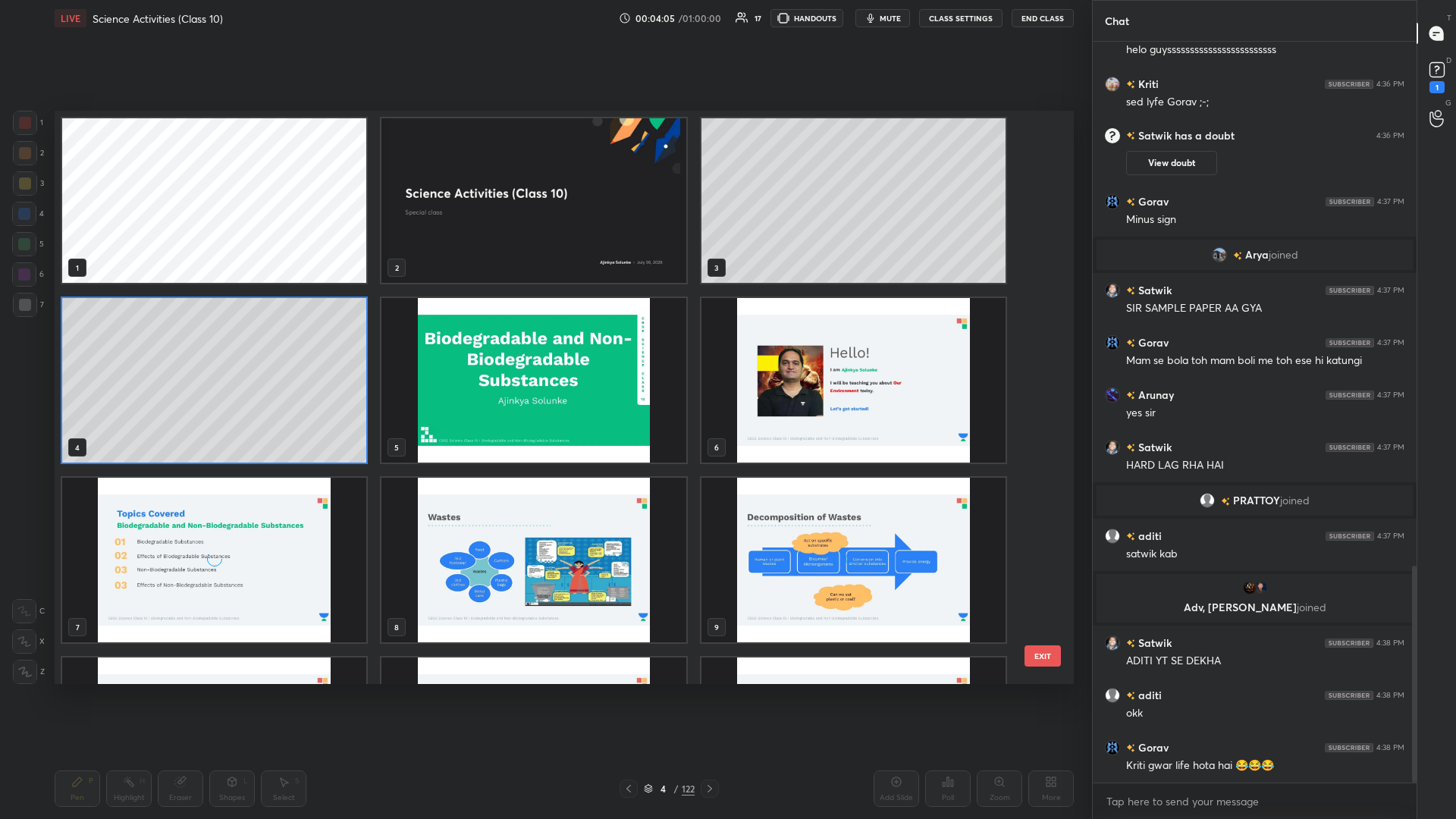 scroll, scrollTop: 1, scrollLeft: 1, axis: both 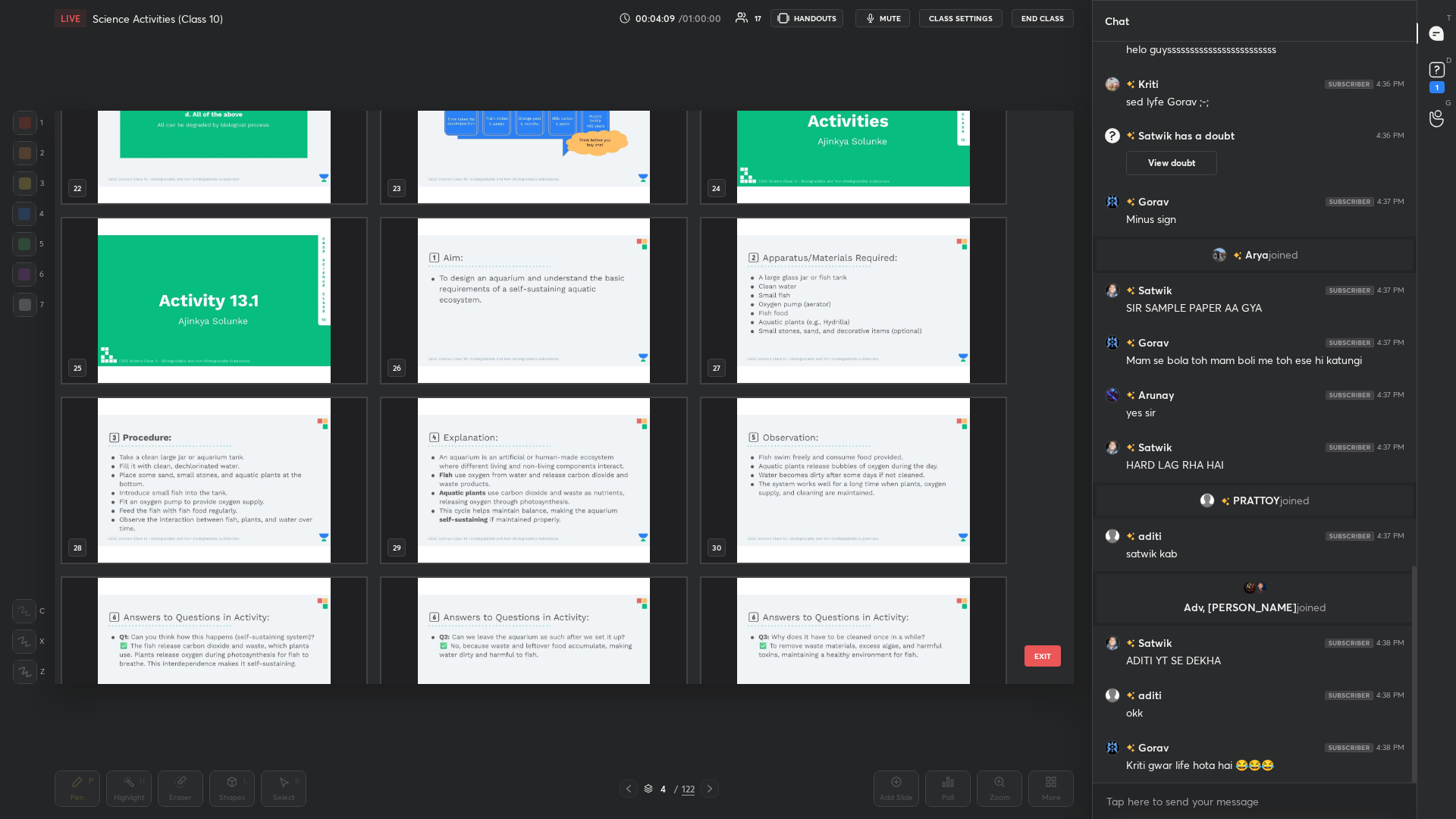 click at bounding box center [214, 300] 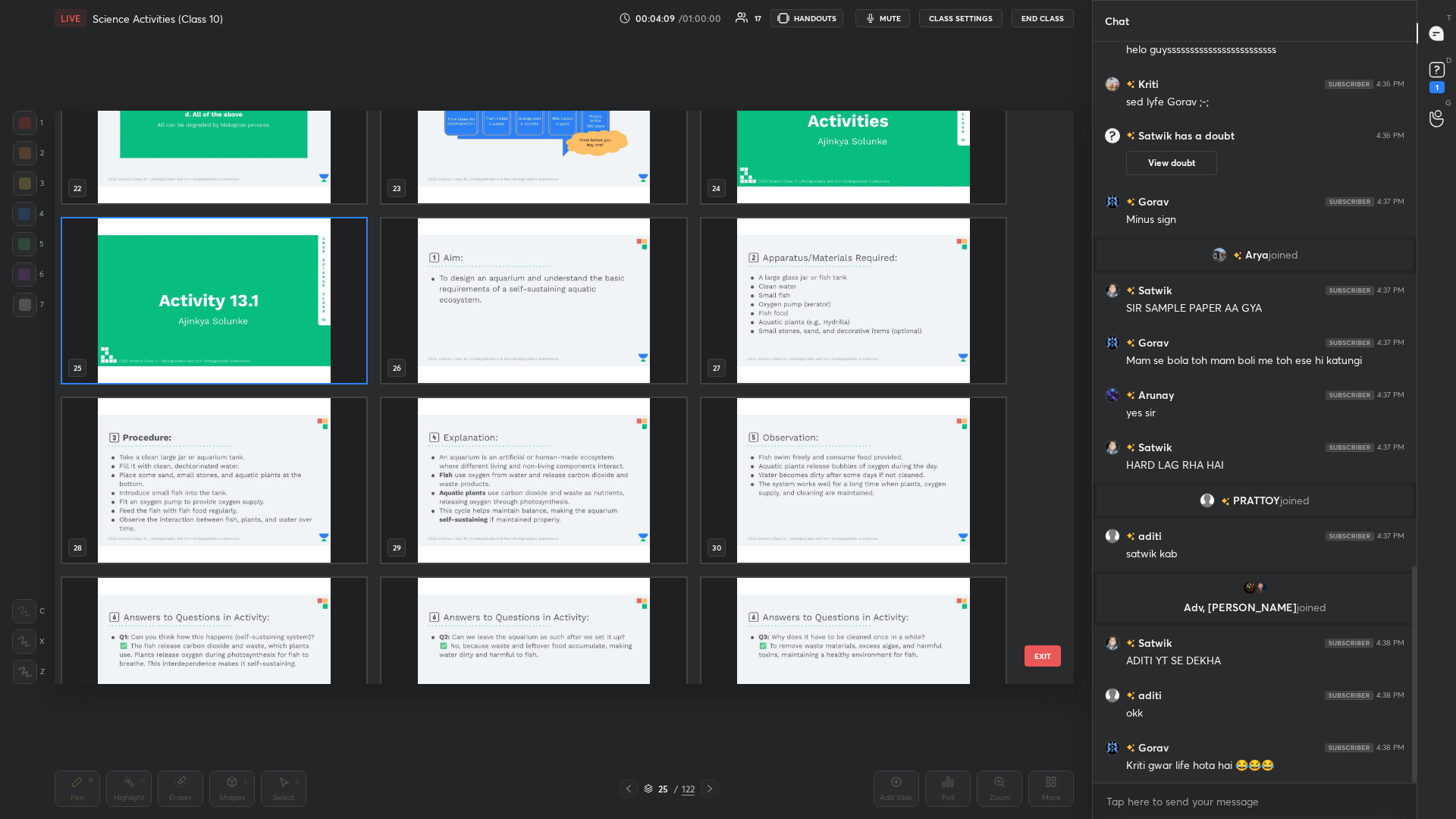 click at bounding box center (214, 300) 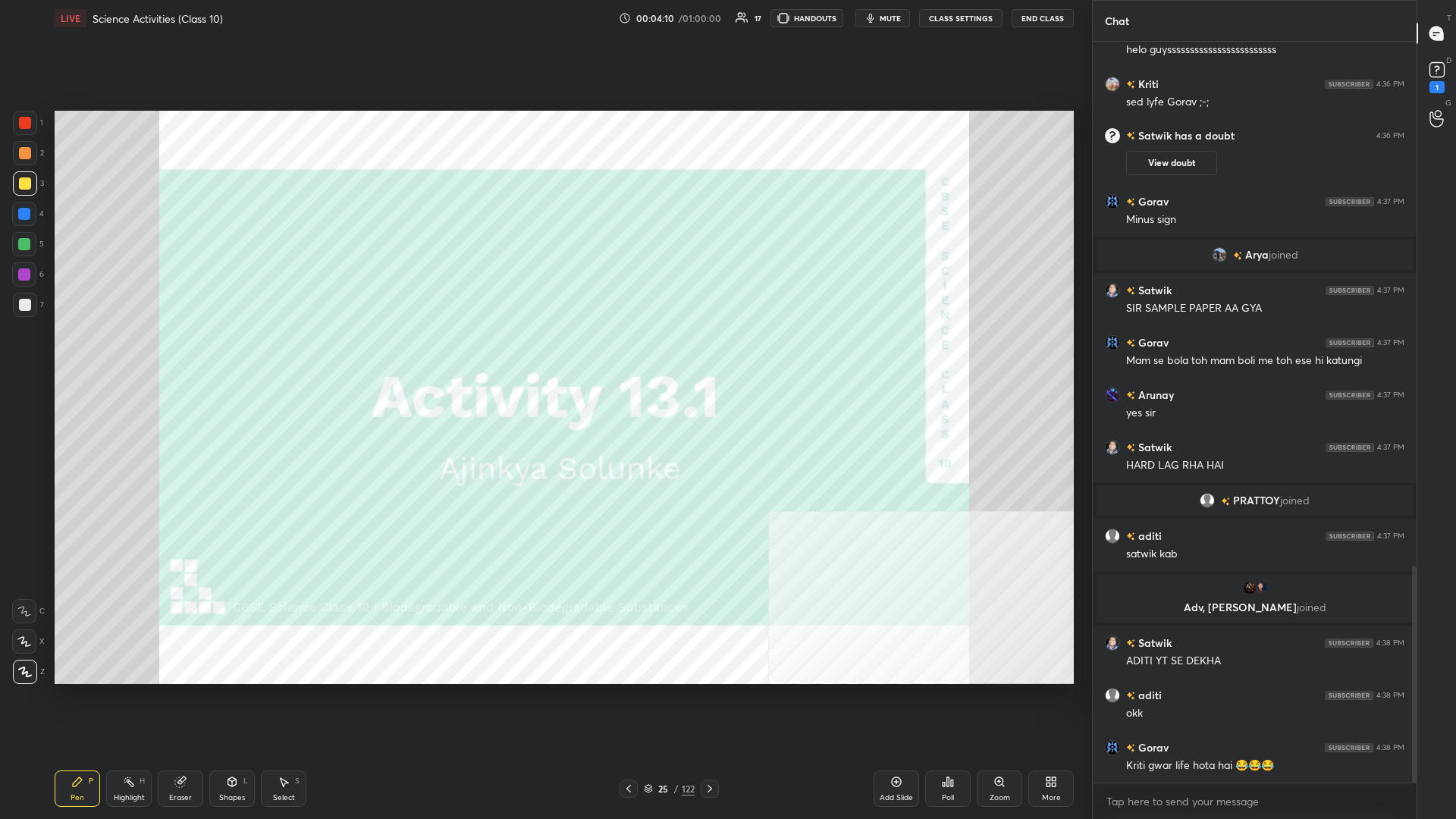 scroll, scrollTop: 0, scrollLeft: 0, axis: both 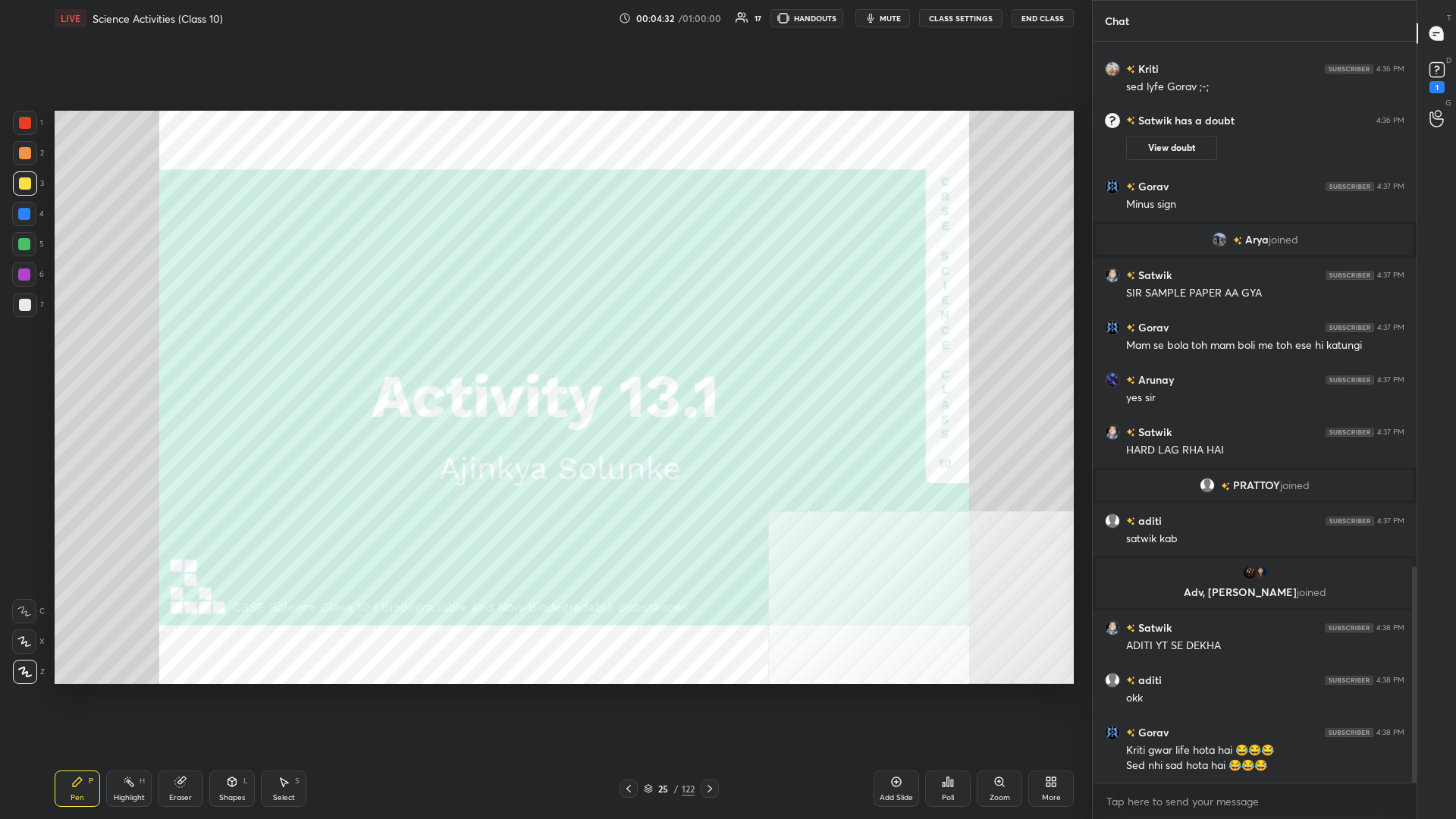 click at bounding box center (25, 123) 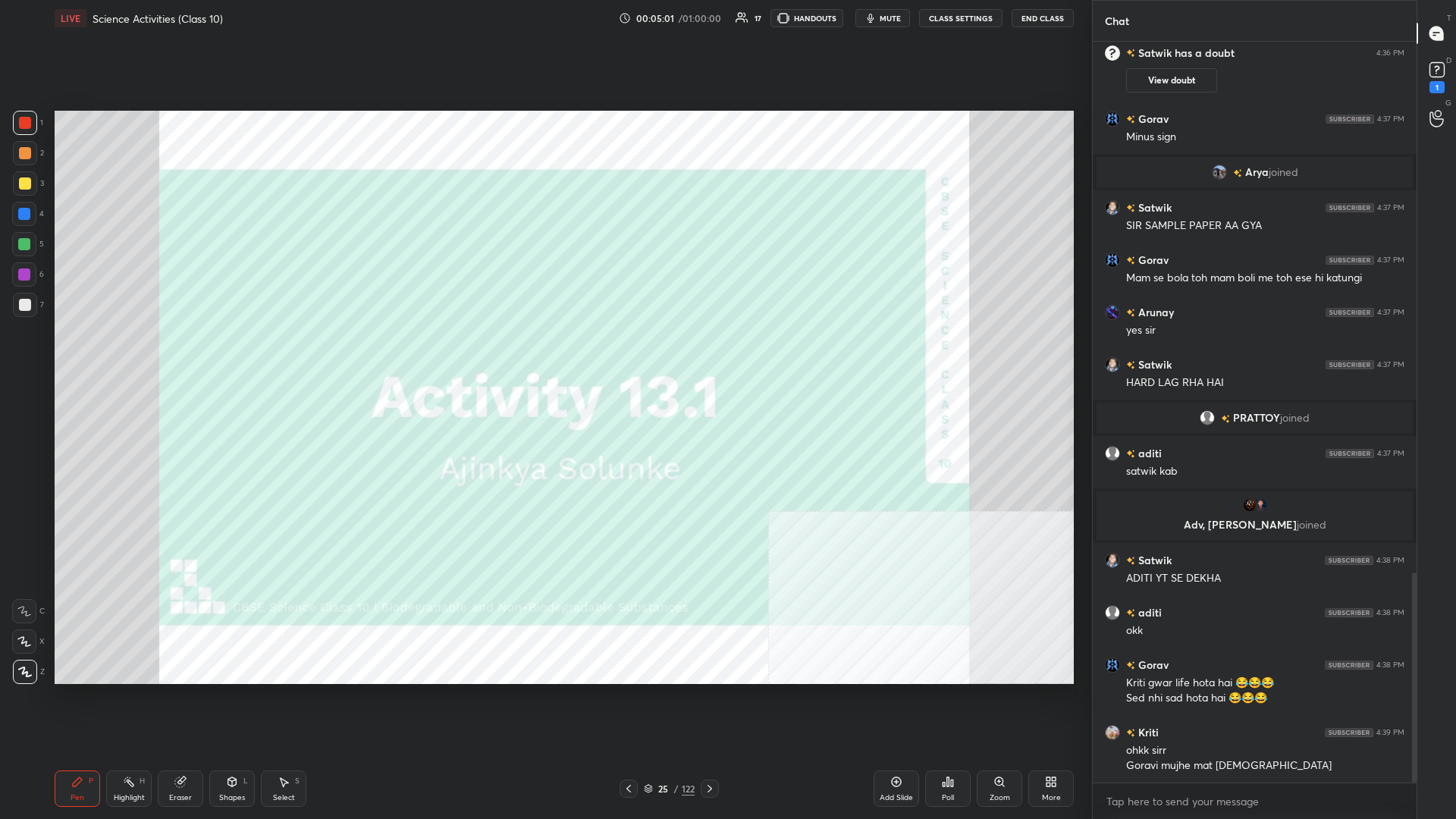 scroll, scrollTop: 1884, scrollLeft: 0, axis: vertical 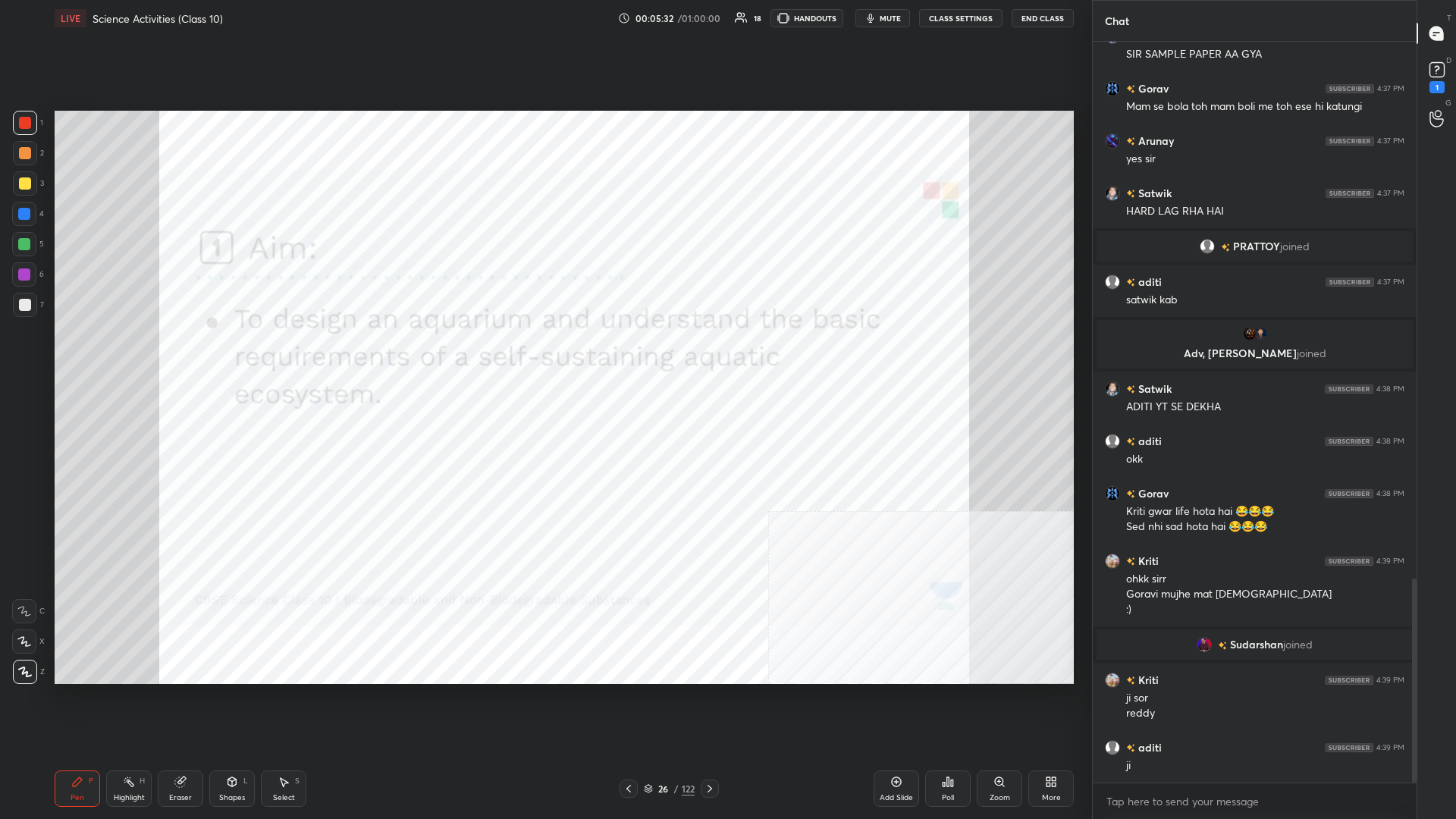 click on "1 2 3 4 5 6 7 C X Z C X Z E E Erase all   H H" at bounding box center (24, 397) 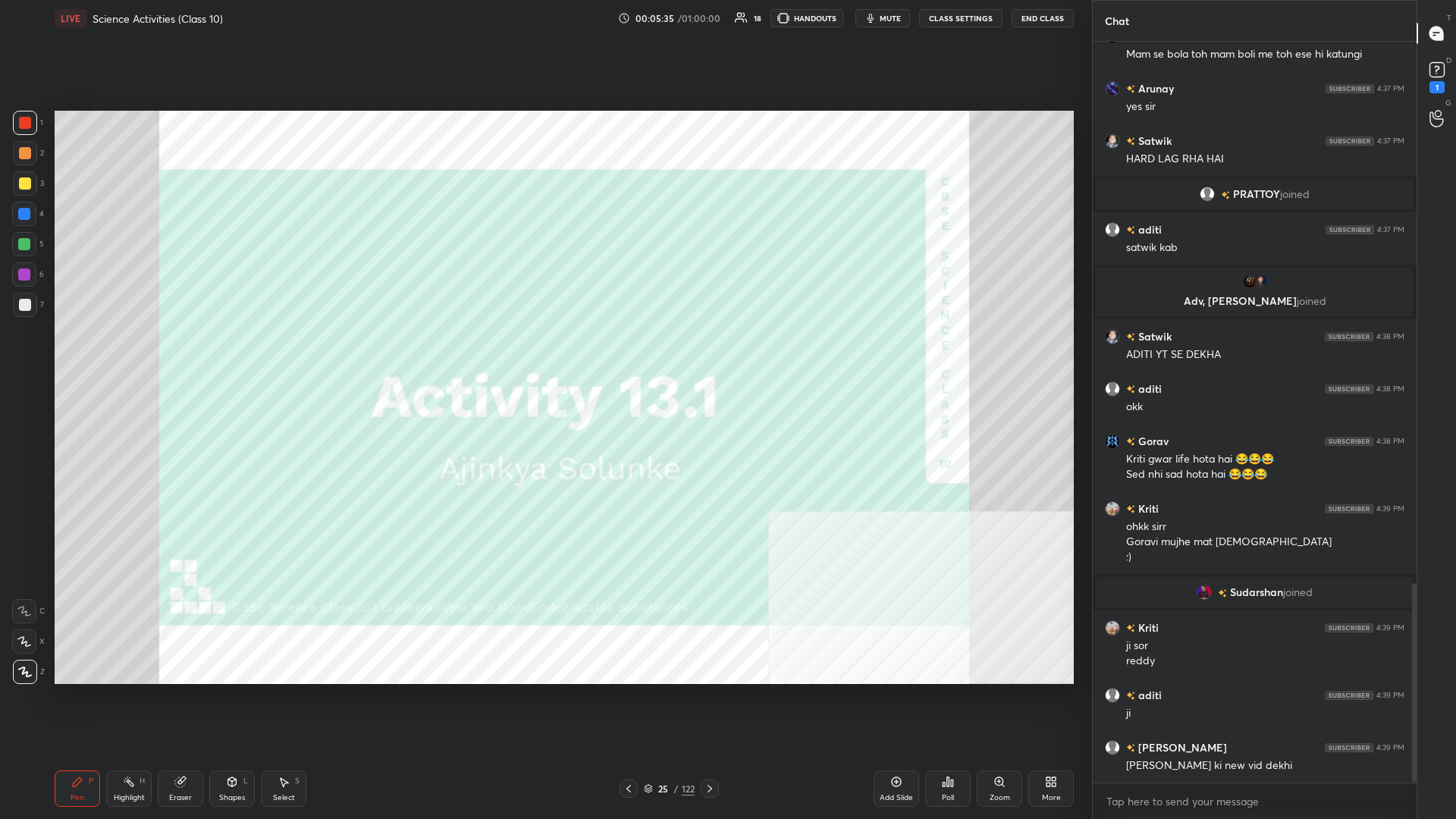 scroll, scrollTop: 2059, scrollLeft: 0, axis: vertical 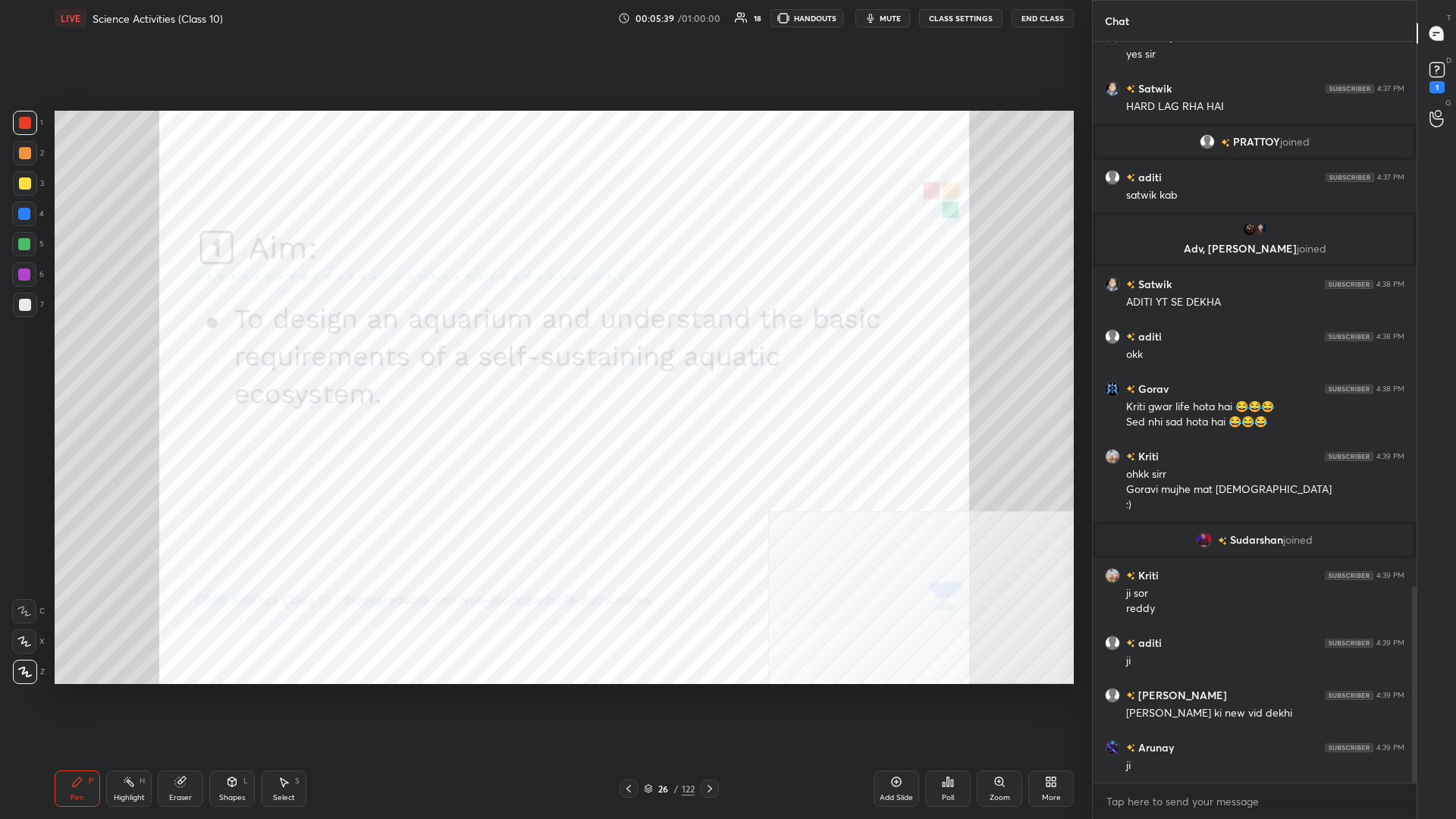 click on "Pen P Highlight H Eraser Shapes L Select S" at bounding box center [259, 789] 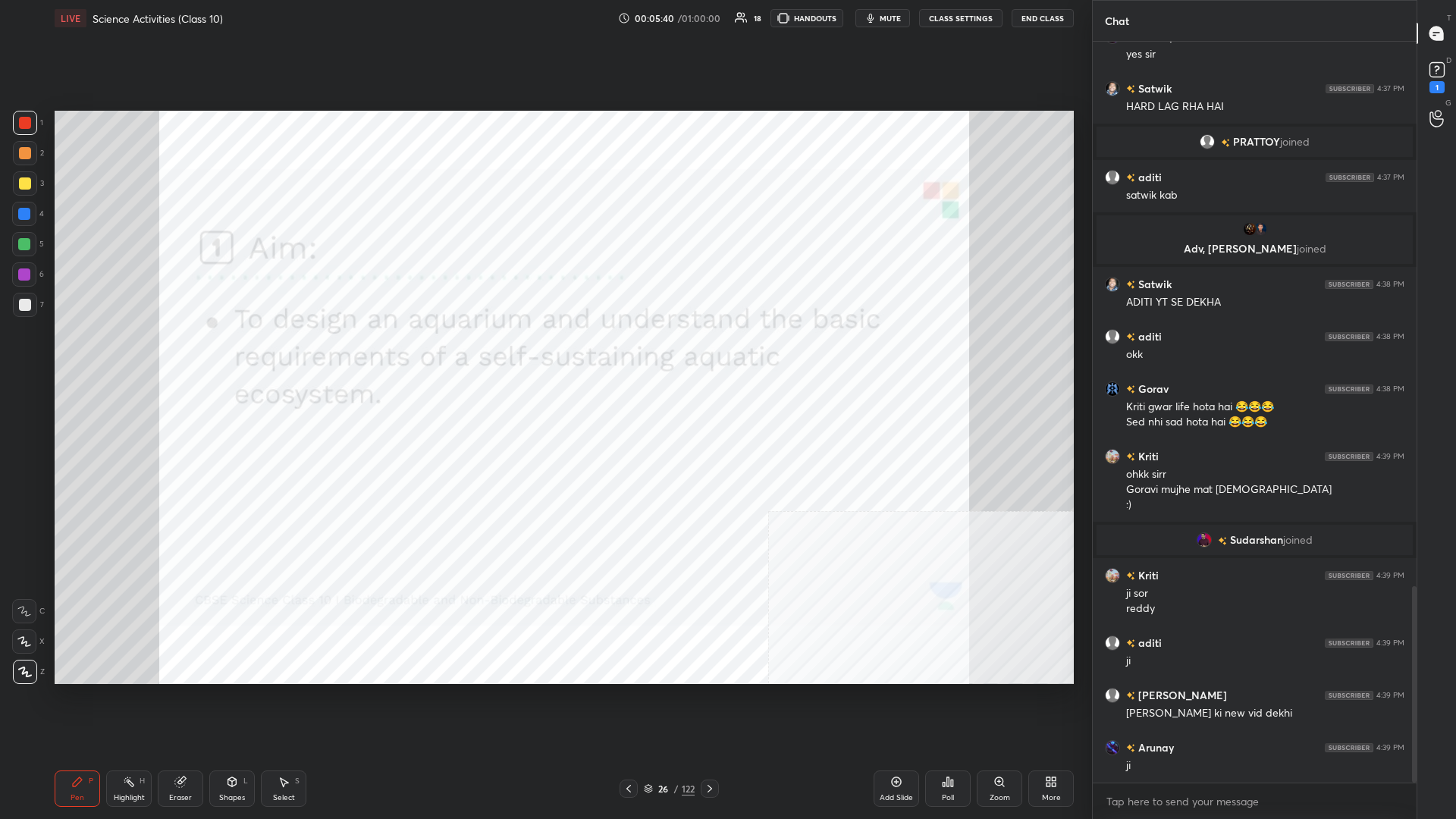click on "Highlight" at bounding box center (129, 798) 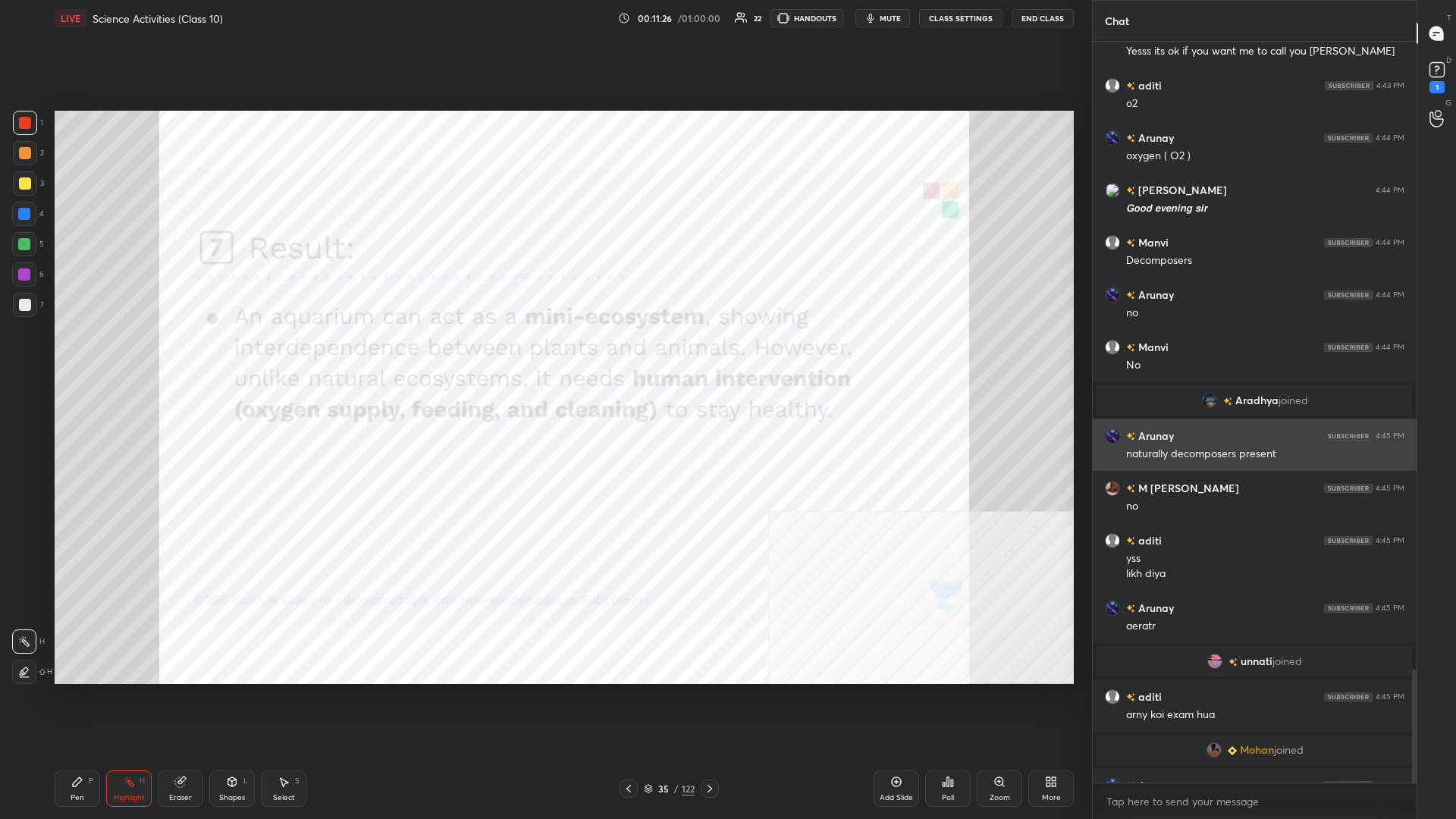 scroll, scrollTop: 4132, scrollLeft: 0, axis: vertical 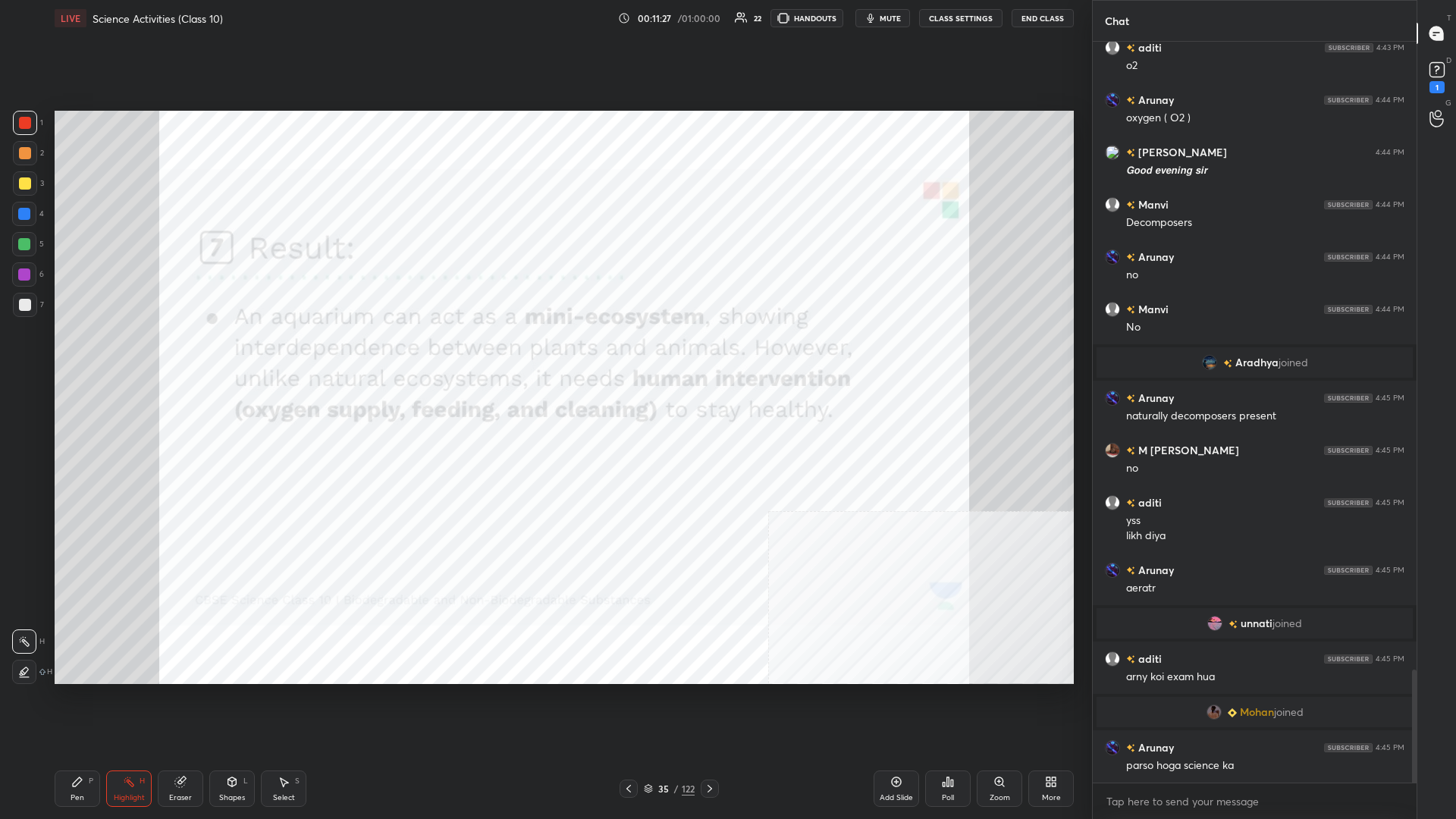 click 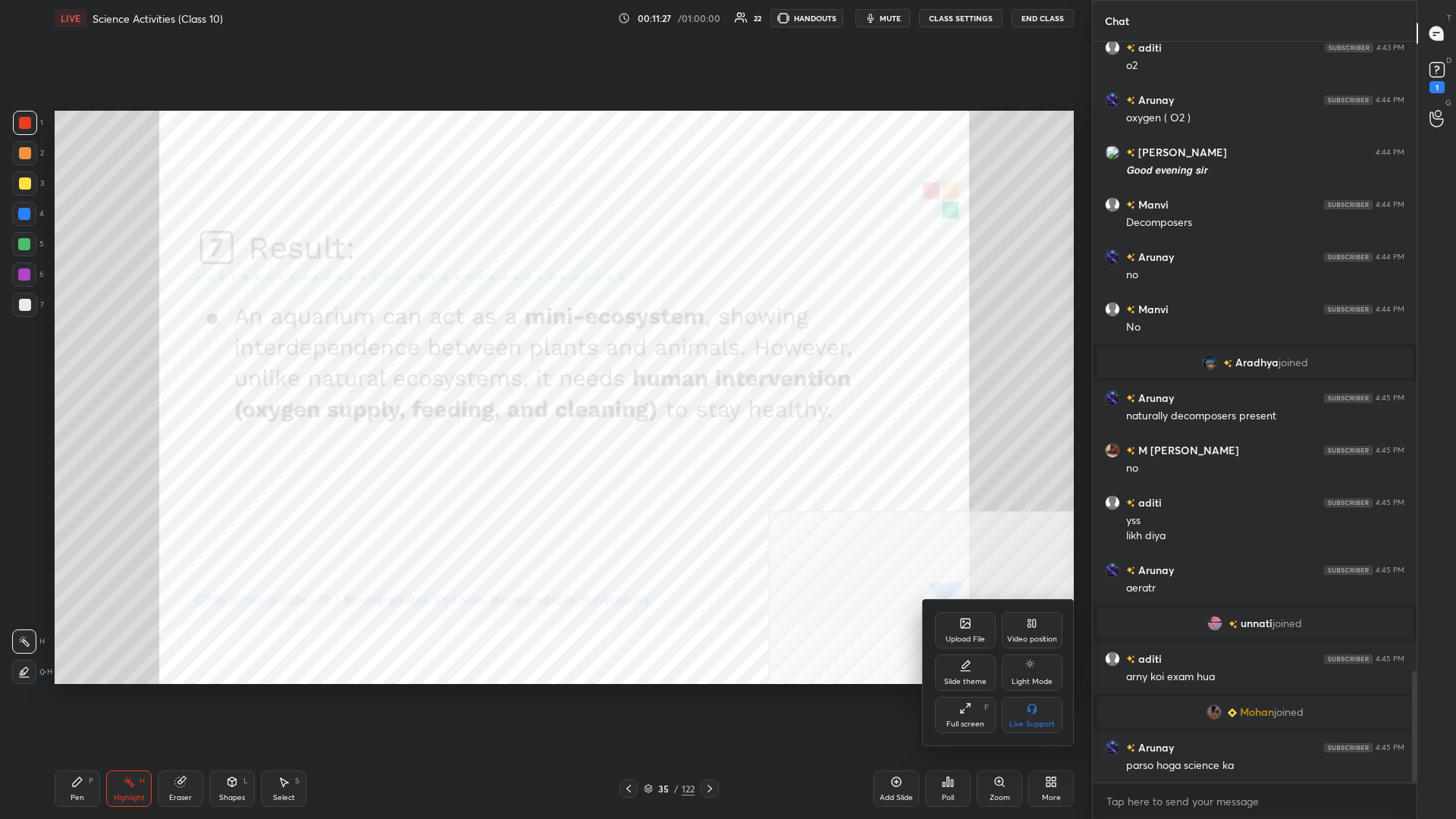 scroll, scrollTop: 4169, scrollLeft: 0, axis: vertical 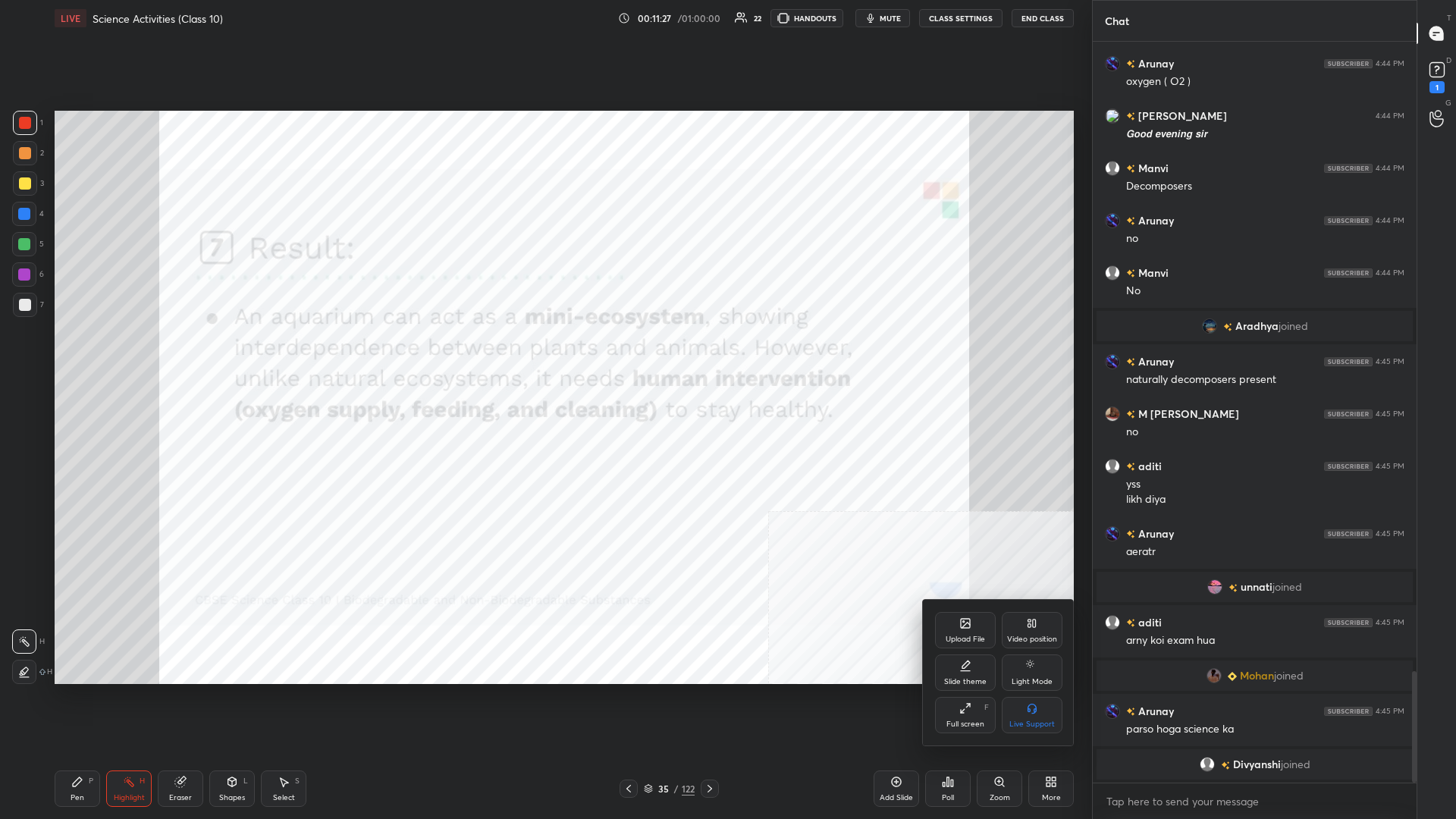 click on "Upload File" at bounding box center (965, 639) 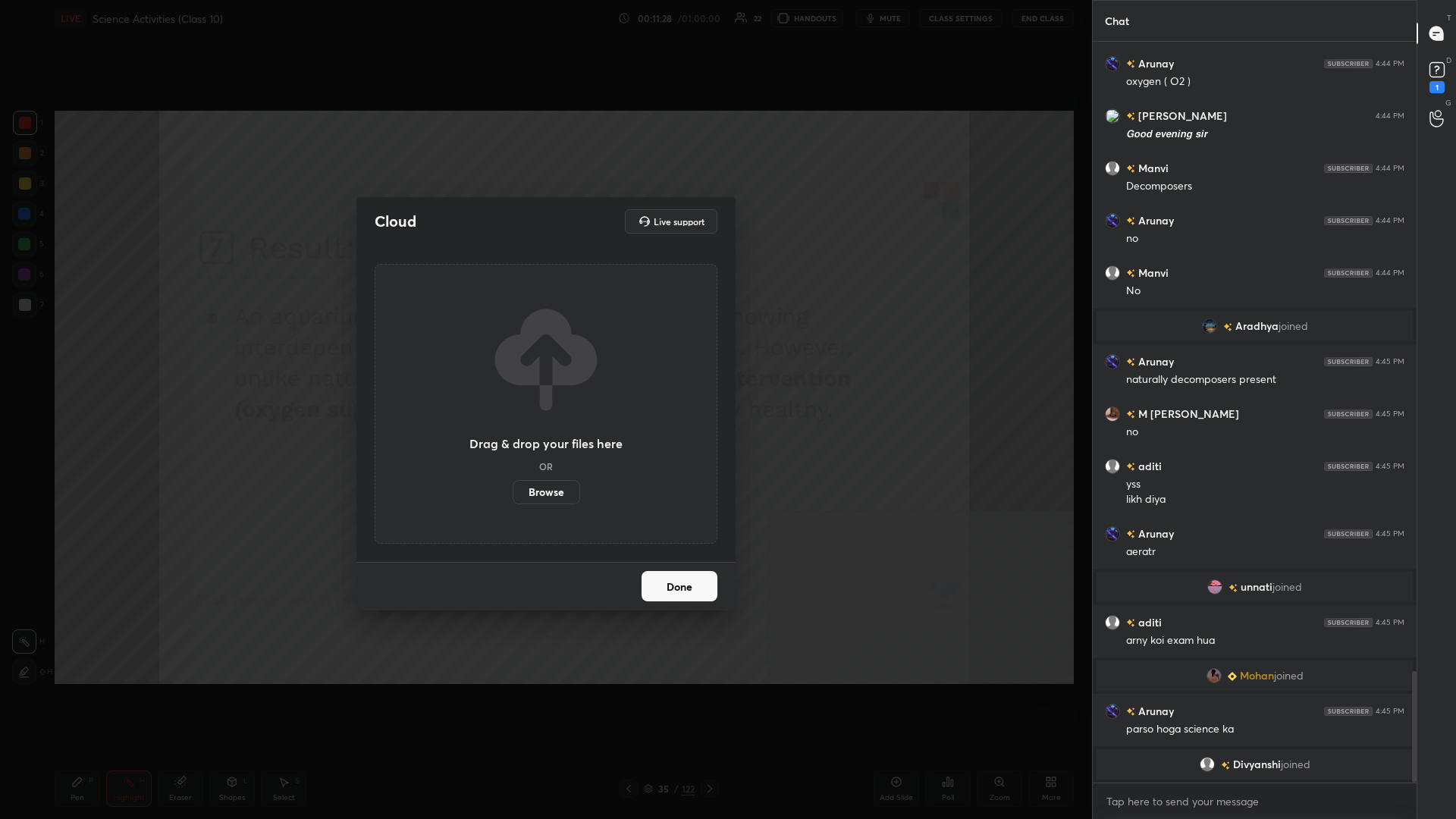 click on "Browse" at bounding box center [546, 492] 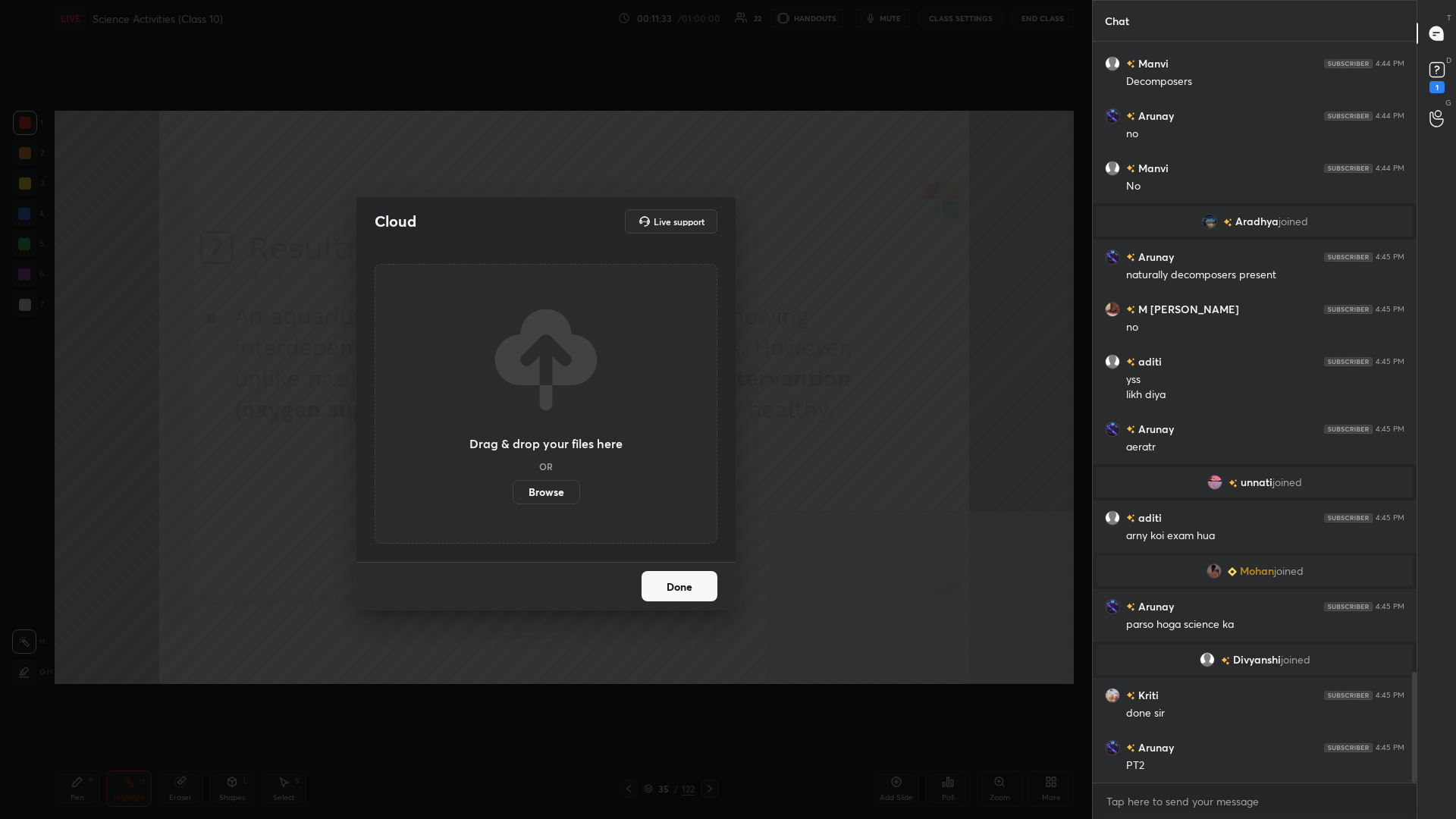 scroll, scrollTop: 4206, scrollLeft: 0, axis: vertical 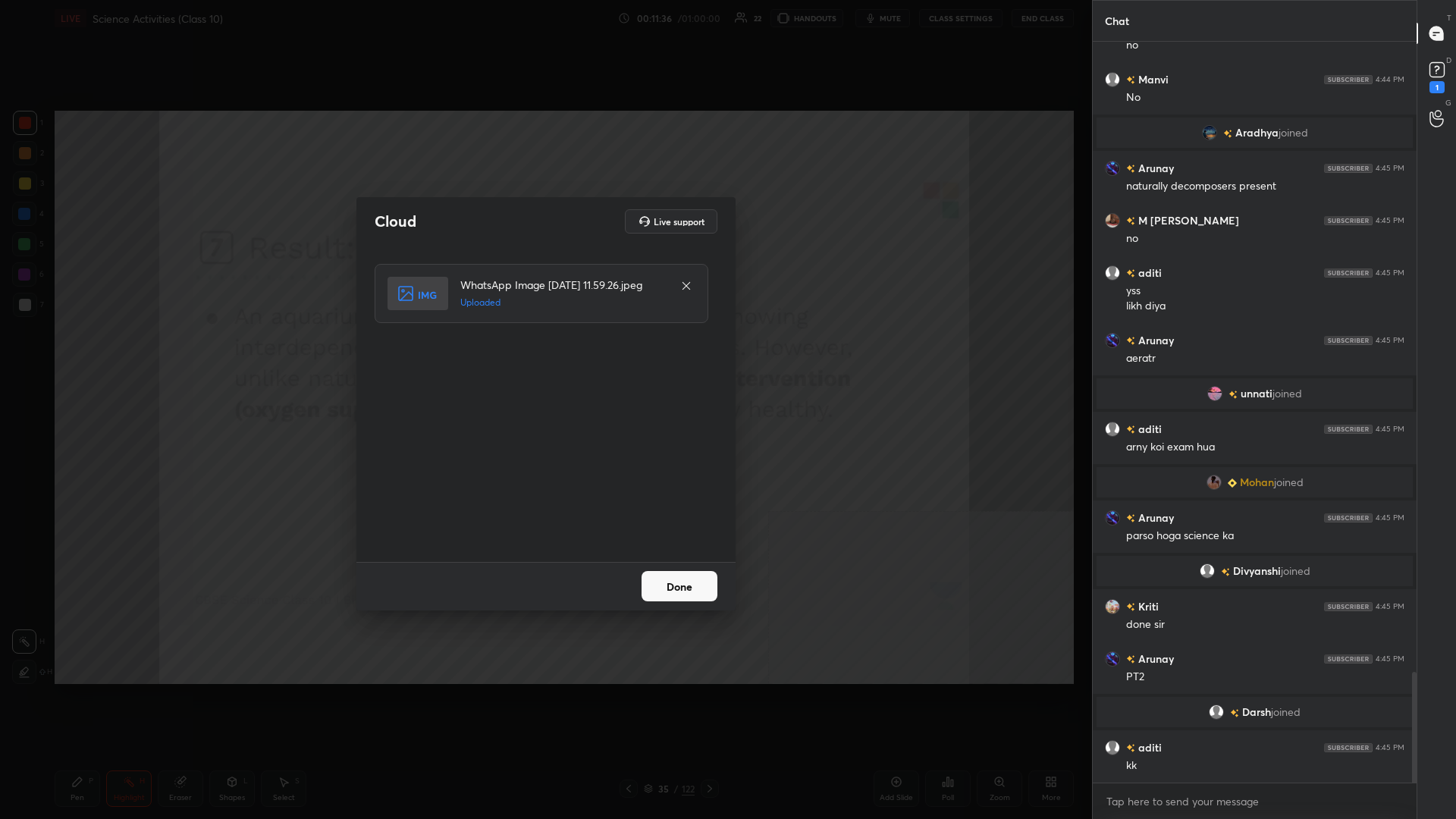 click on "Done" at bounding box center [679, 586] 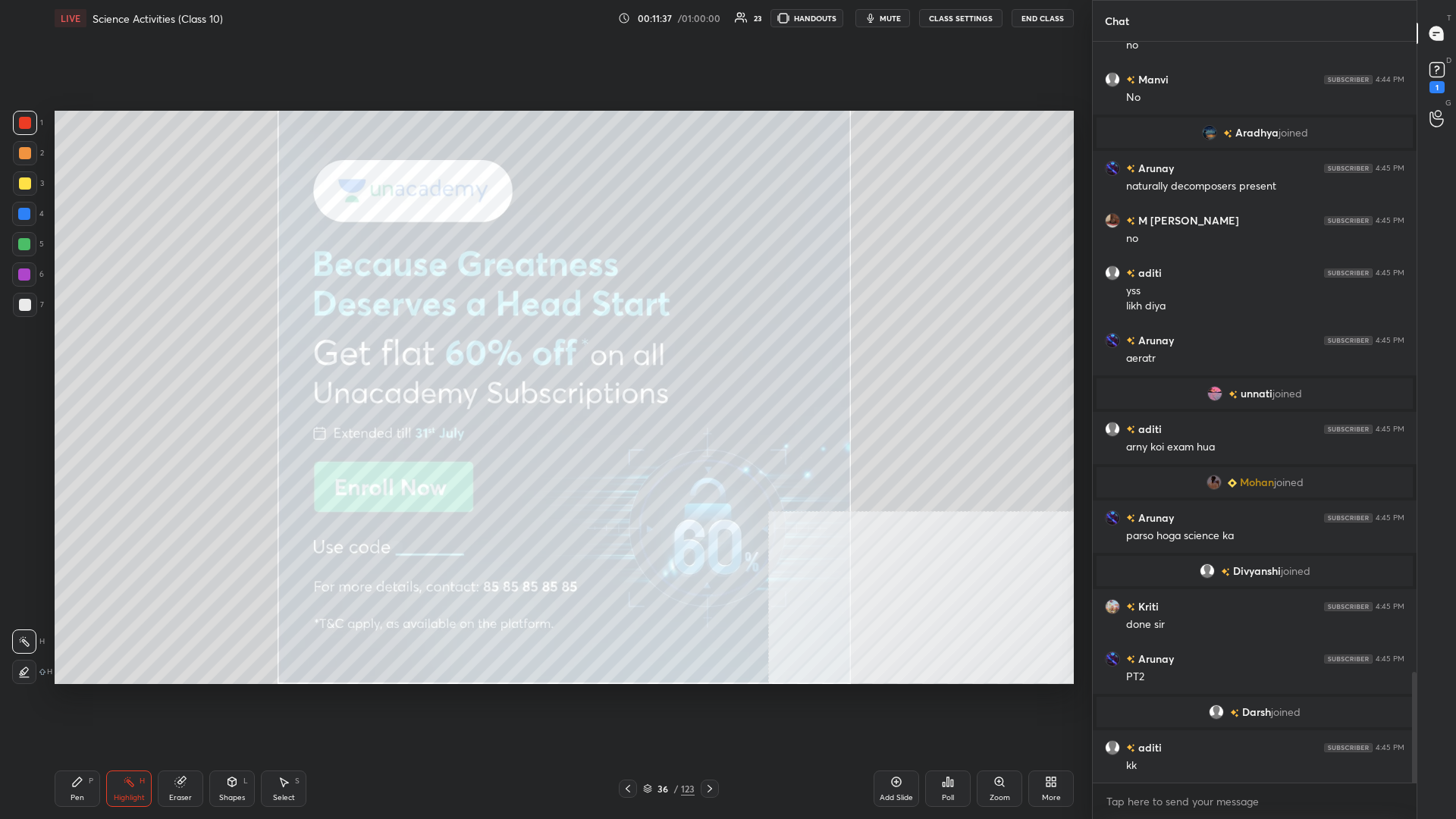 click at bounding box center [25, 184] 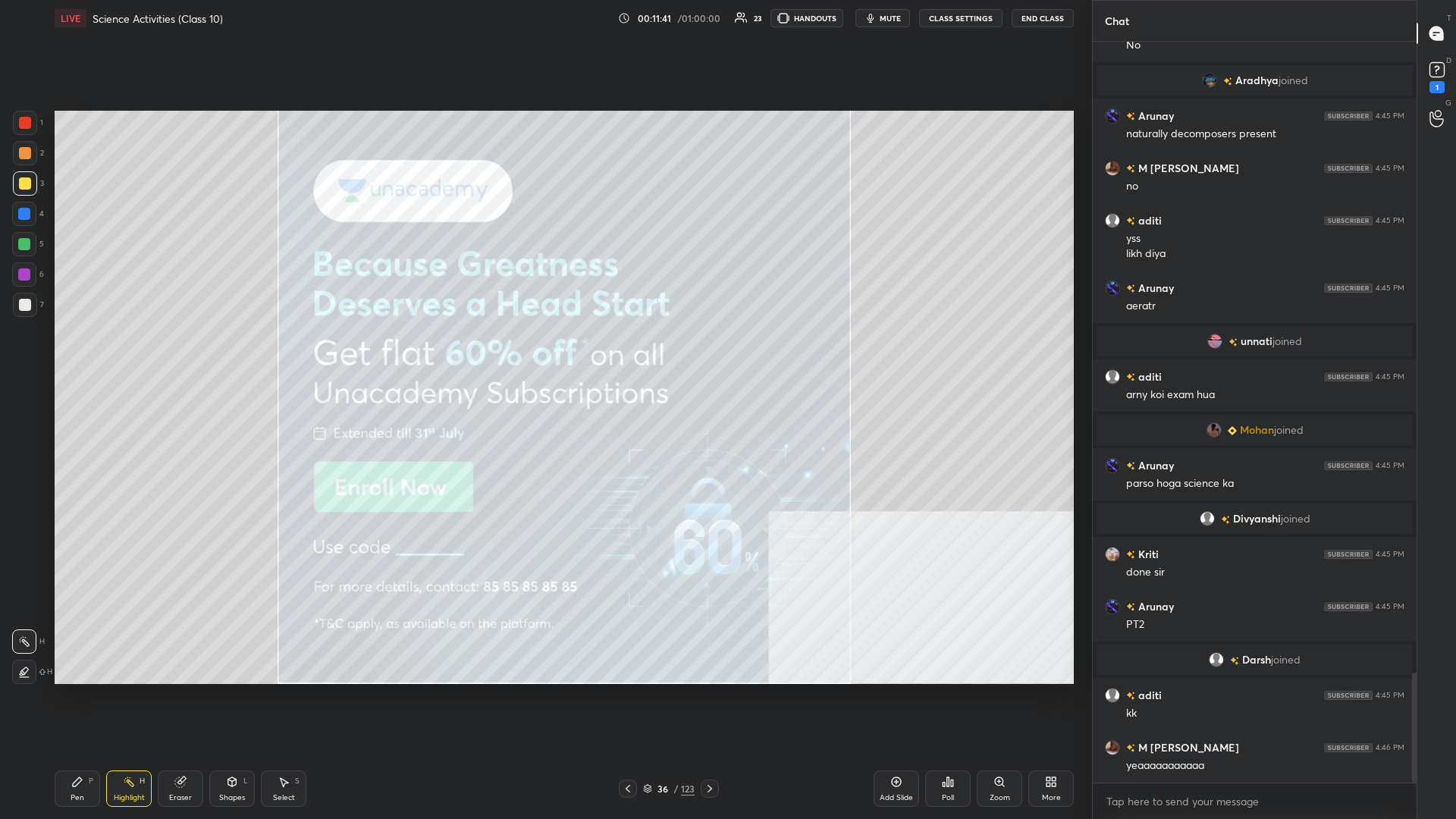 scroll, scrollTop: 4319, scrollLeft: 0, axis: vertical 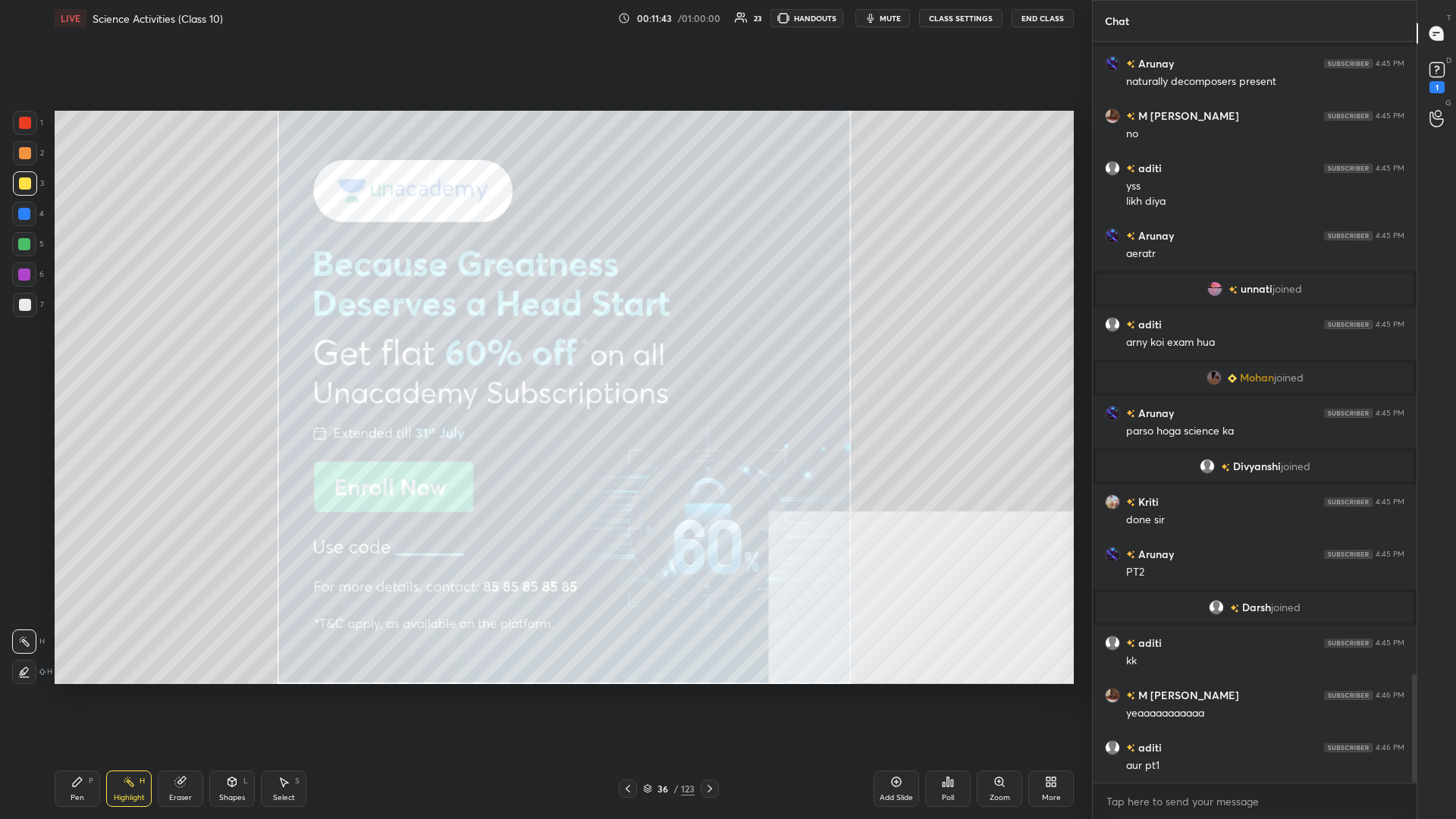 click on "P" at bounding box center (91, 781) 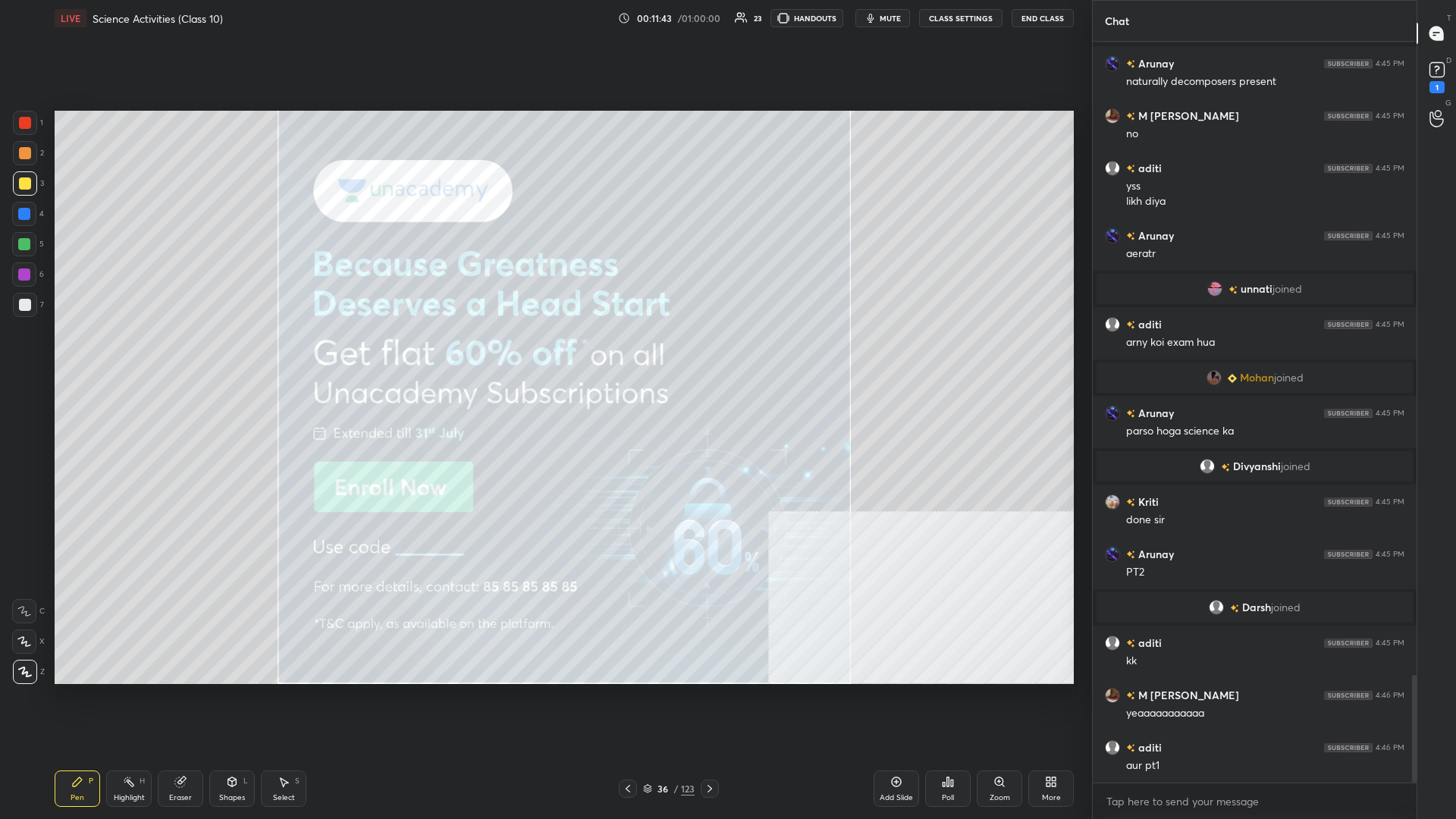 scroll, scrollTop: 4372, scrollLeft: 0, axis: vertical 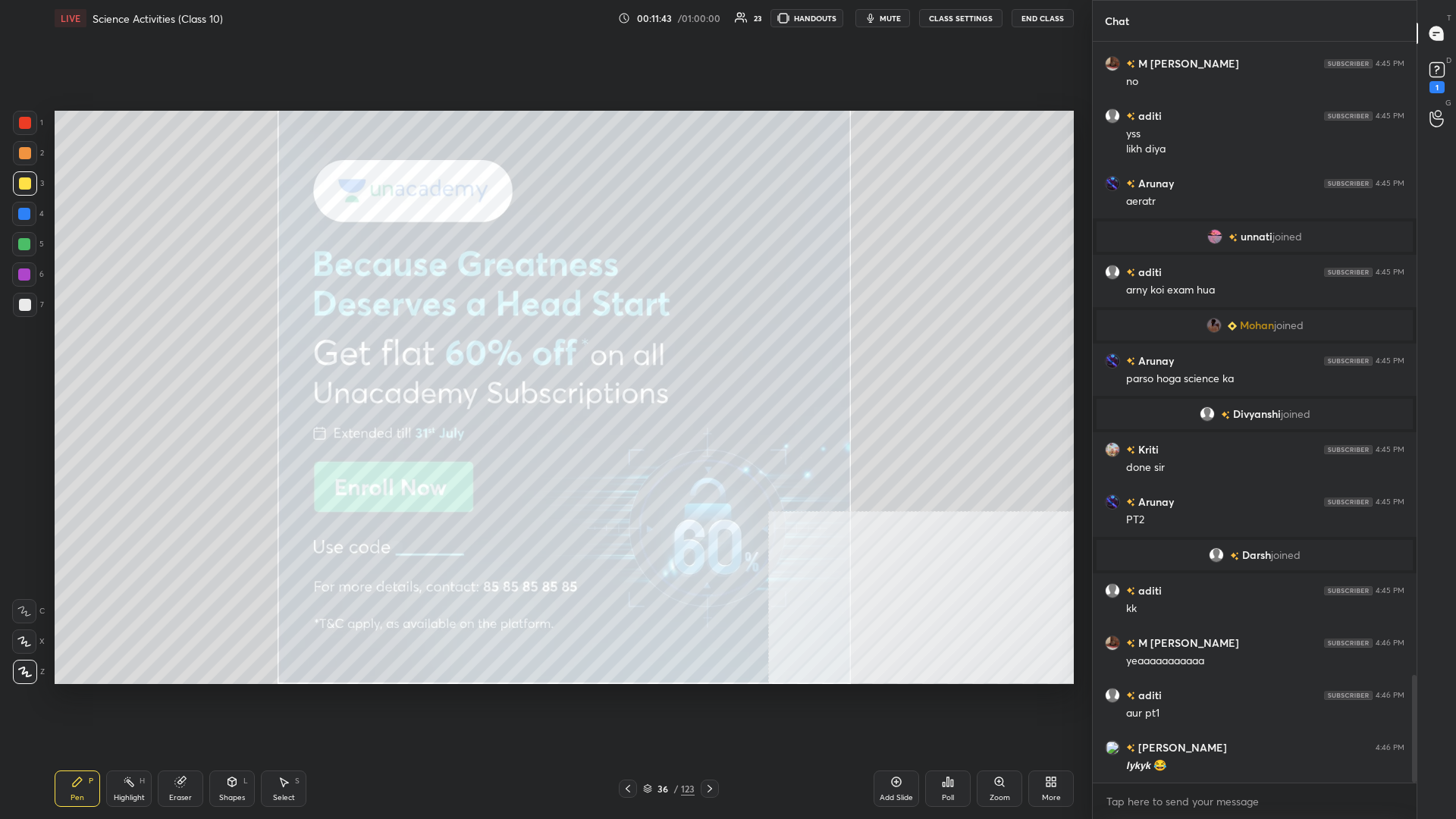 click on "P" at bounding box center [91, 781] 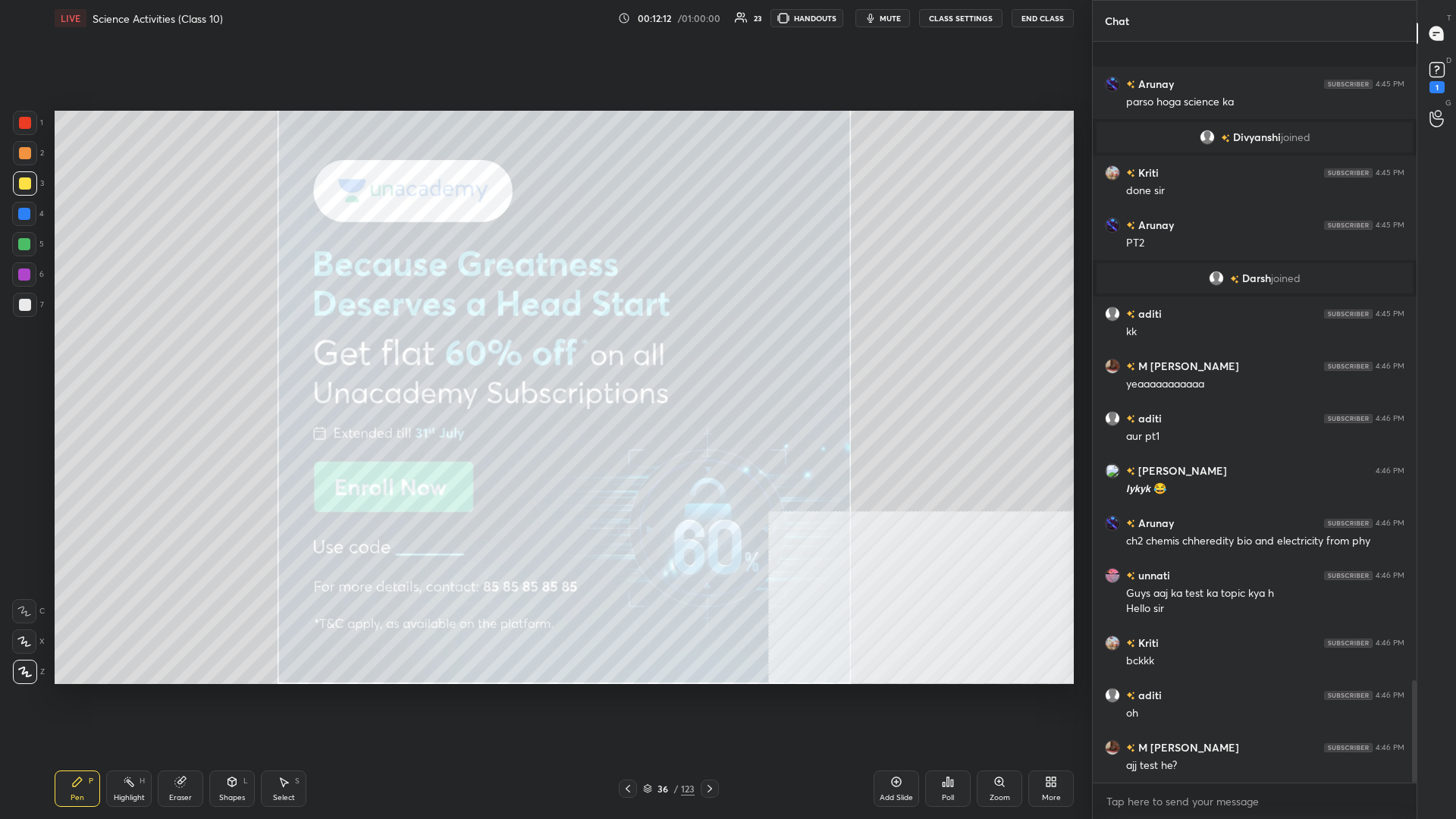 scroll, scrollTop: 4624, scrollLeft: 0, axis: vertical 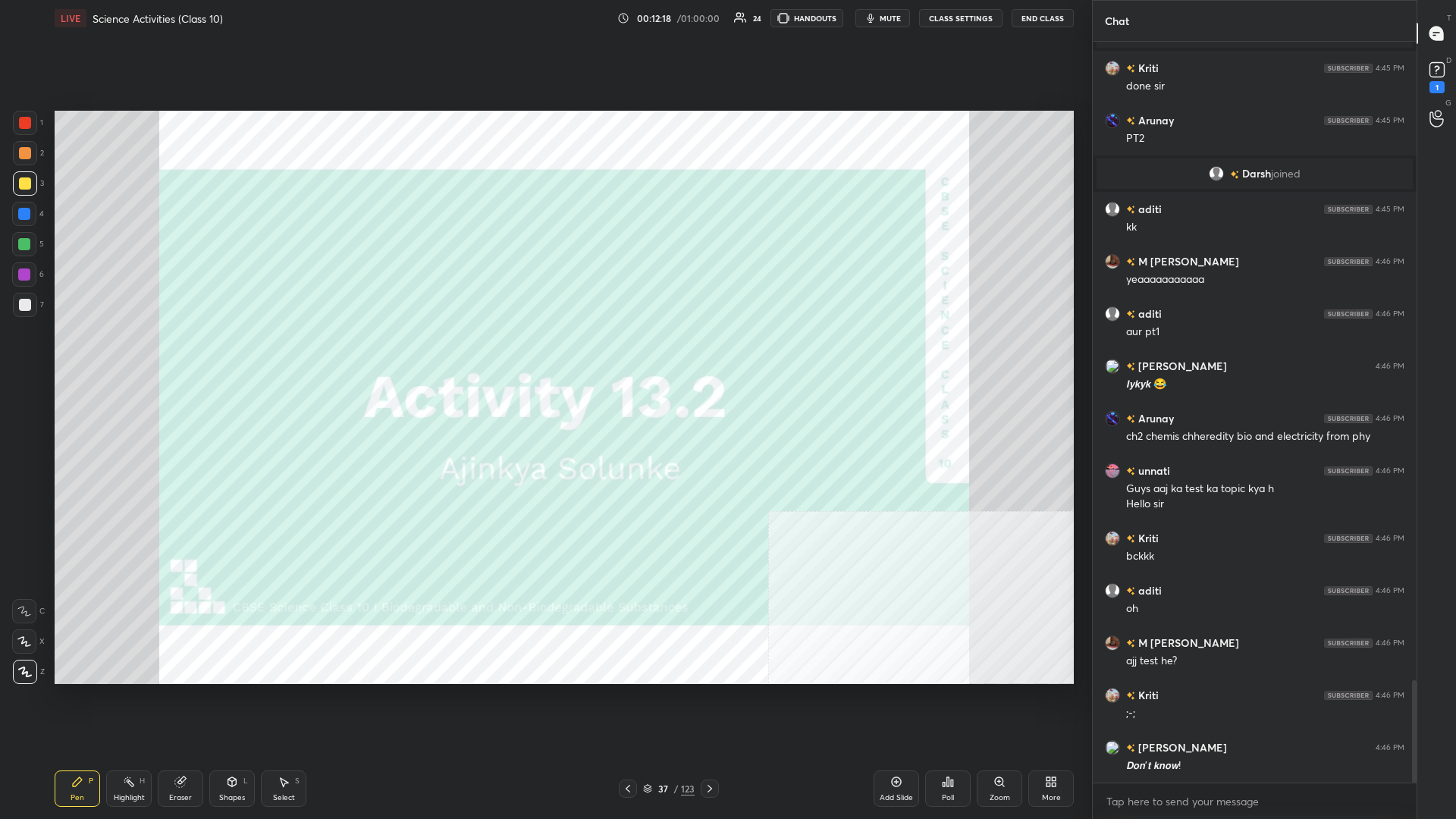click at bounding box center [25, 123] 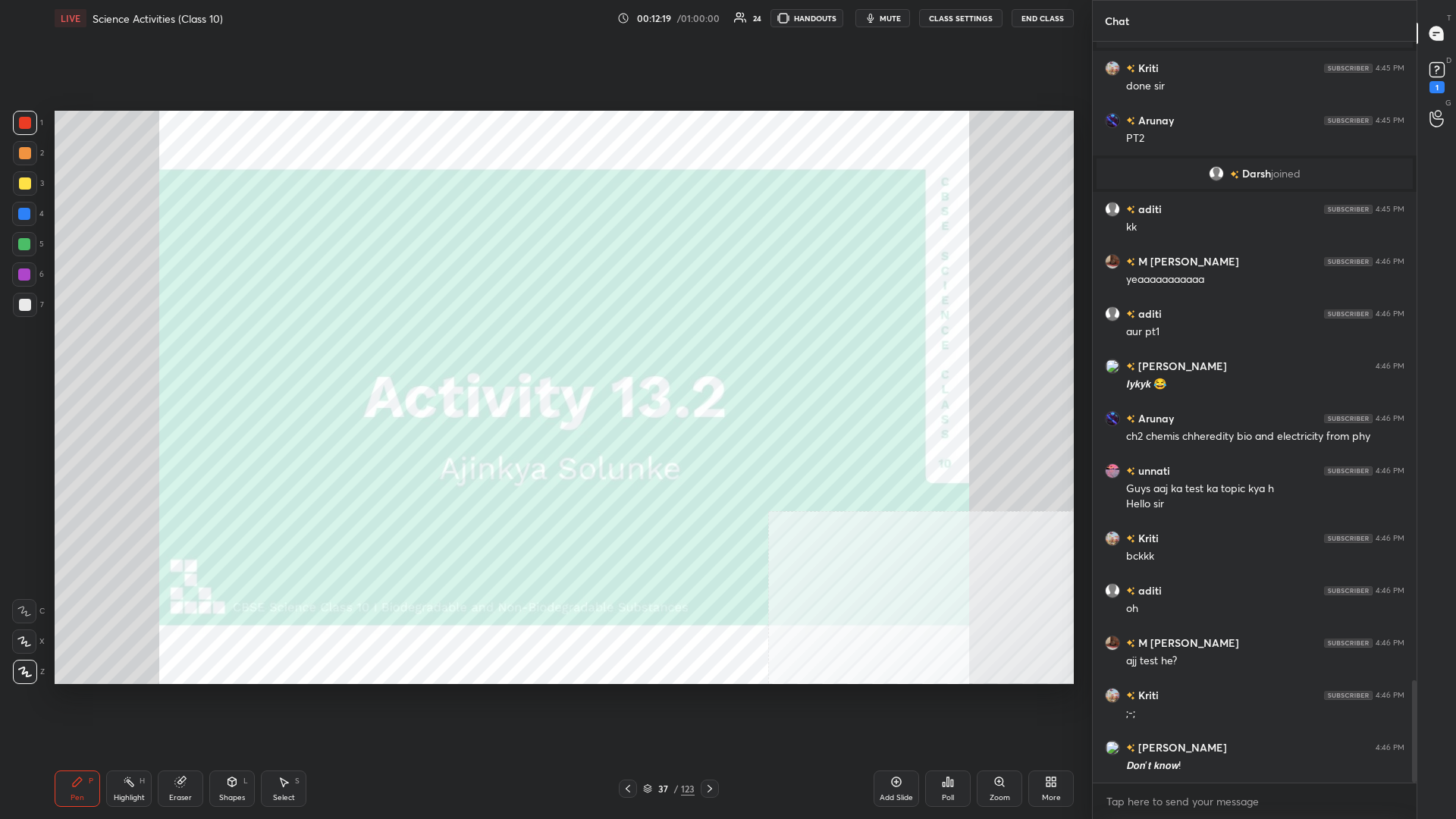 click at bounding box center [25, 123] 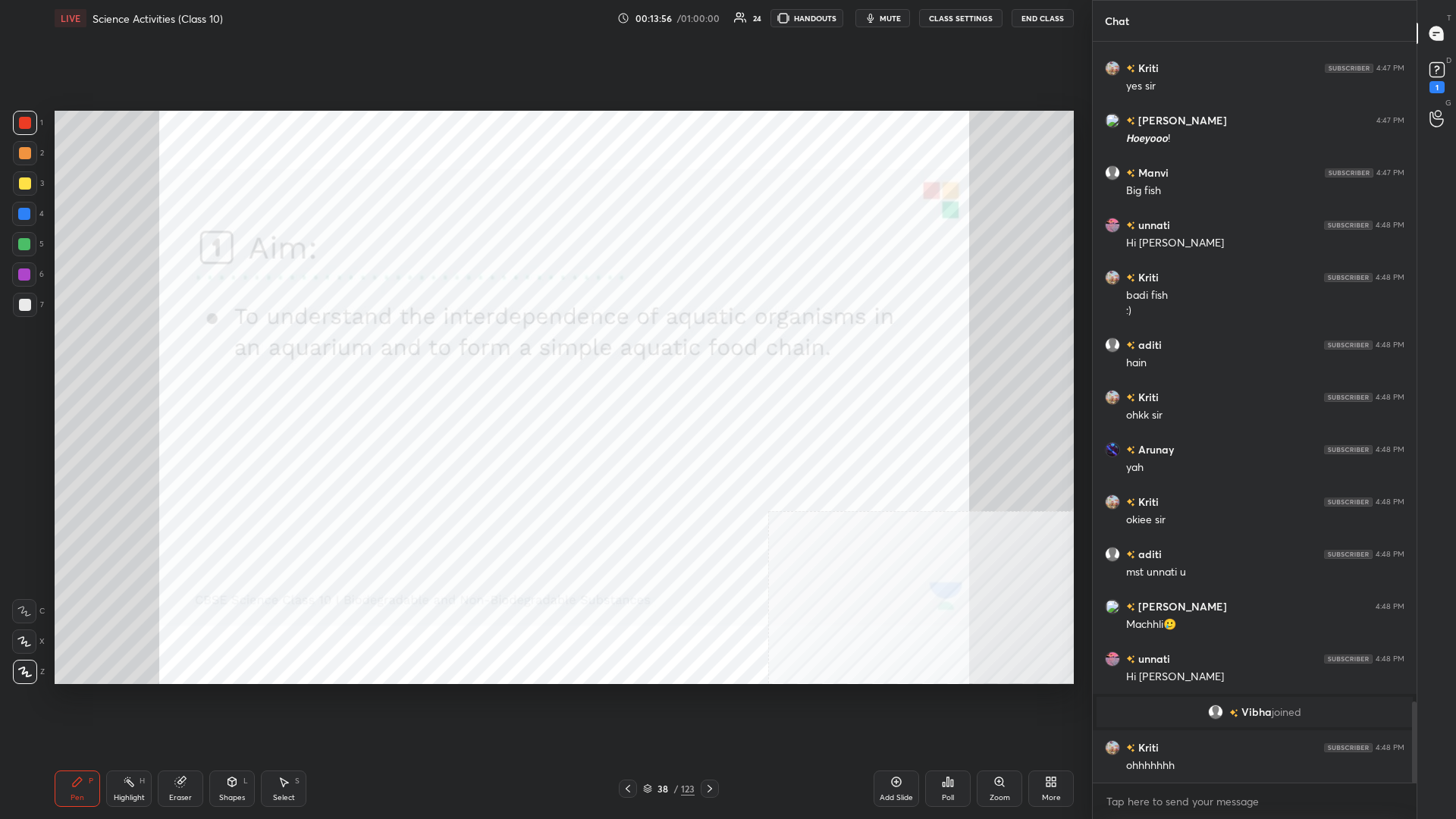scroll, scrollTop: 6174, scrollLeft: 0, axis: vertical 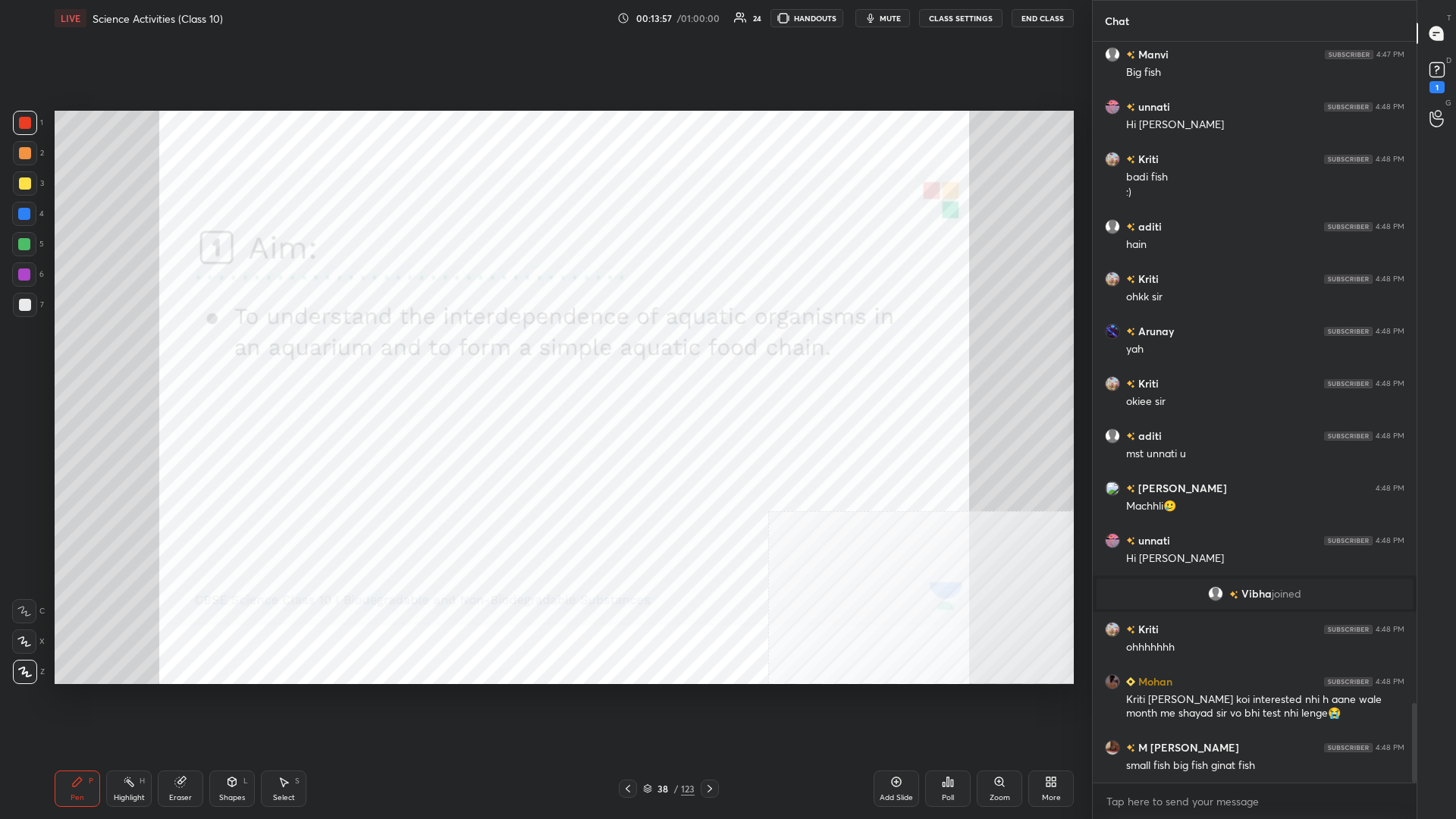 click on "Eraser" at bounding box center [180, 798] 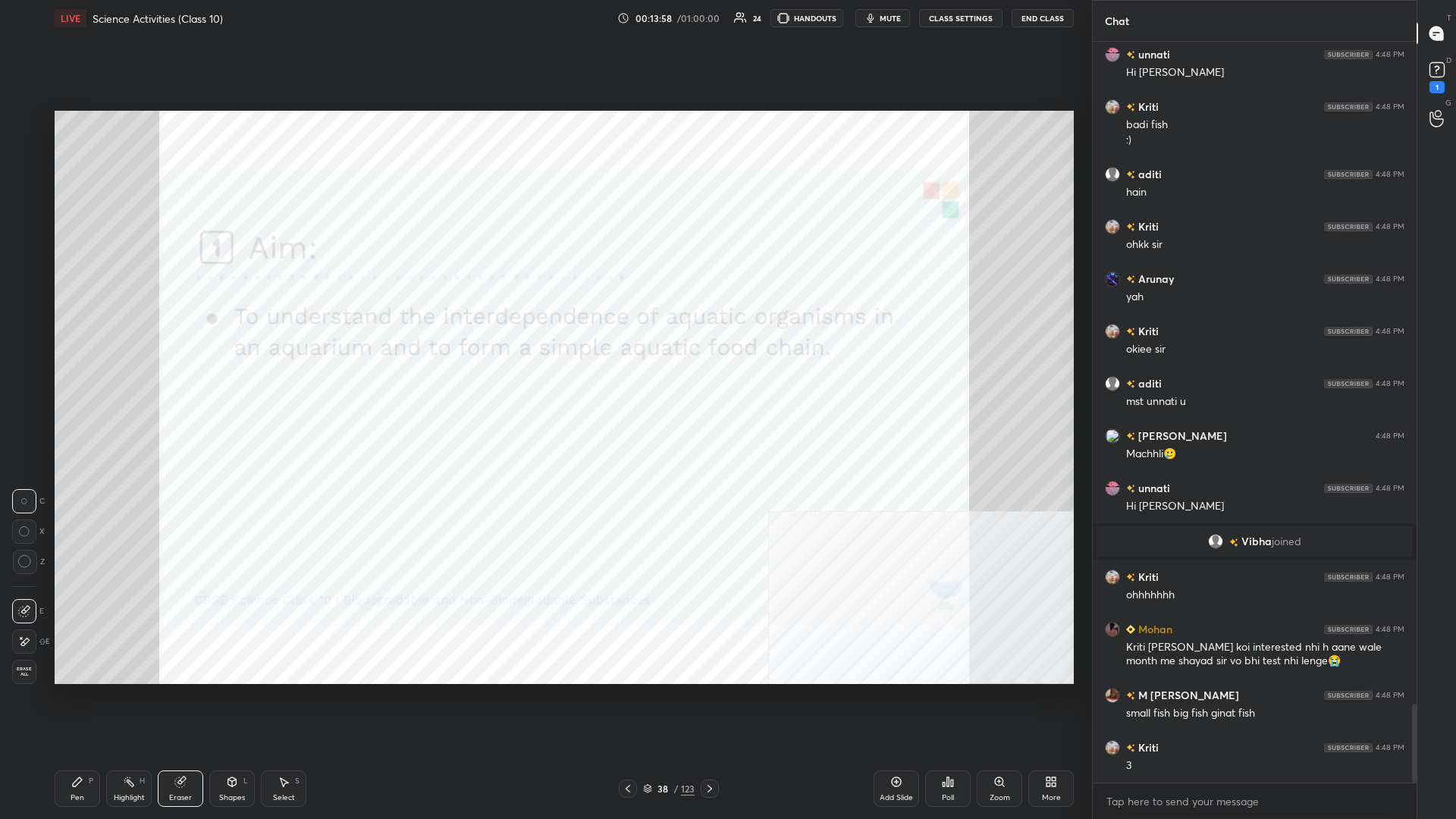 click on "Erase all" at bounding box center [26, 672] 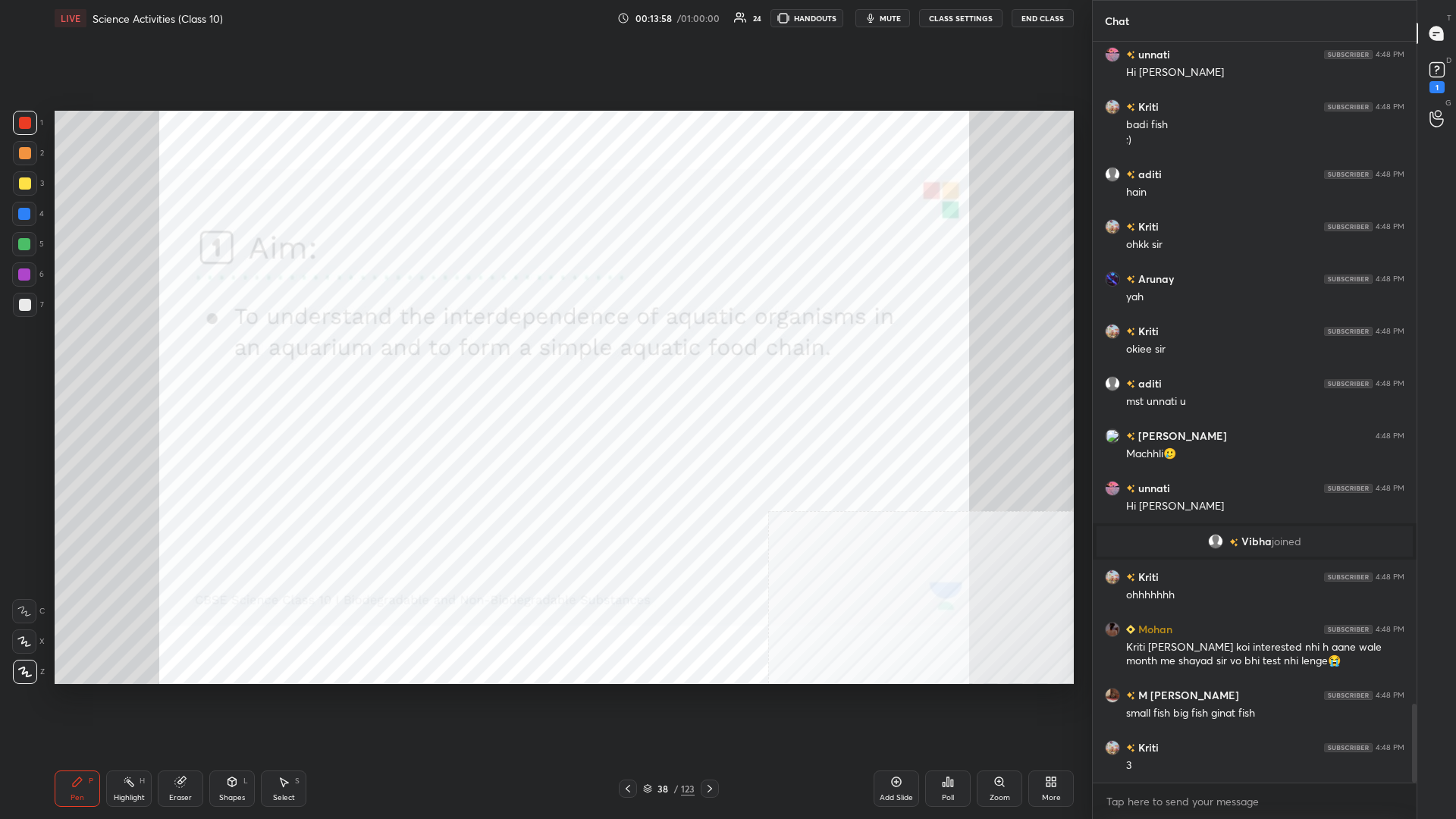 click on "Pen P Highlight H Eraser Shapes L Select S" at bounding box center [259, 789] 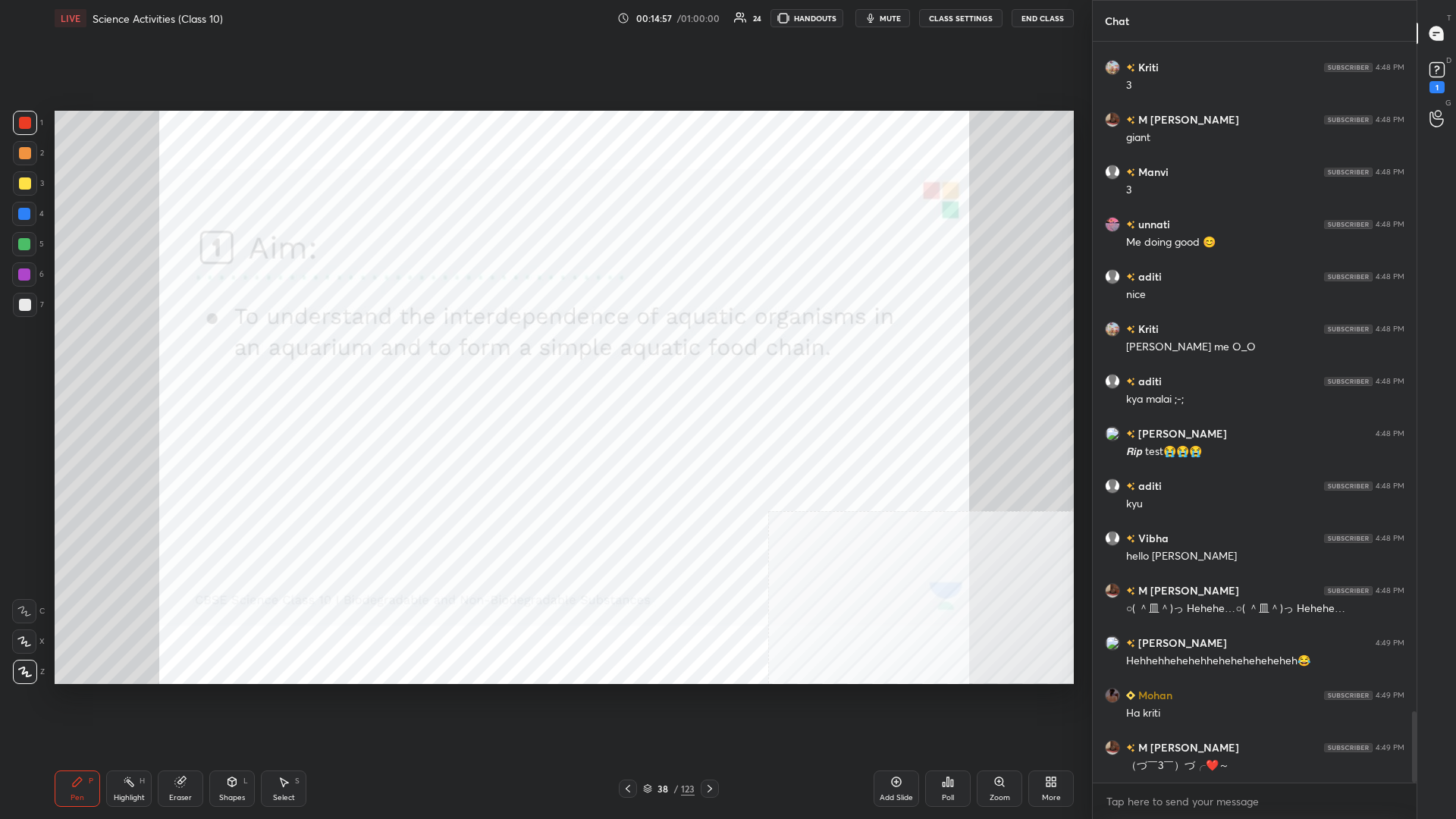 scroll, scrollTop: 6958, scrollLeft: 0, axis: vertical 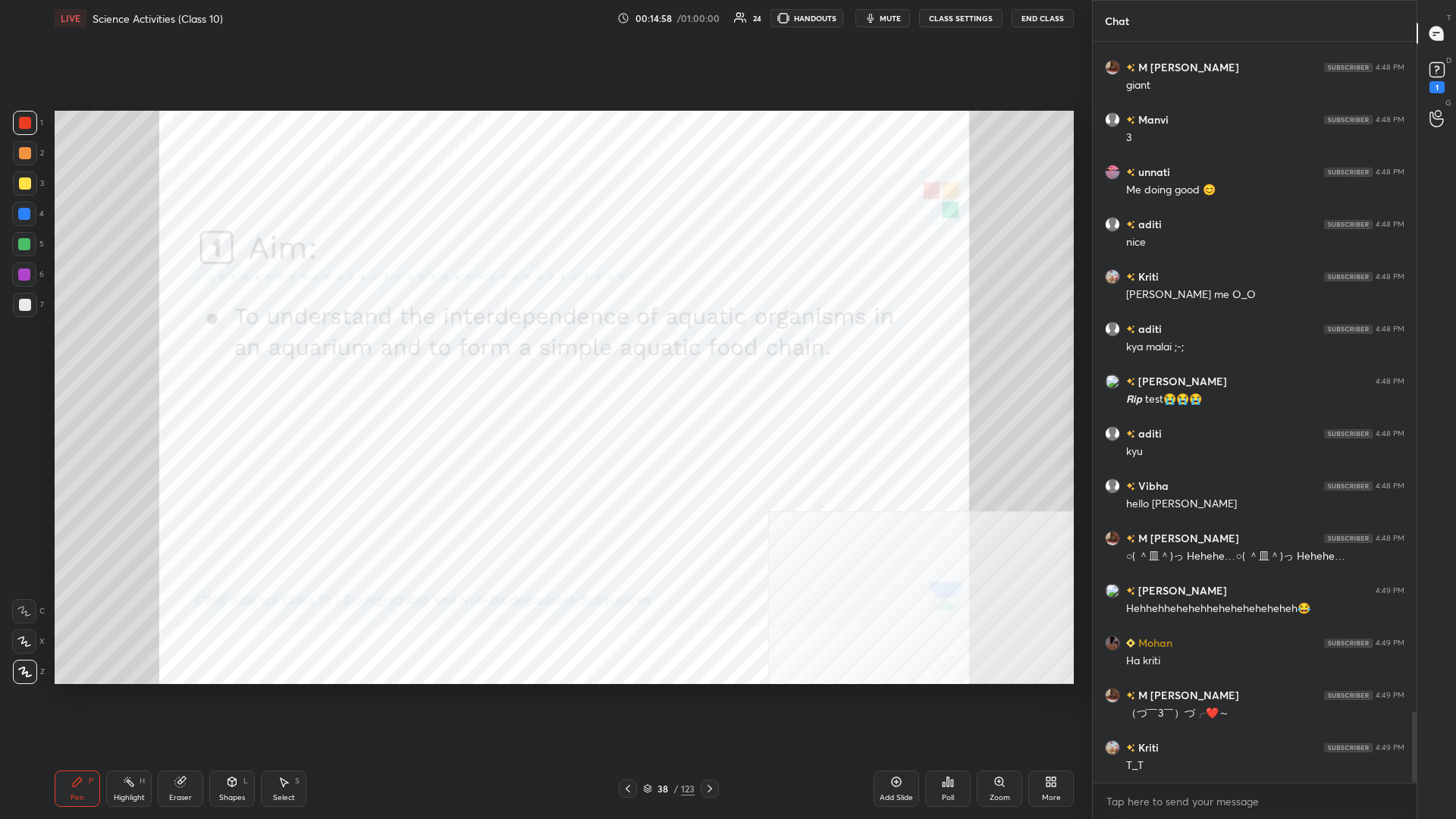click on "Setting up your live class Poll for   secs No correct answer Start poll" at bounding box center (564, 397) 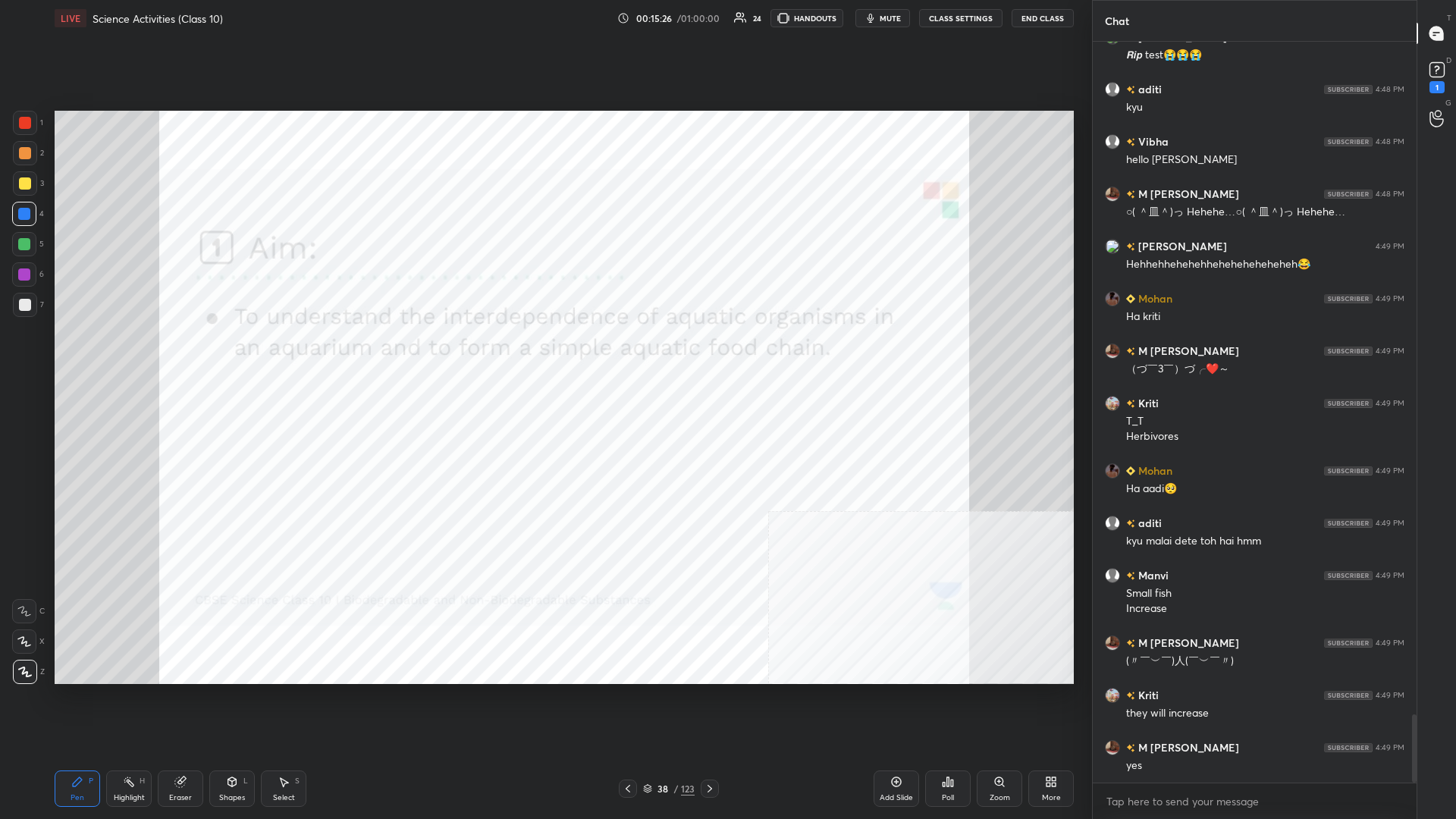scroll, scrollTop: 7318, scrollLeft: 0, axis: vertical 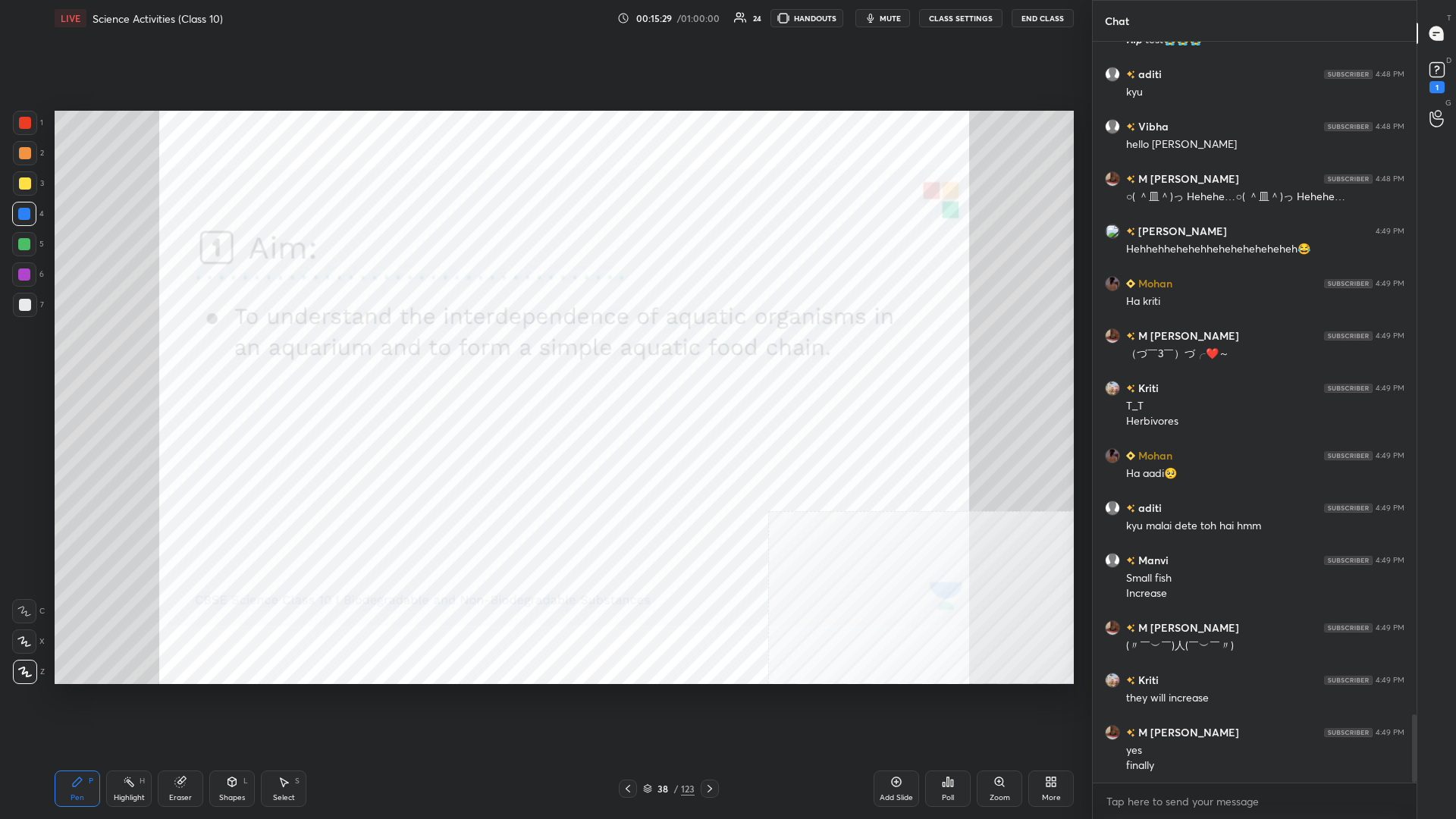 click on "Pen P Highlight H Eraser Shapes L Select S 38 / 123 Add Slide Poll Zoom More" at bounding box center (564, 789) 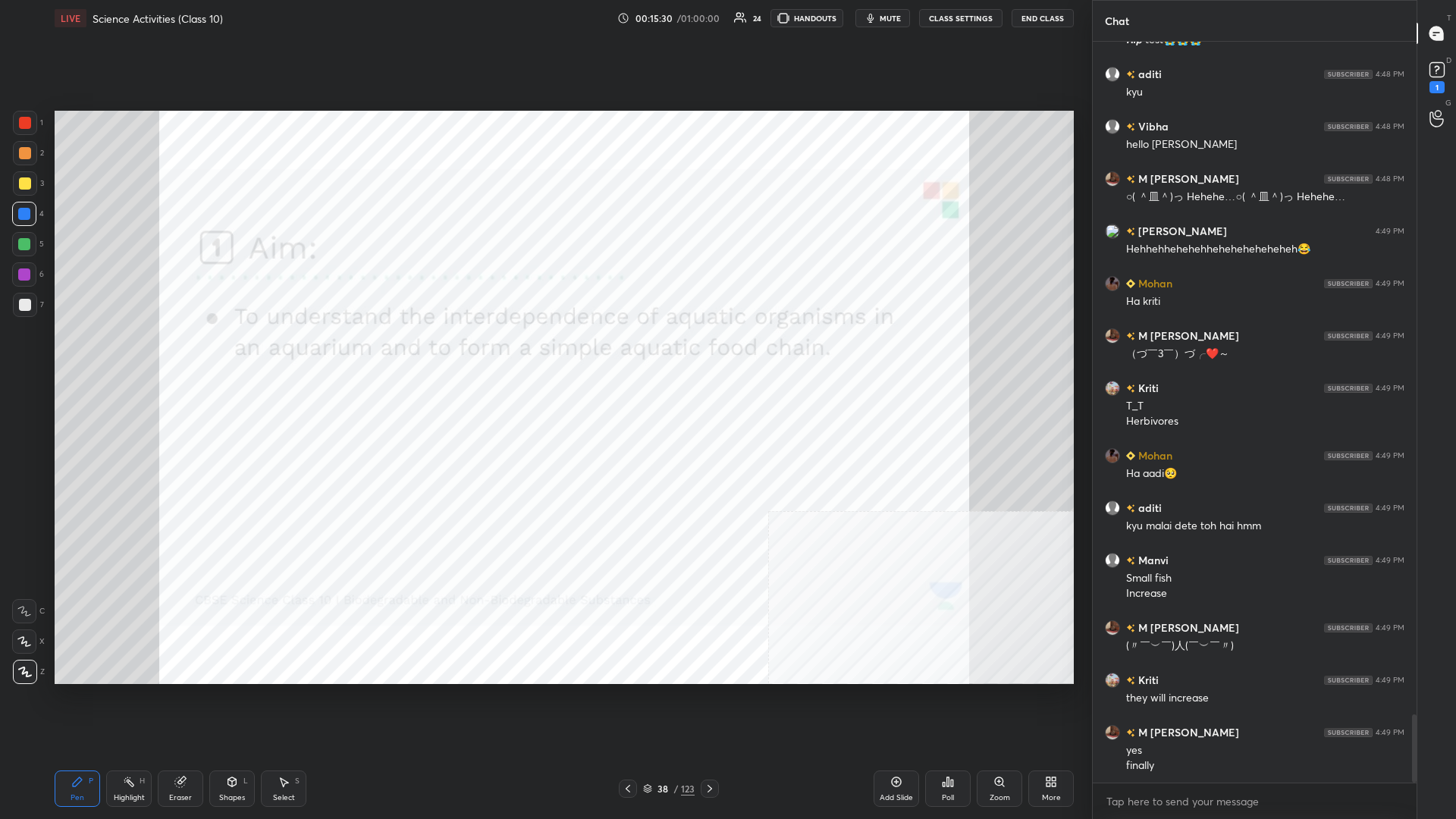 click on "Highlight H" at bounding box center [129, 789] 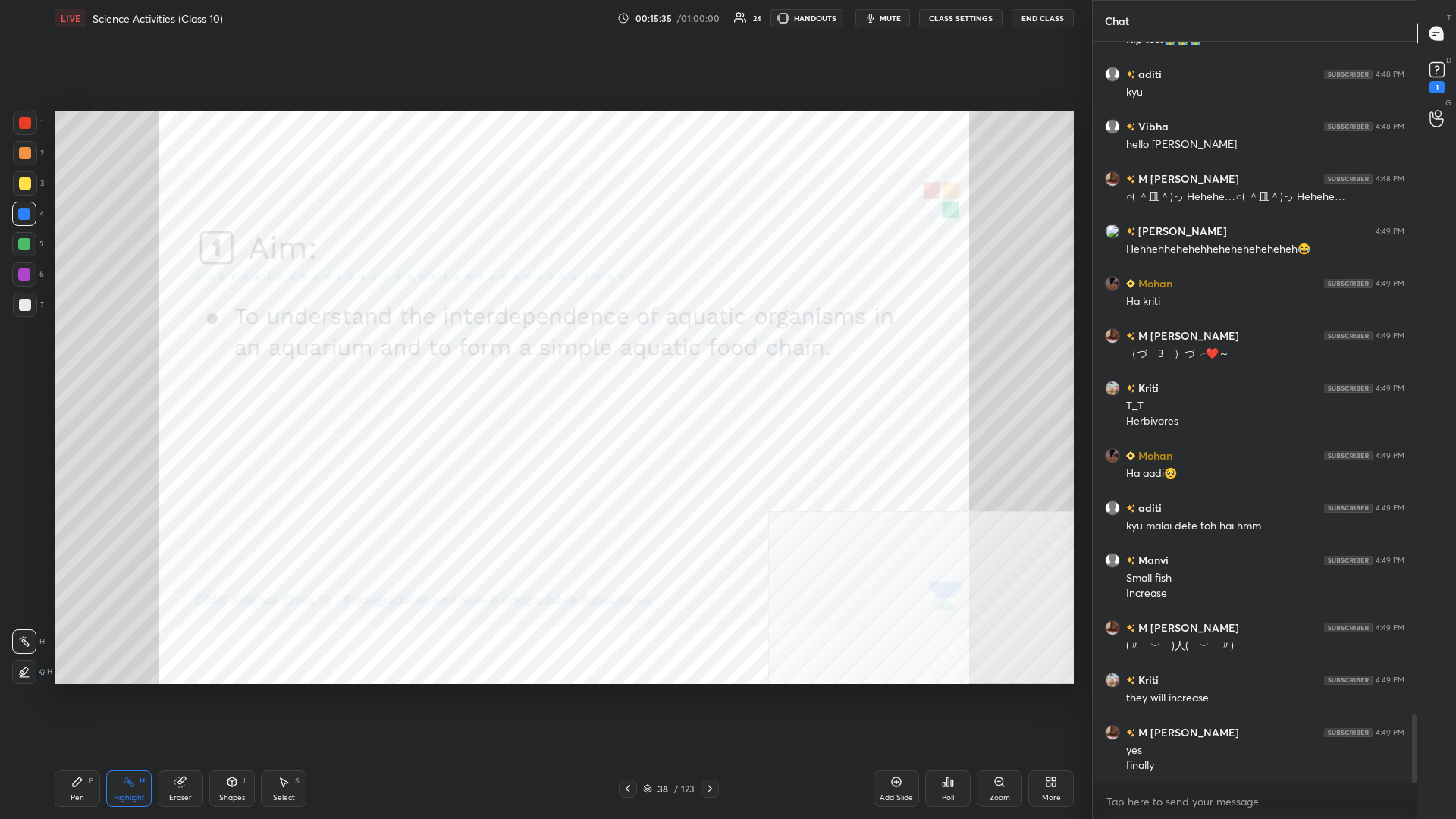 scroll, scrollTop: 7370, scrollLeft: 0, axis: vertical 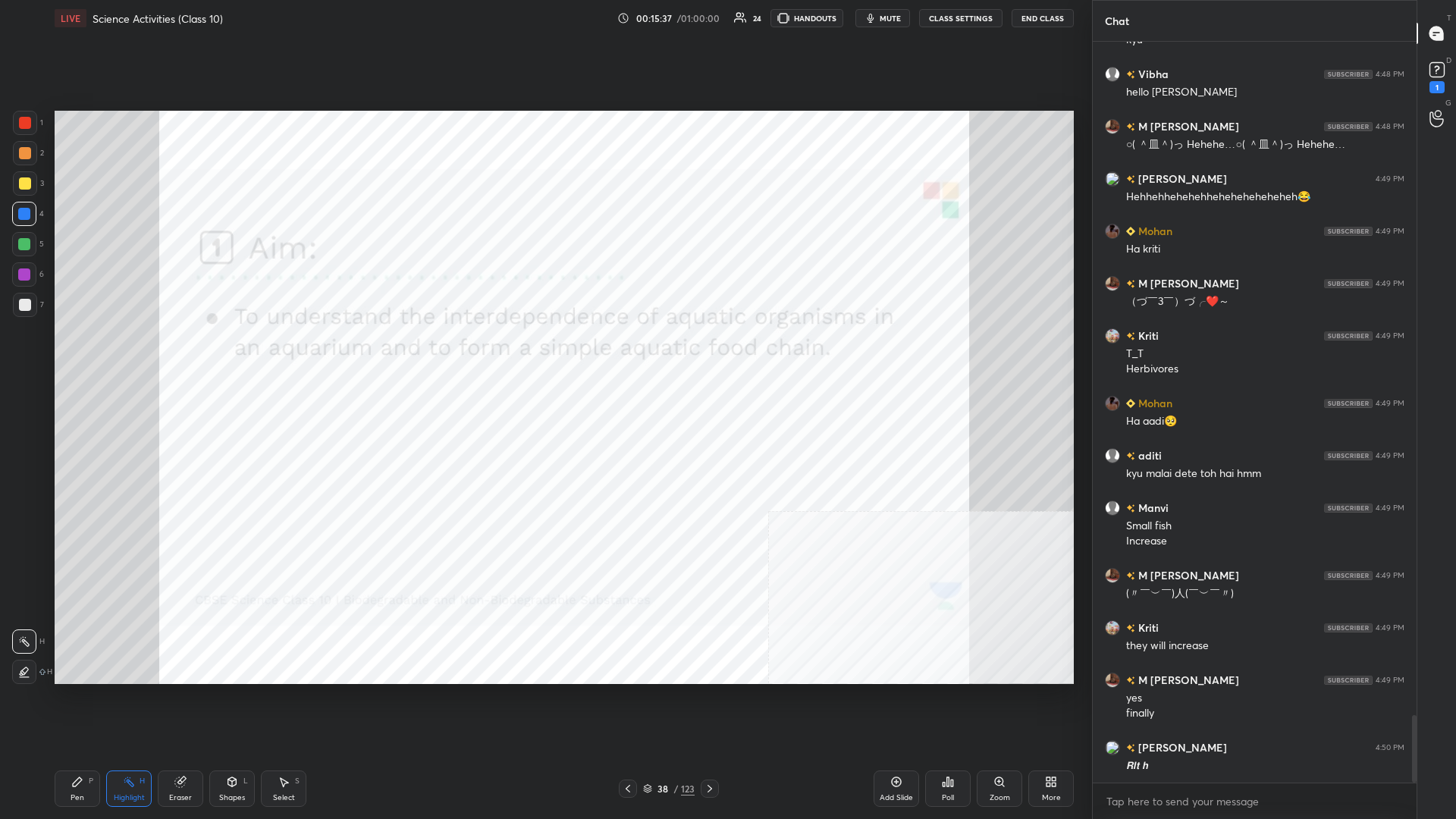 click on "Pen P" at bounding box center (77, 789) 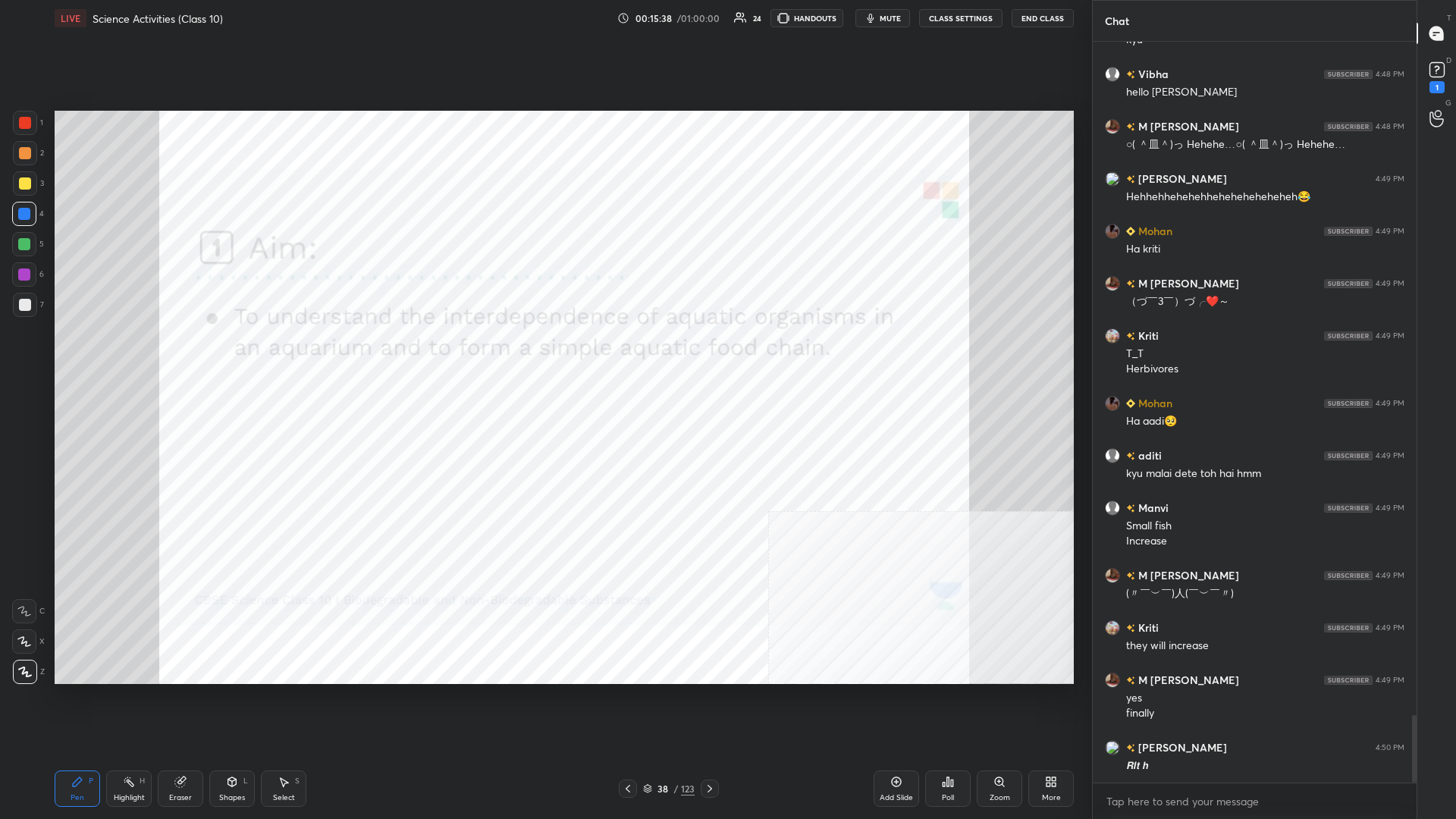 click 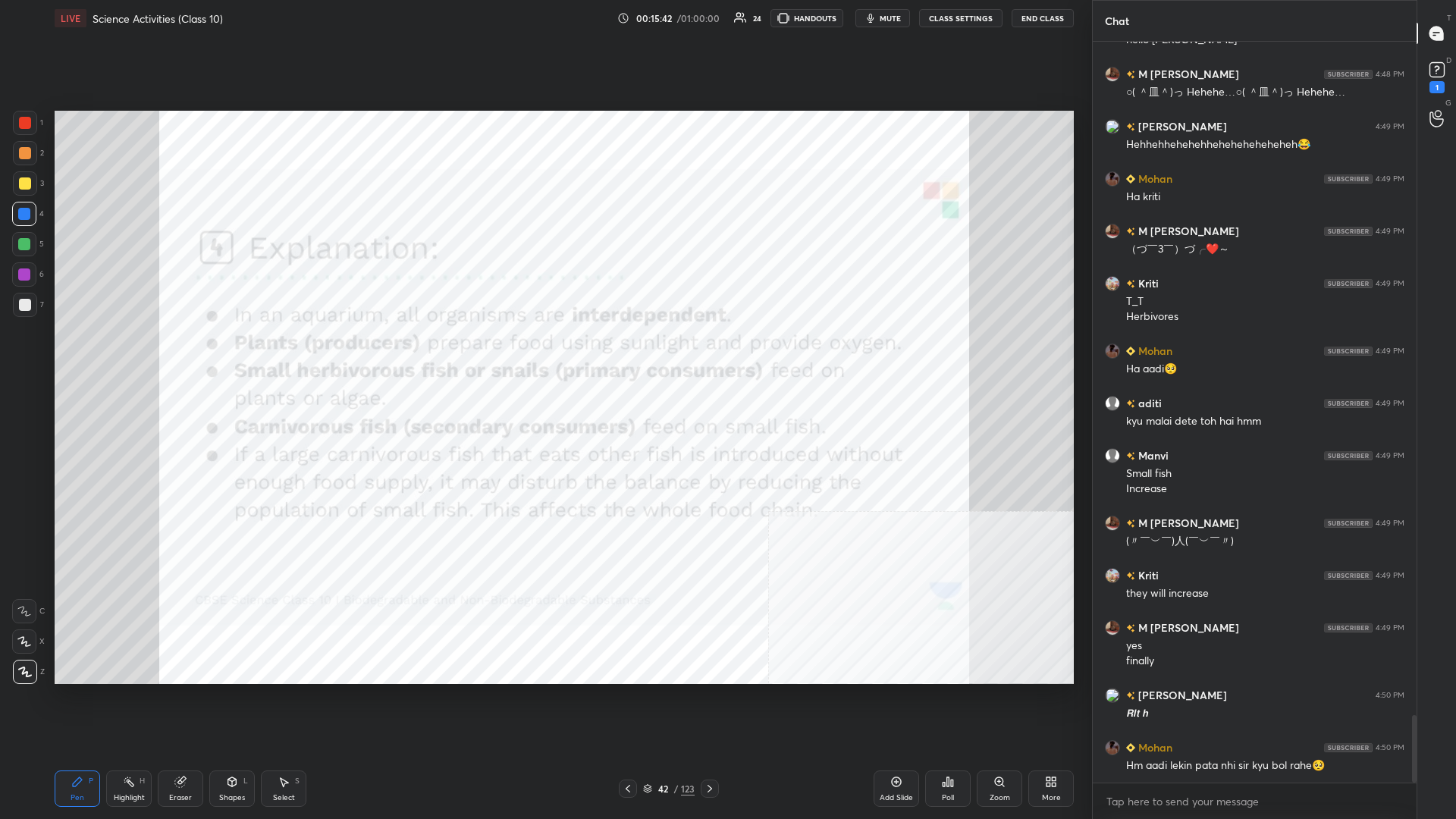 scroll, scrollTop: 7475, scrollLeft: 0, axis: vertical 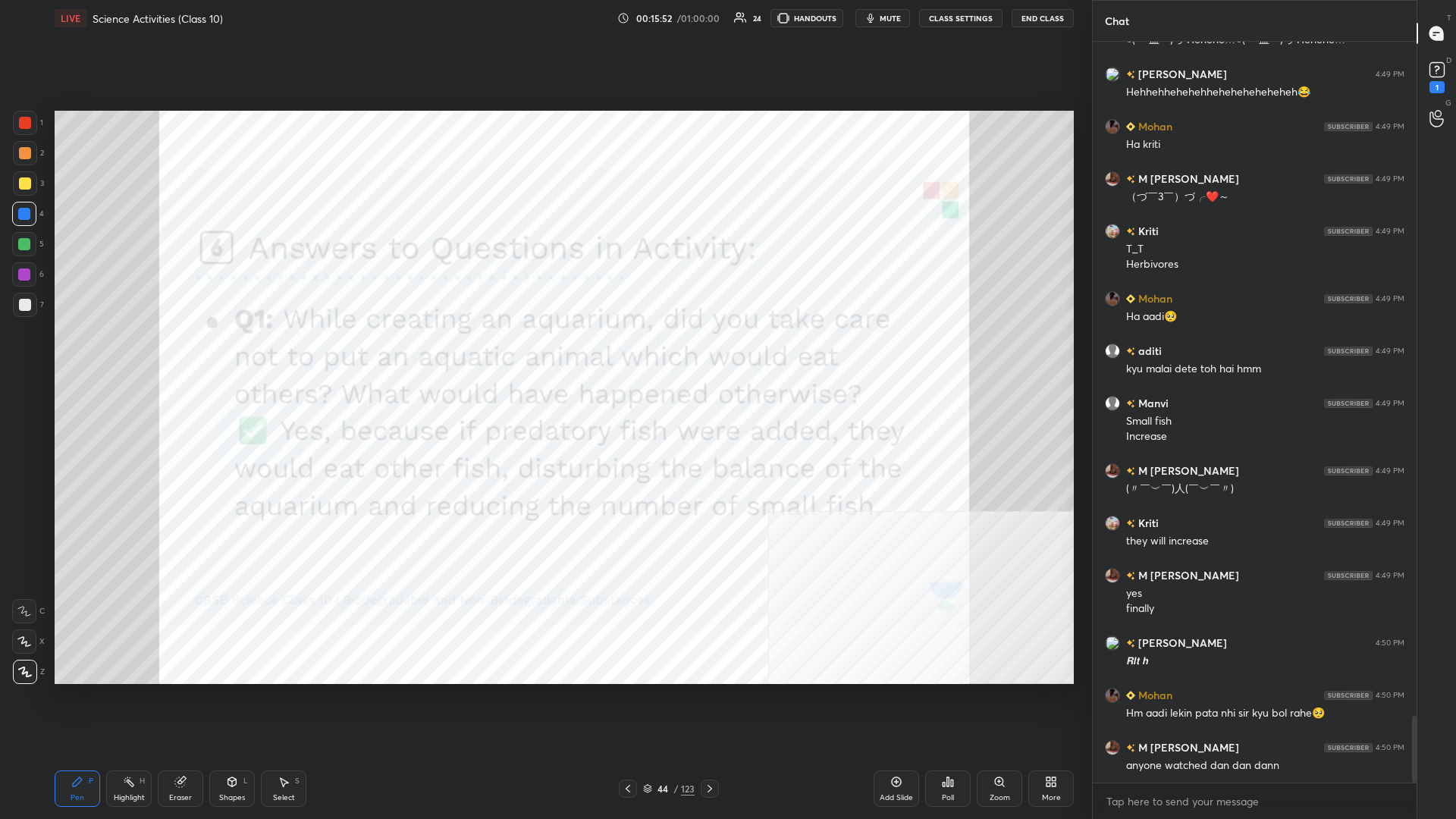 click on "Highlight H" at bounding box center (129, 789) 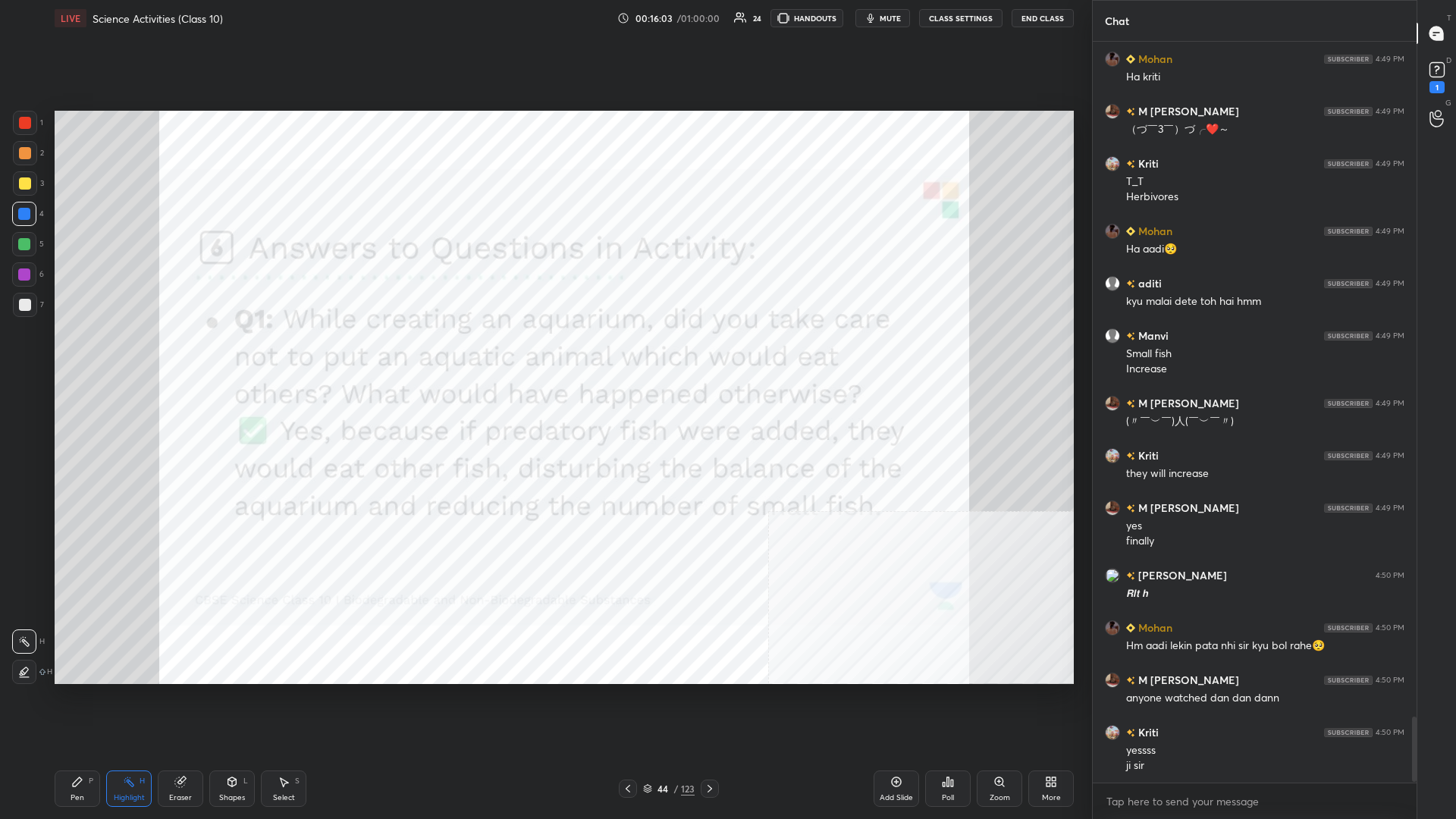 scroll, scrollTop: 7595, scrollLeft: 0, axis: vertical 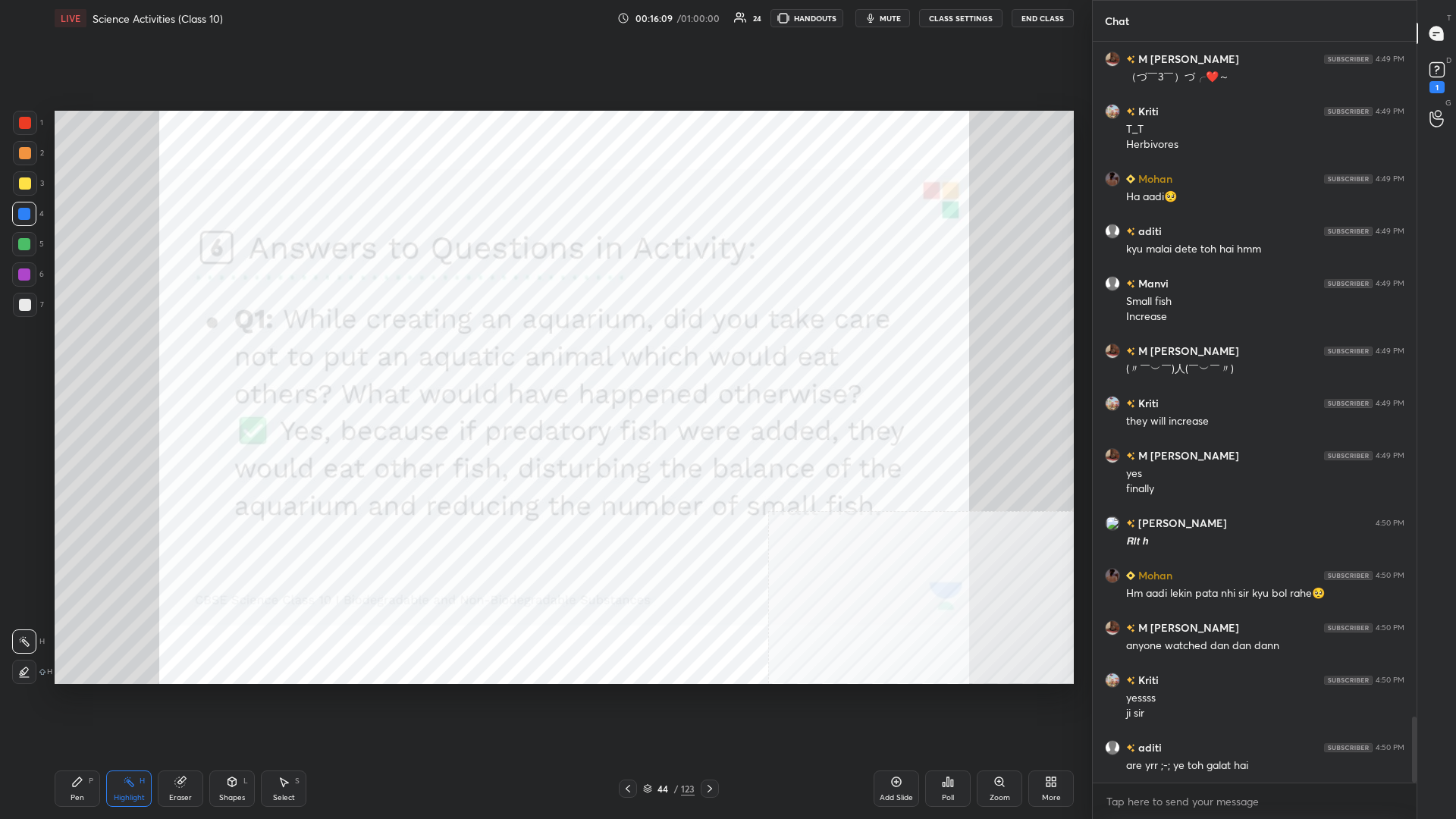 click on "Pen P" at bounding box center [77, 789] 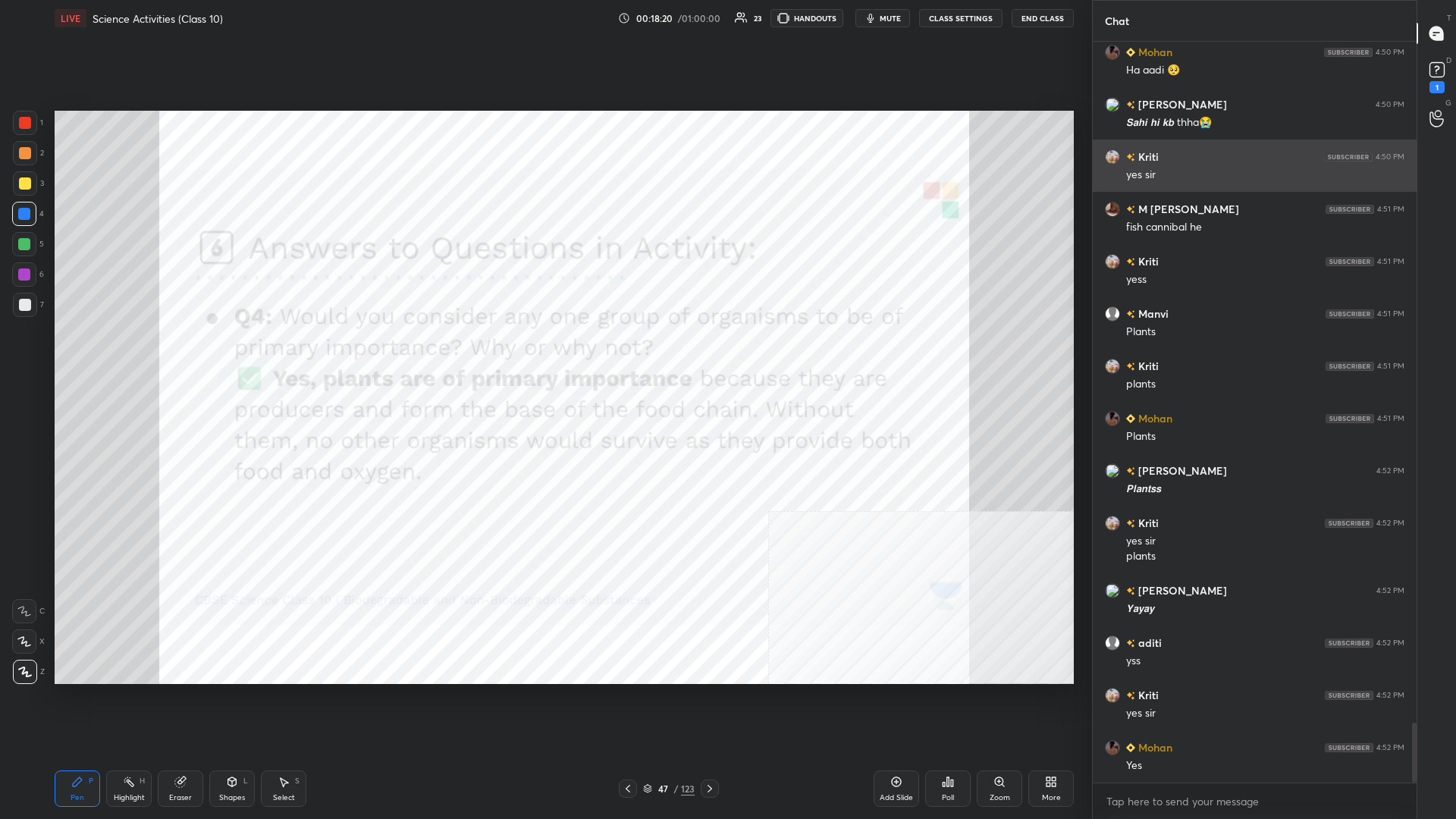 scroll, scrollTop: 8395, scrollLeft: 0, axis: vertical 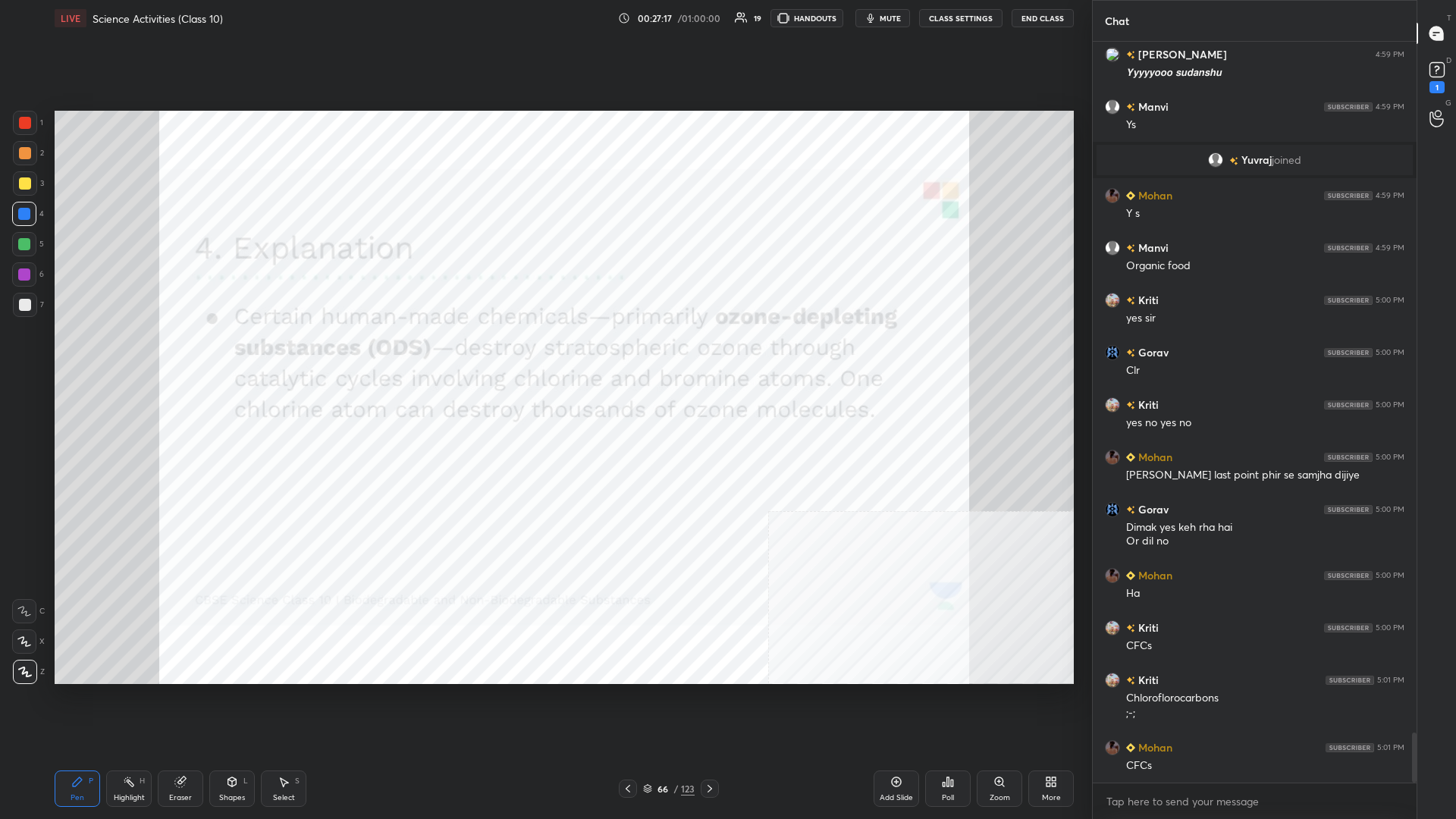 click on "Highlight H" at bounding box center (129, 789) 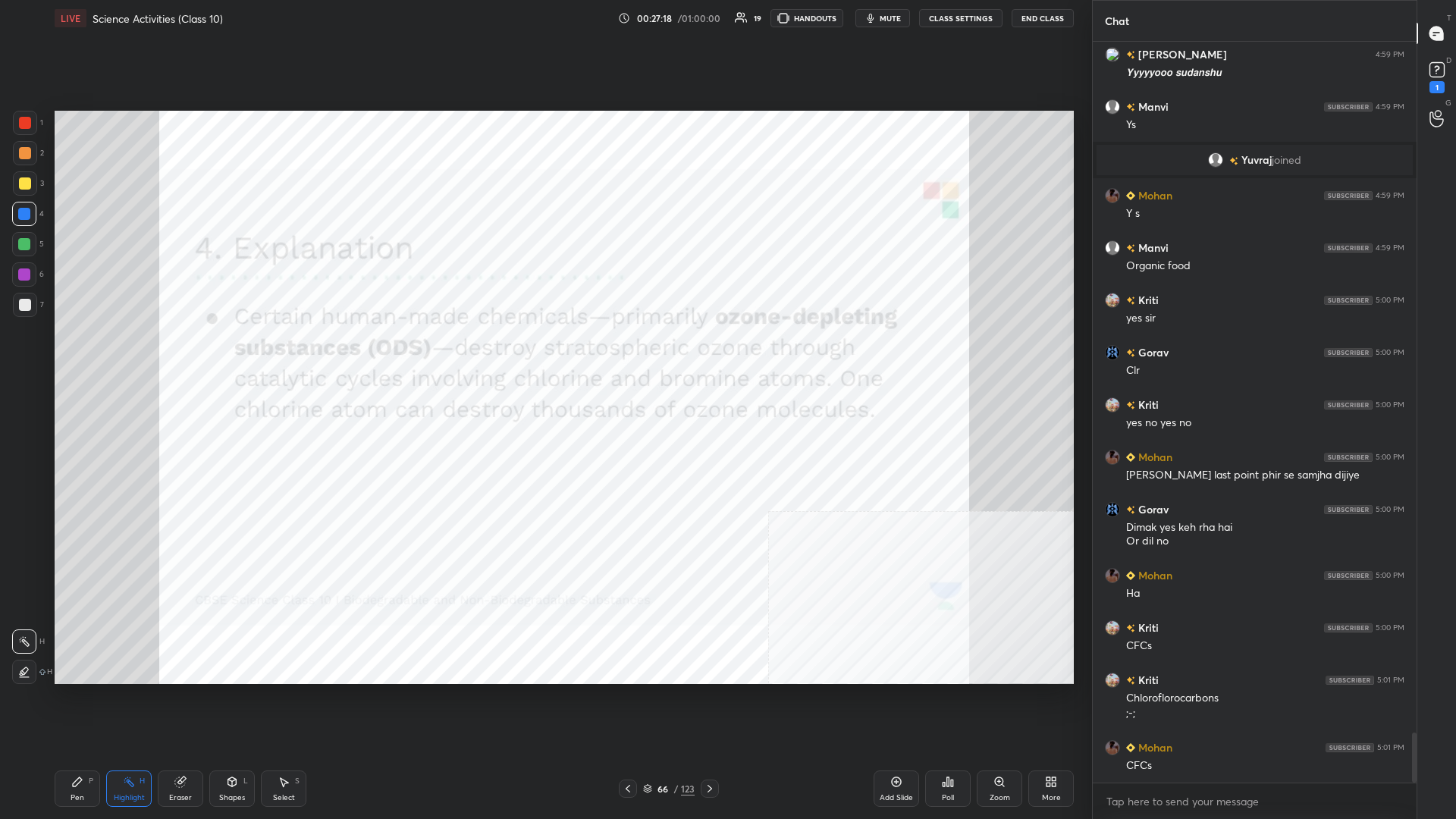 click 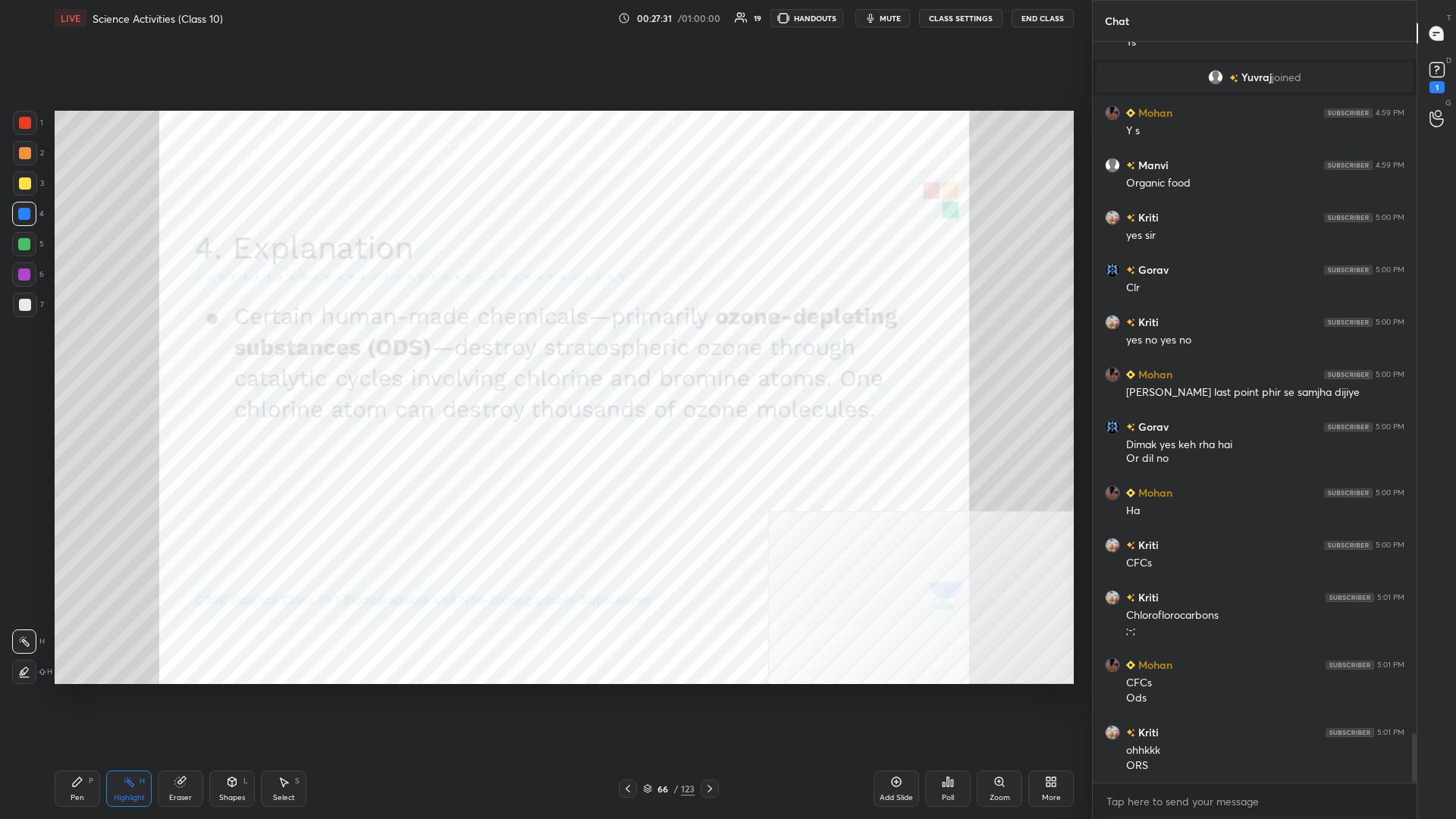 scroll, scrollTop: 10432, scrollLeft: 0, axis: vertical 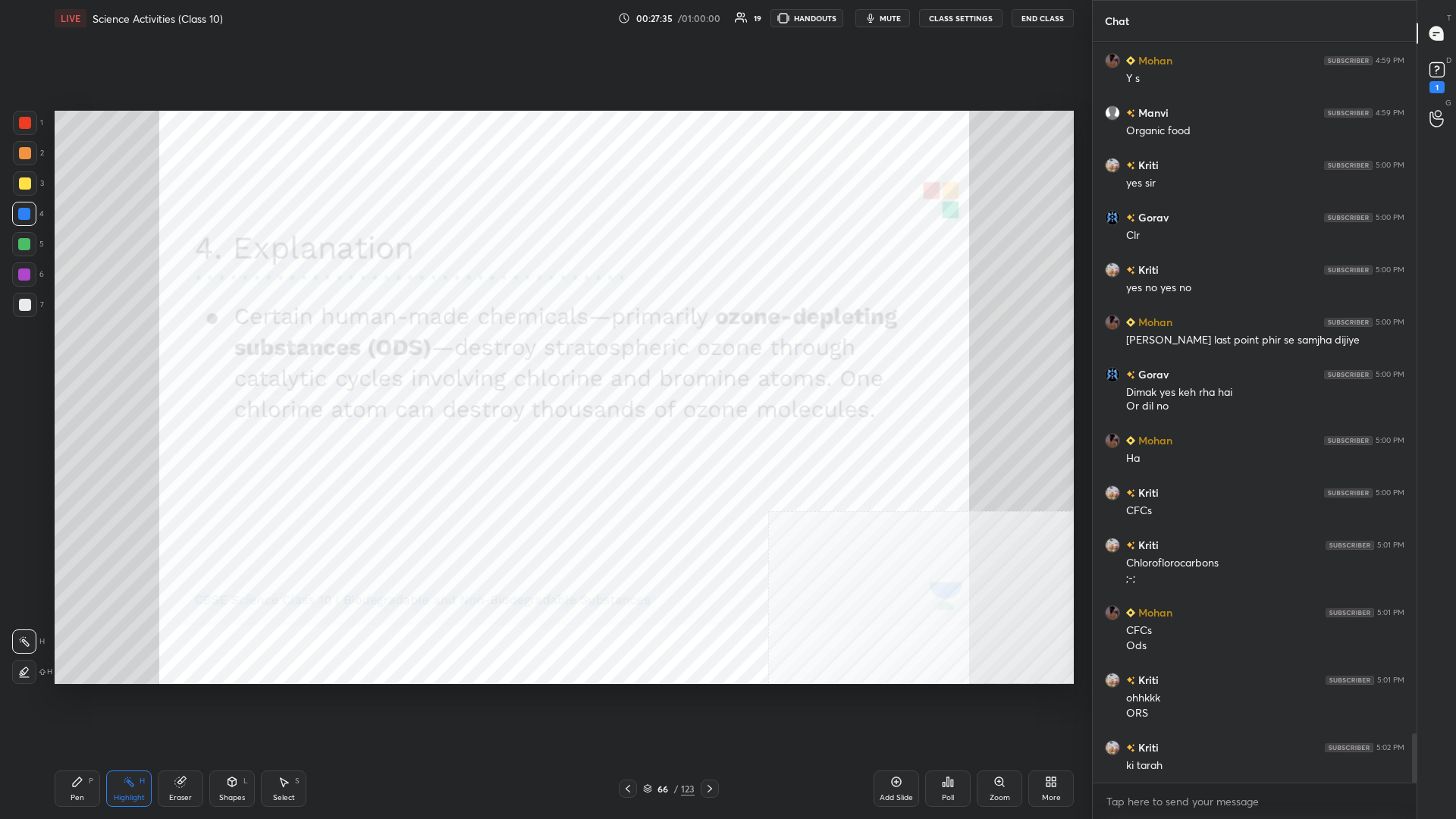 click on "Setting up your live class Poll for   secs No correct answer Start poll" at bounding box center [564, 397] 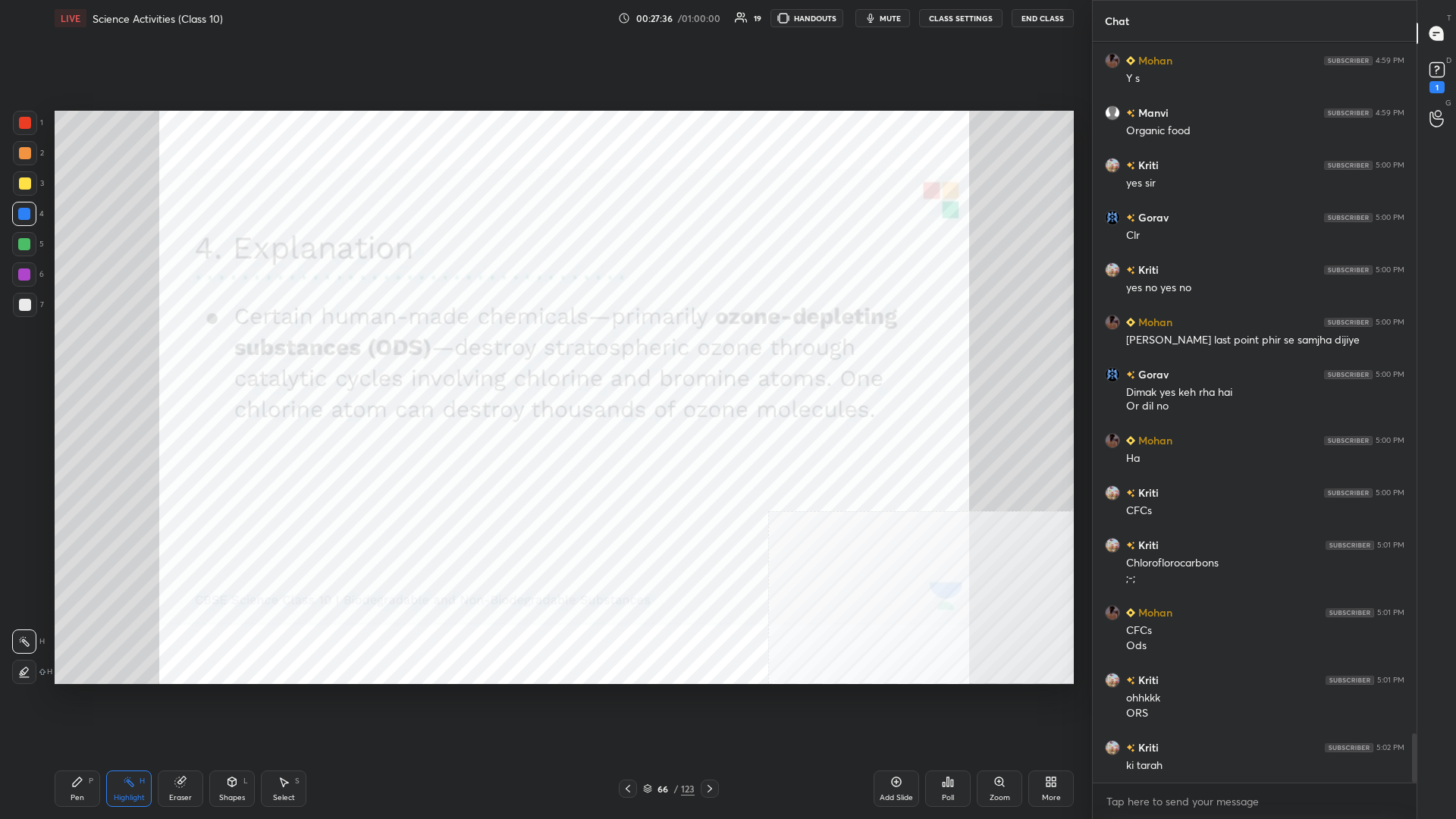 click on "Pen P Highlight H Eraser Shapes L Select S 66 / 123 Add Slide Poll Zoom More" at bounding box center [564, 789] 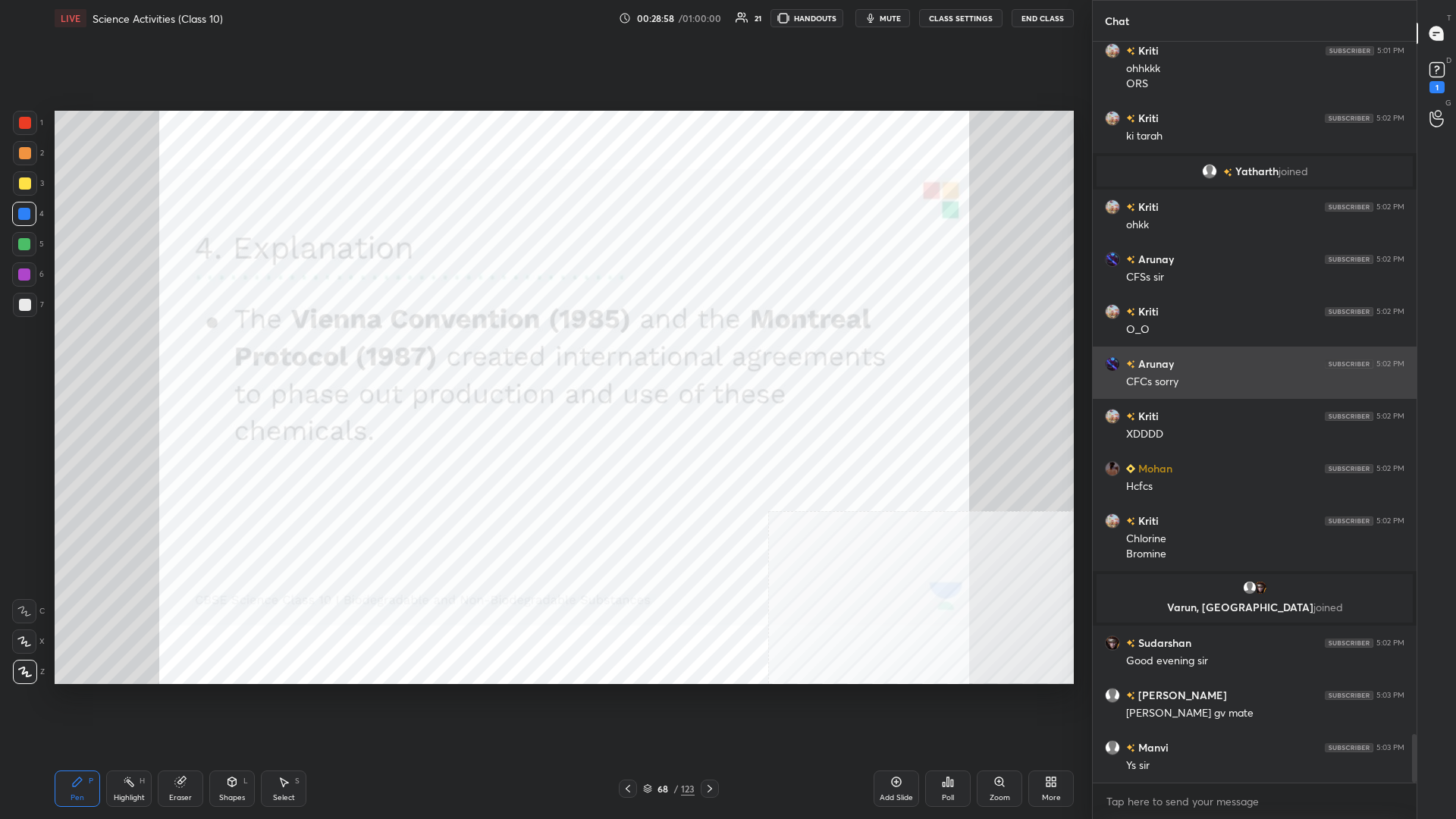 scroll, scrollTop: 10604, scrollLeft: 0, axis: vertical 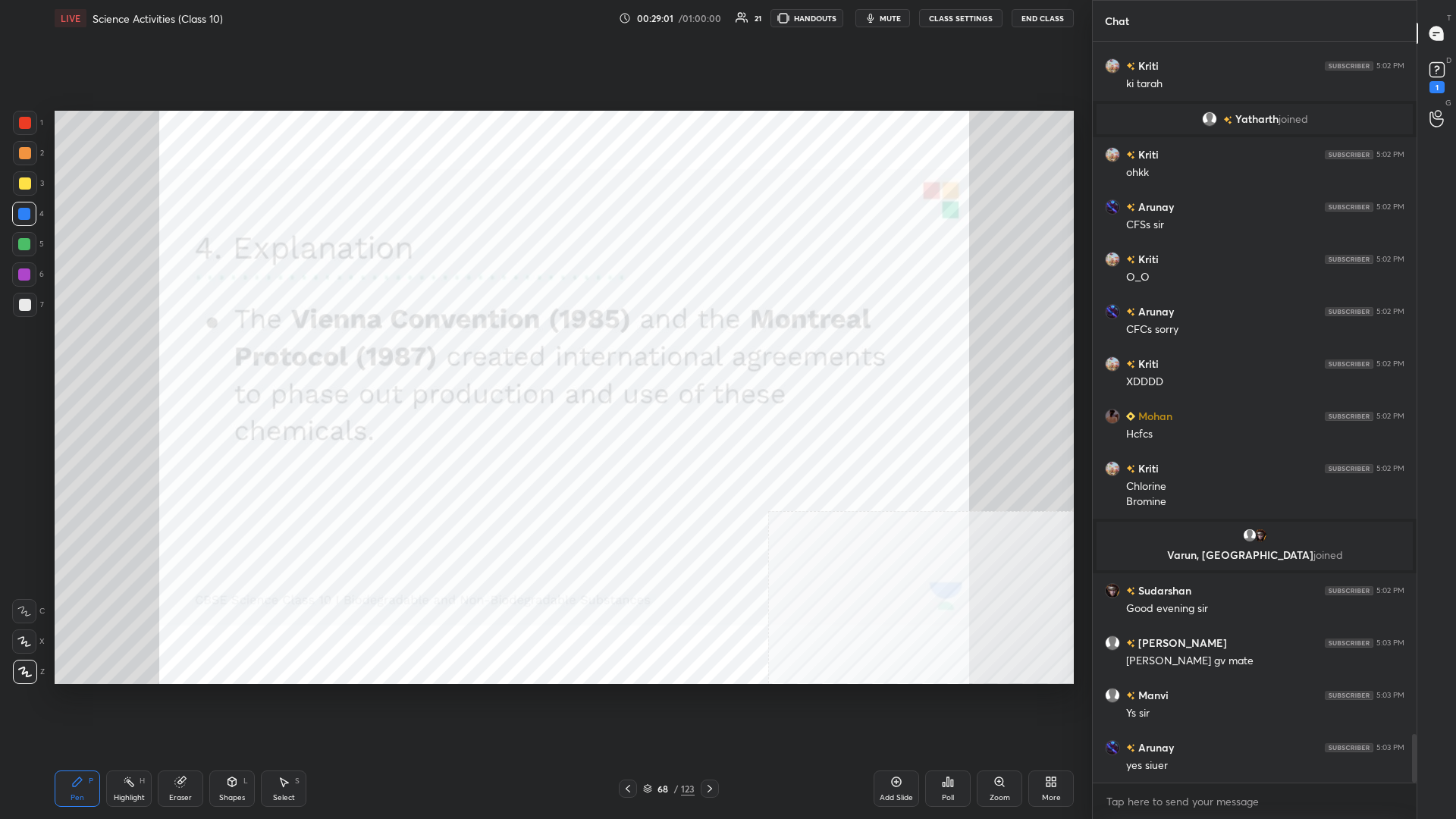 click on "Eraser" at bounding box center [180, 789] 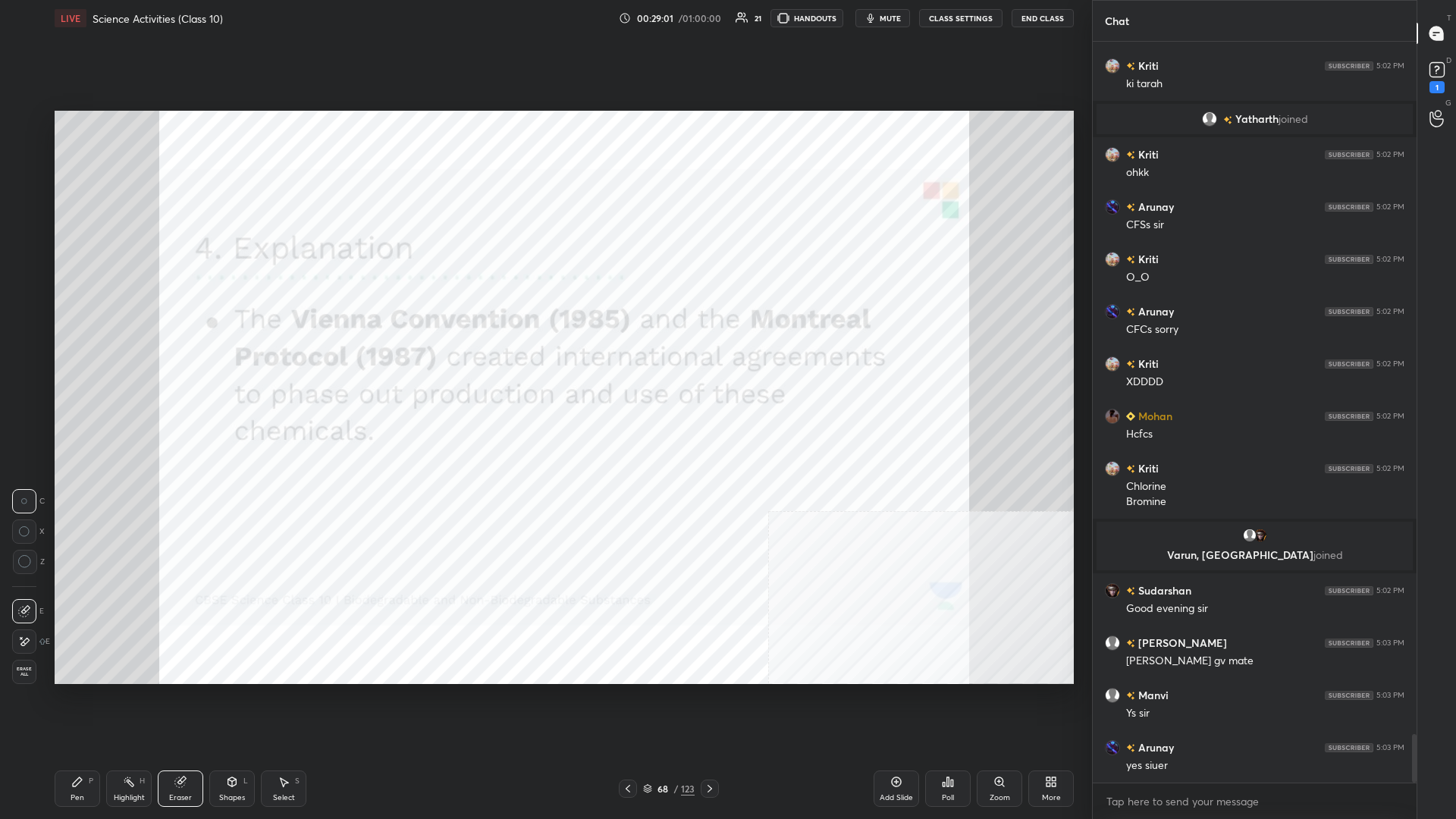 click on "Erase all" at bounding box center (24, 672) 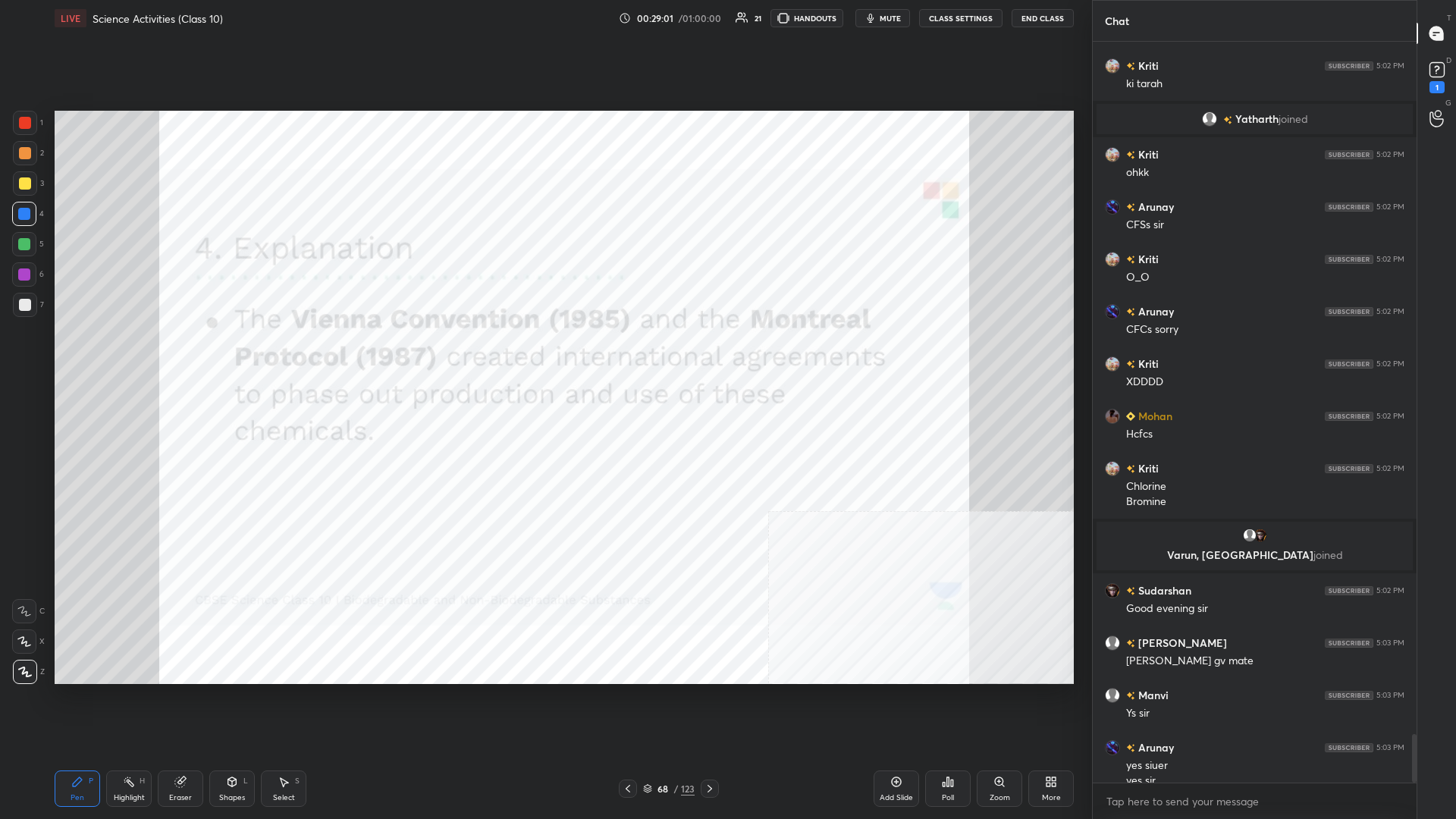 scroll, scrollTop: 10619, scrollLeft: 0, axis: vertical 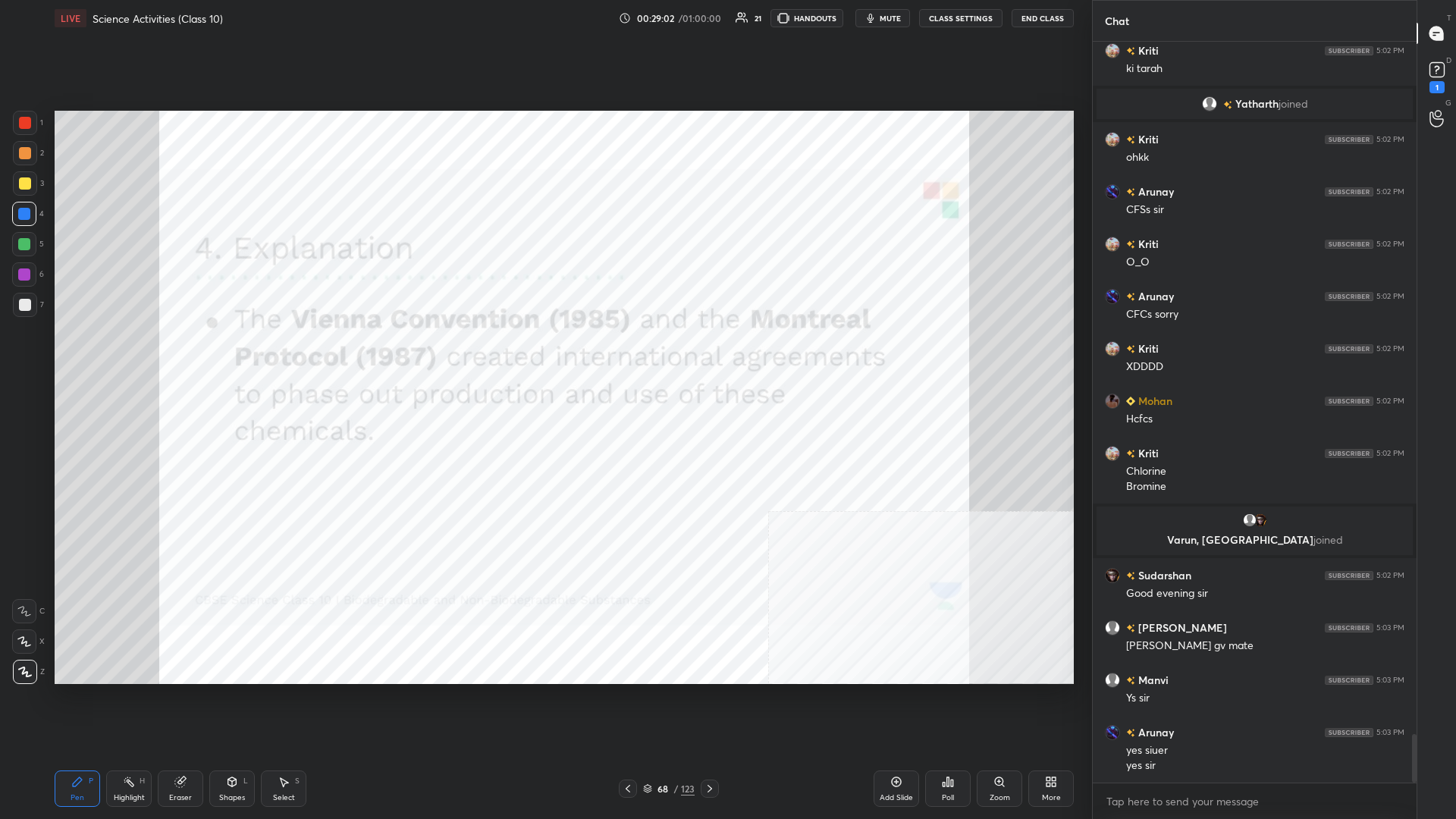 click on "Pen P" at bounding box center (77, 789) 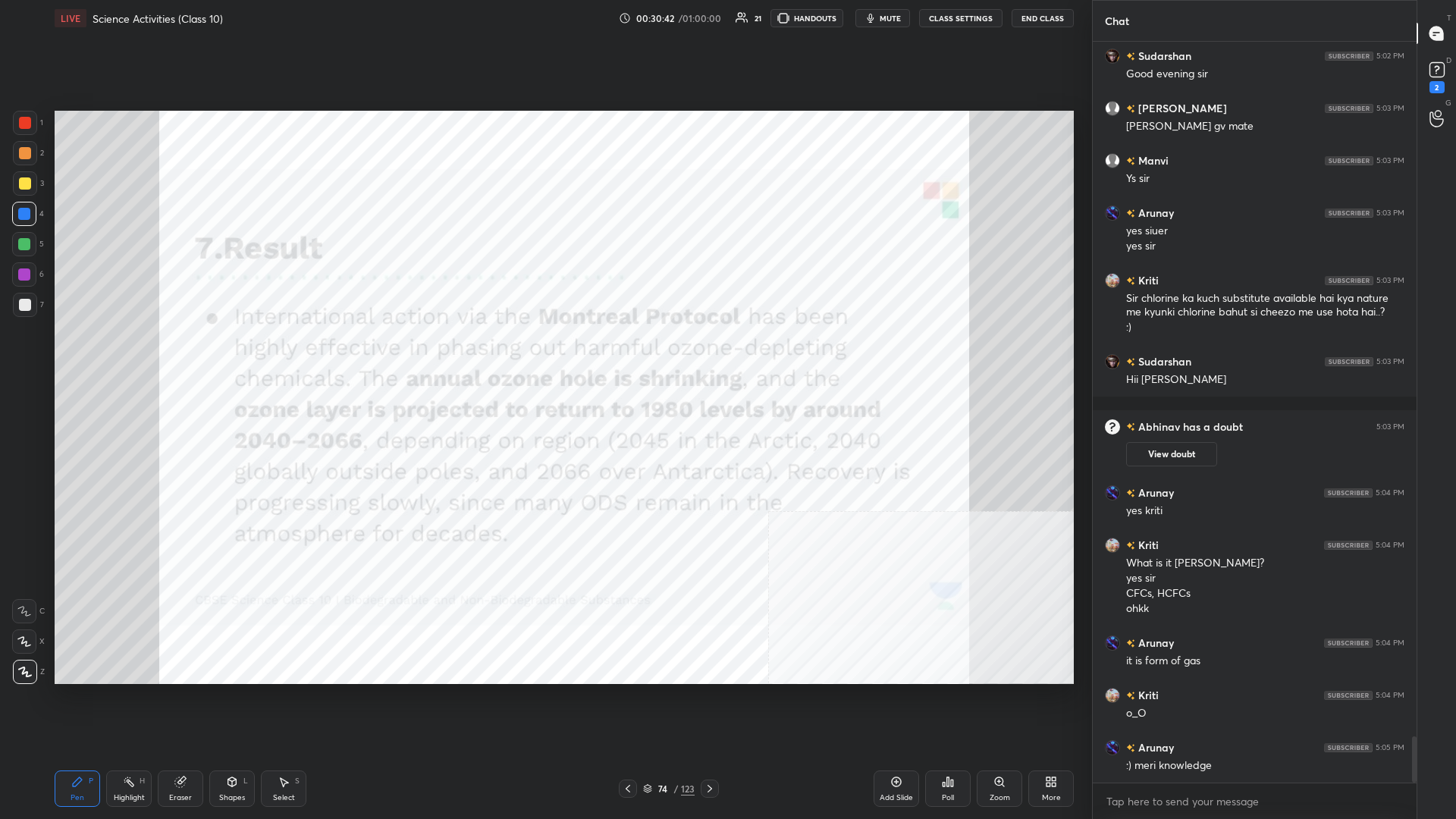 scroll, scrollTop: 11104, scrollLeft: 0, axis: vertical 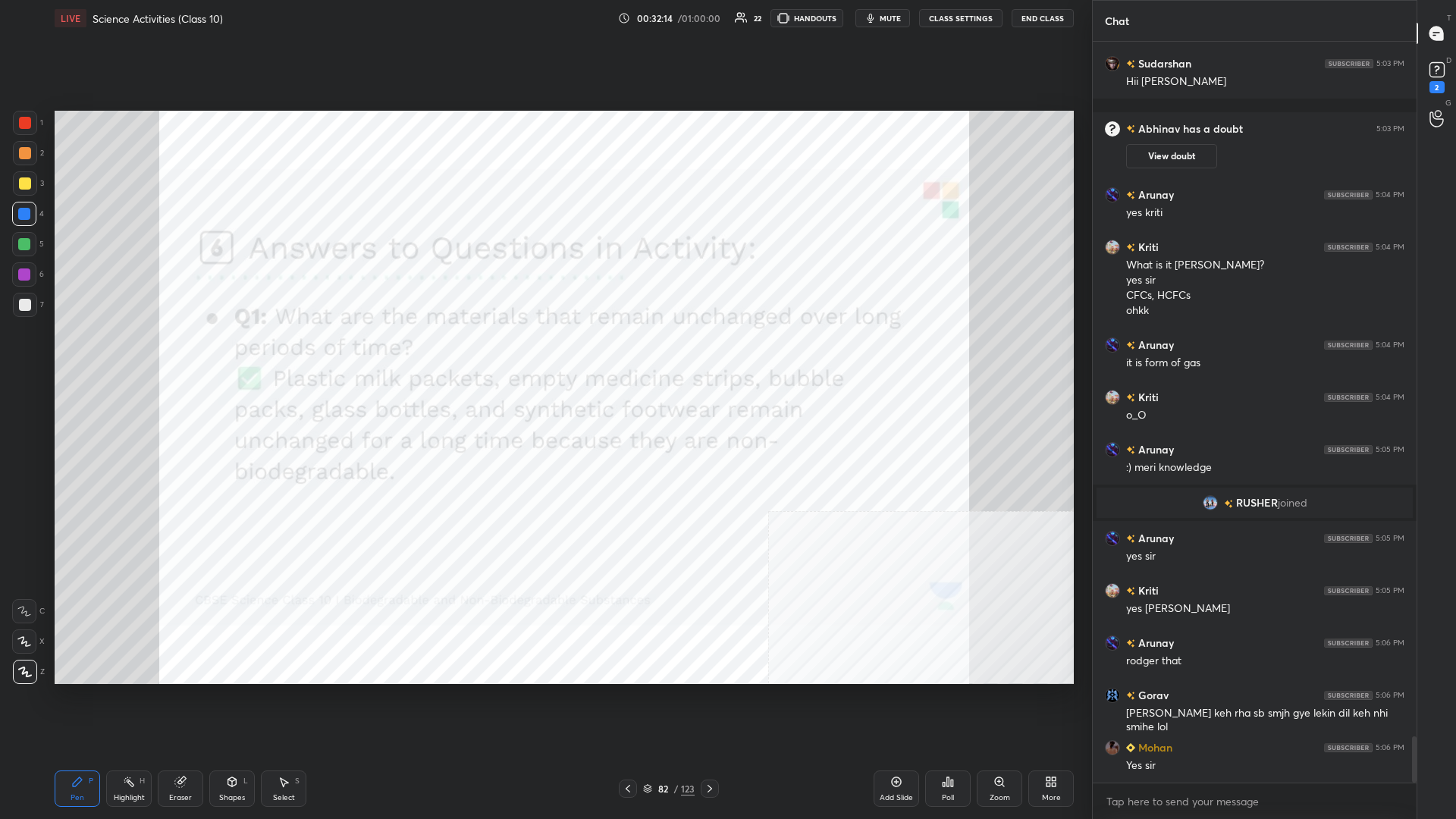 click on "Highlight H" at bounding box center [129, 789] 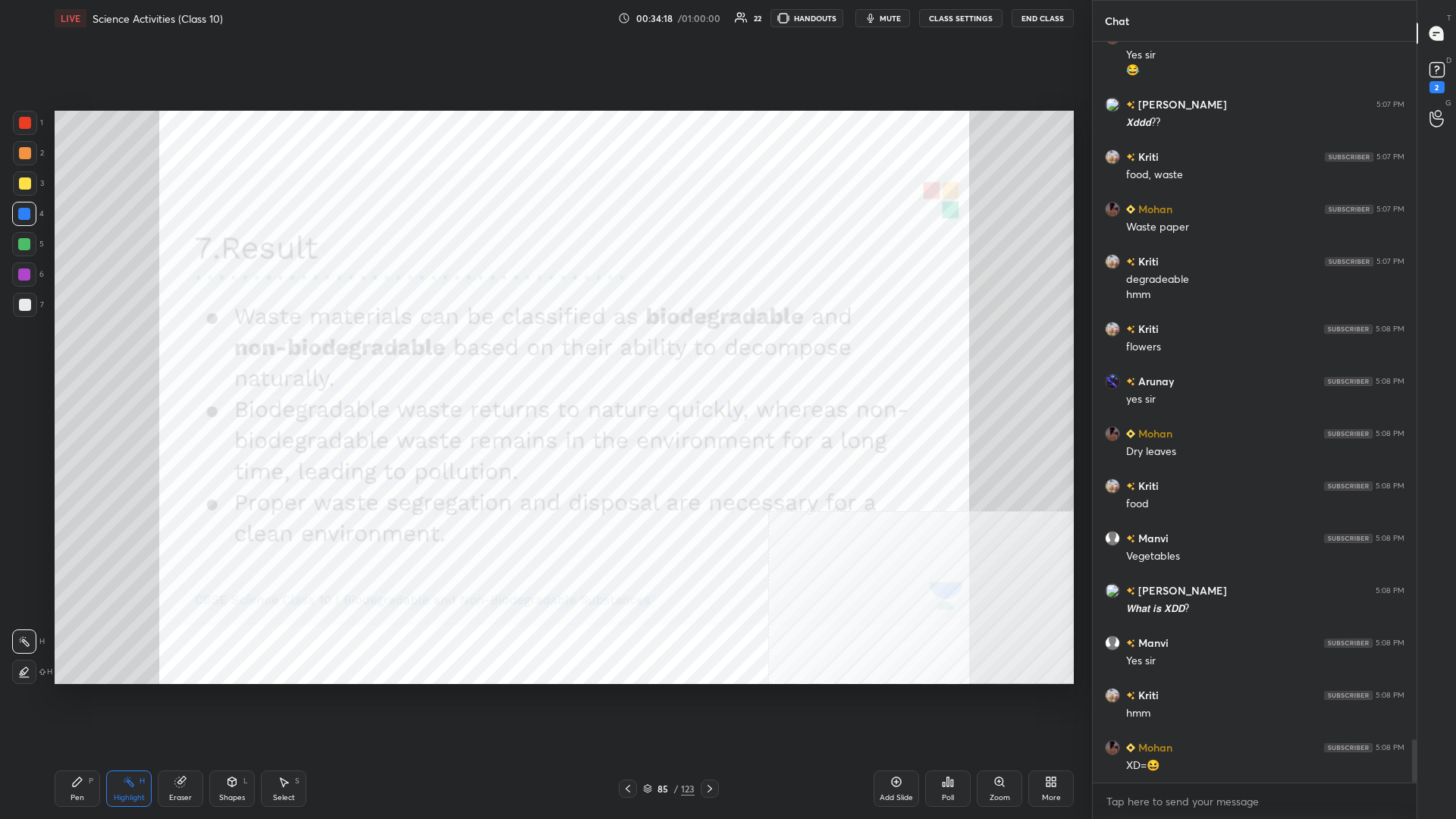 scroll, scrollTop: 11915, scrollLeft: 0, axis: vertical 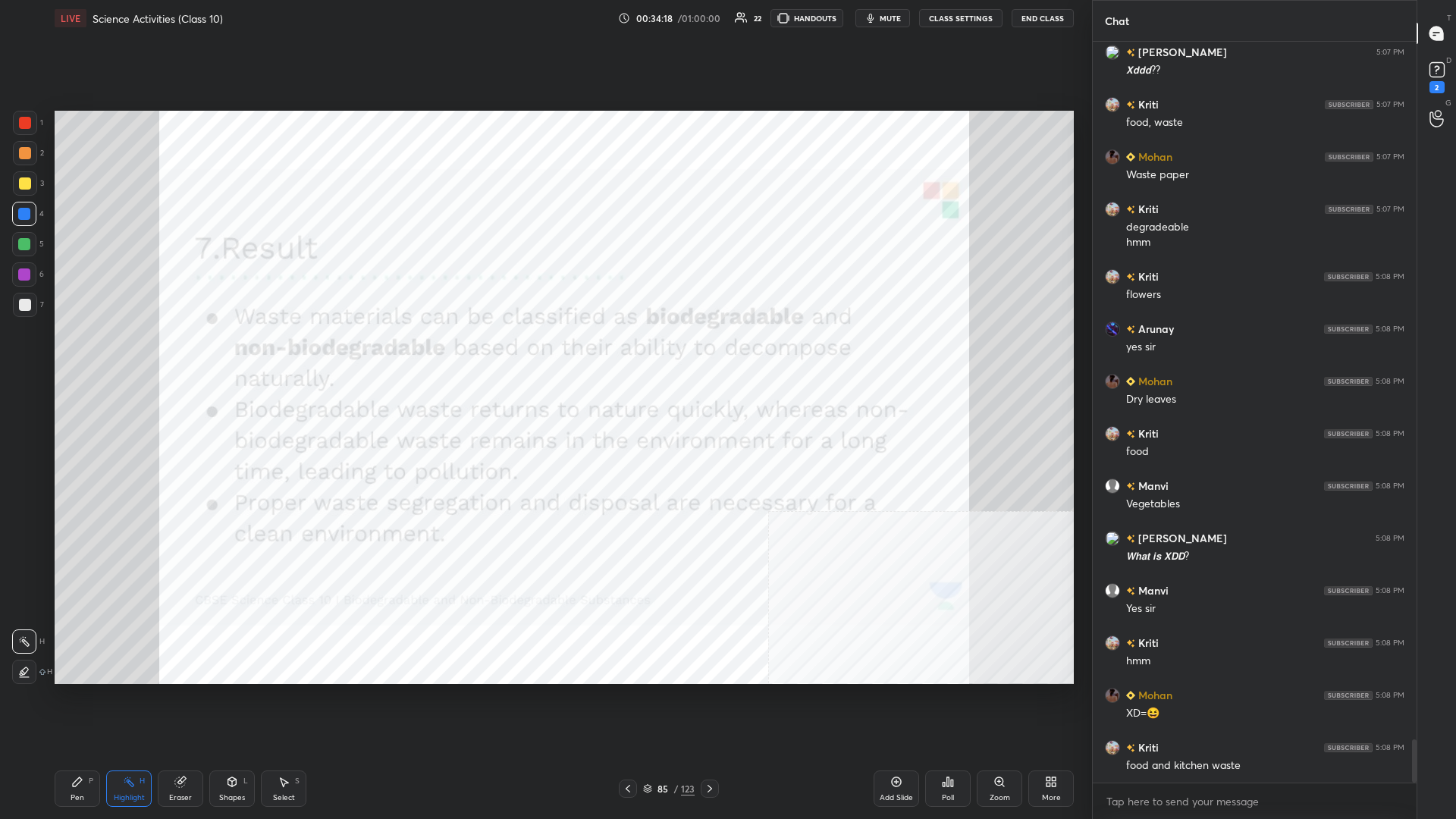 click on "Pen P" at bounding box center (77, 789) 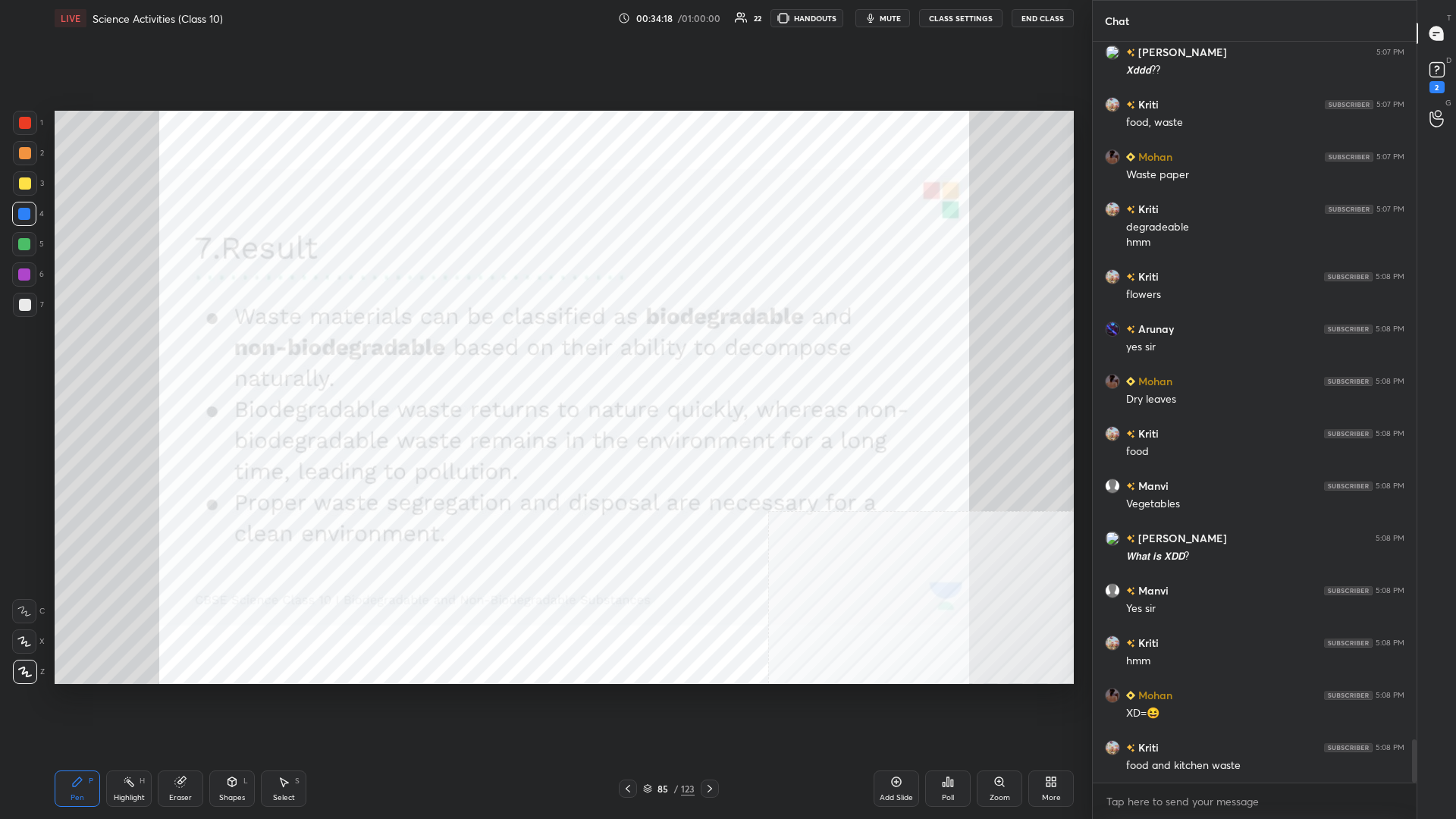 click on "Pen P" at bounding box center (77, 789) 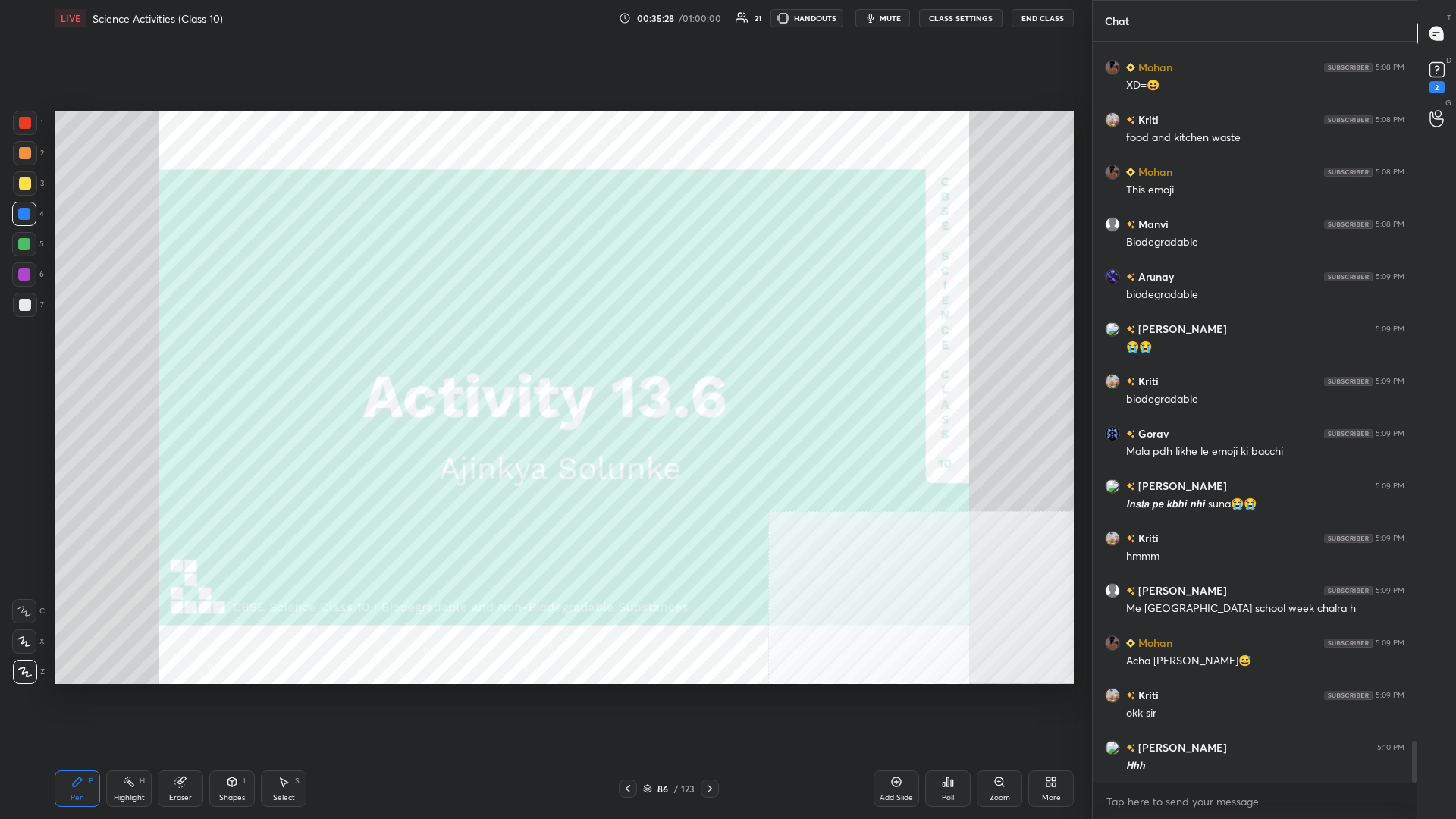 scroll, scrollTop: 12450, scrollLeft: 0, axis: vertical 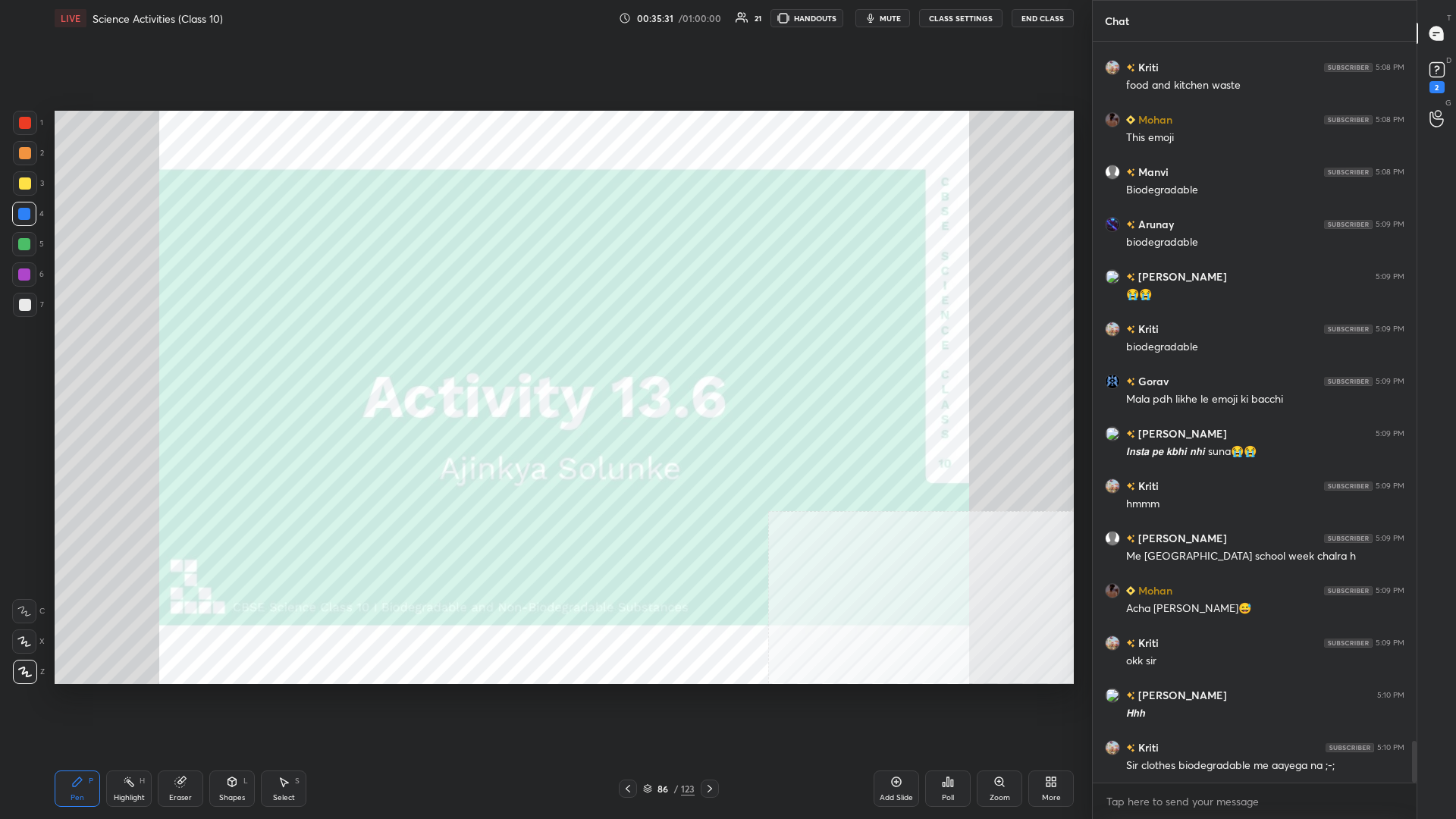 drag, startPoint x: 689, startPoint y: 792, endPoint x: 692, endPoint y: 748, distance: 44.10215 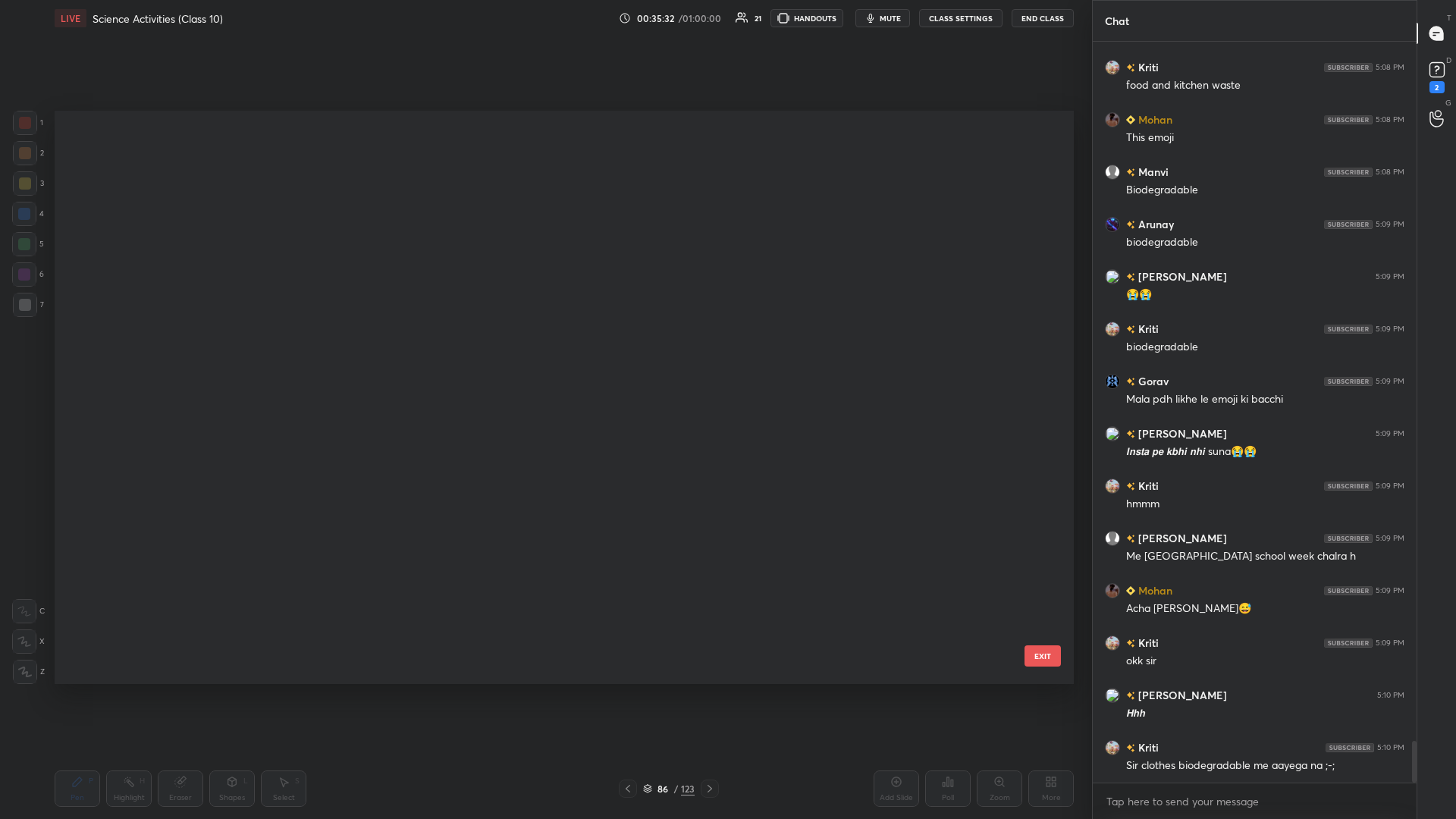 scroll, scrollTop: 4639, scrollLeft: 0, axis: vertical 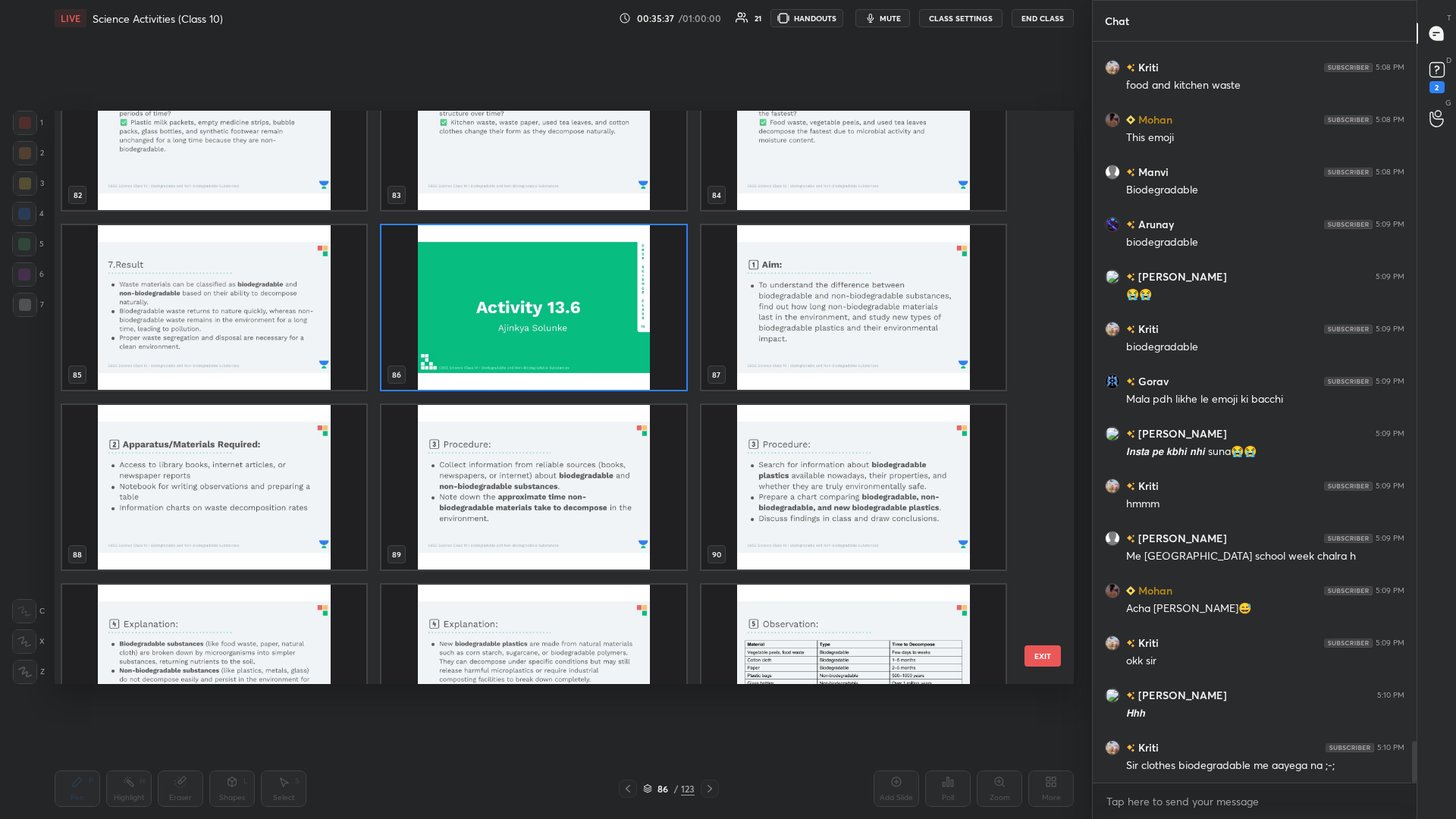 click at bounding box center (853, 307) 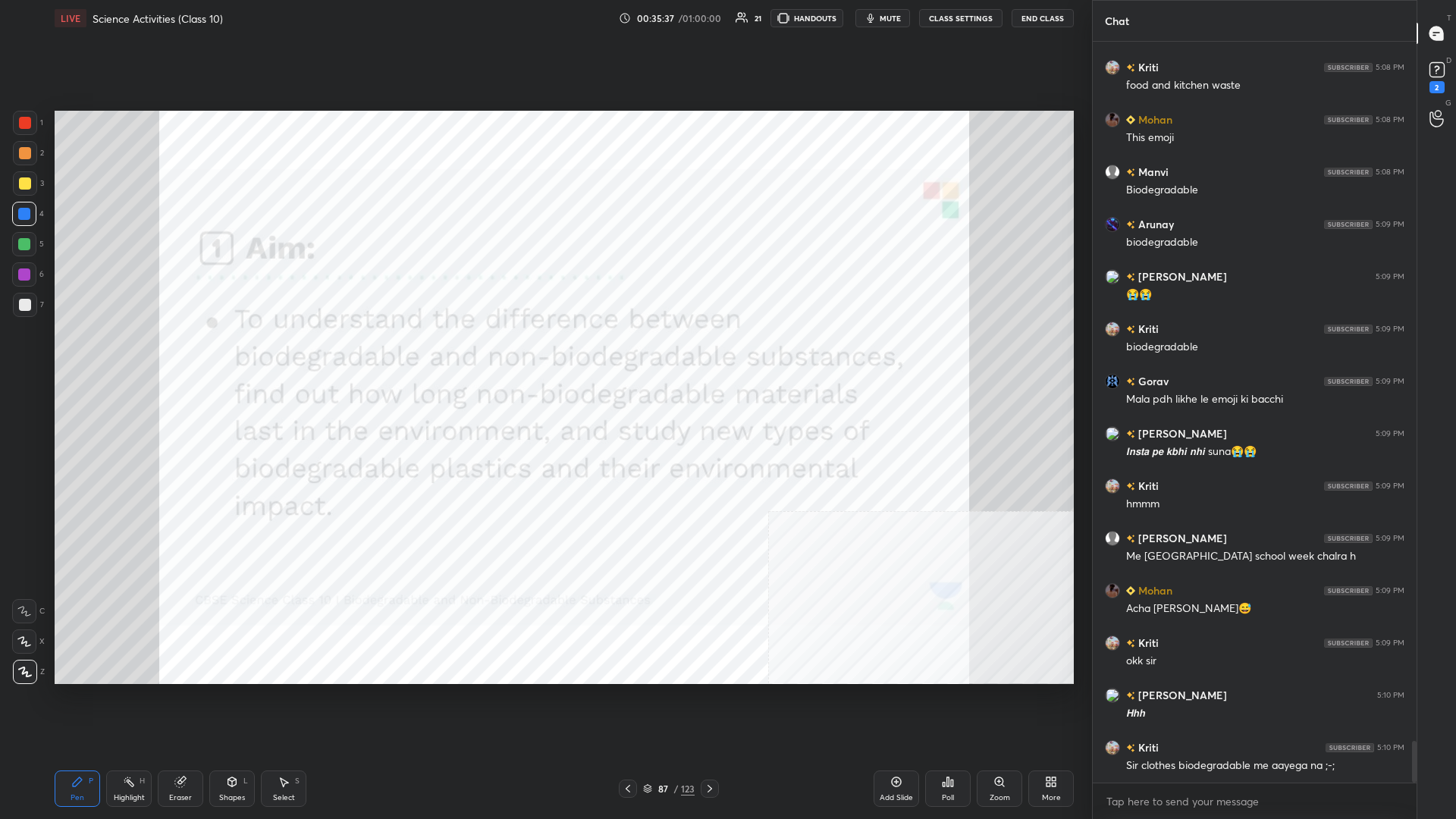 click at bounding box center [853, 307] 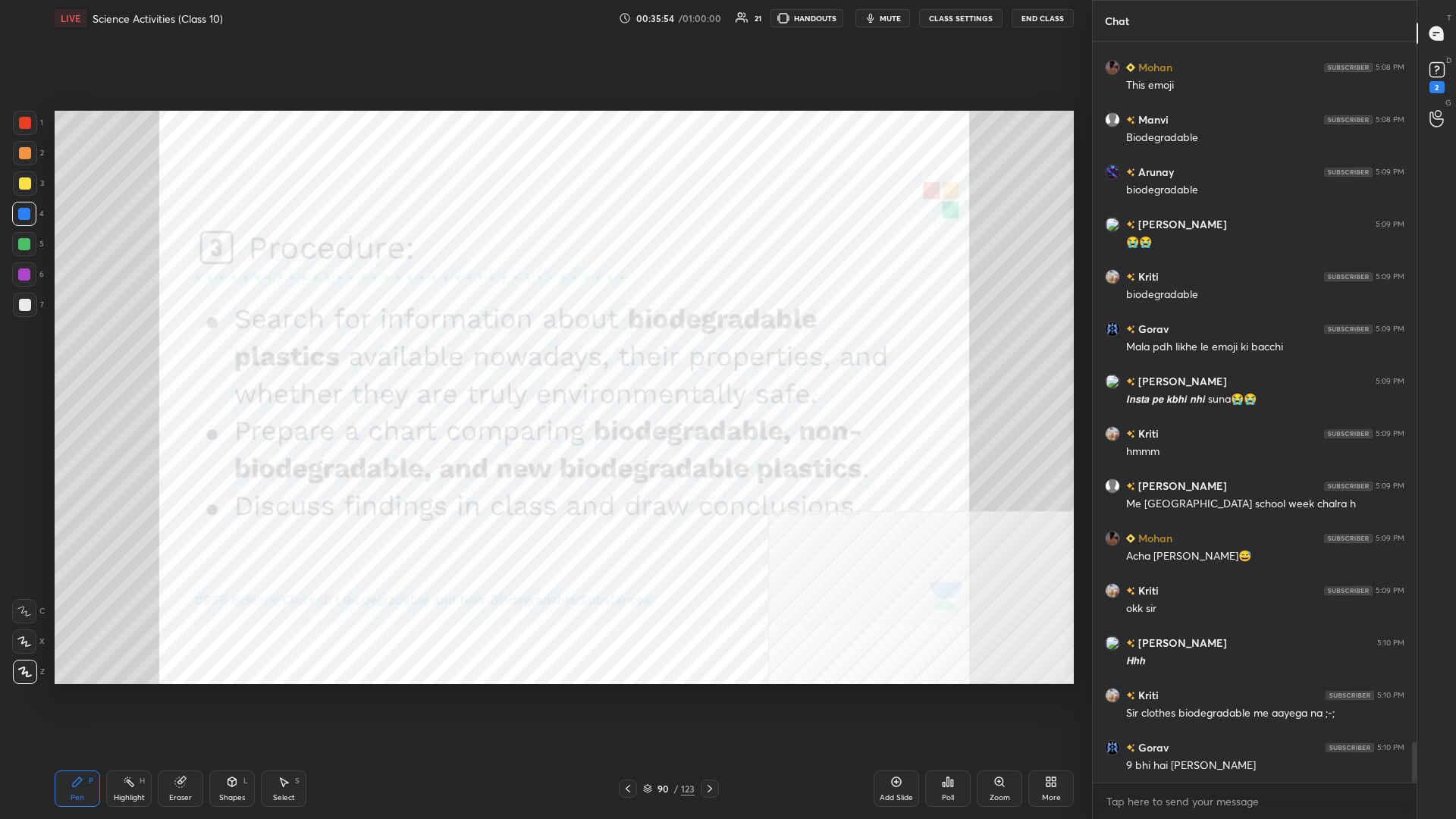 scroll, scrollTop: 12555, scrollLeft: 0, axis: vertical 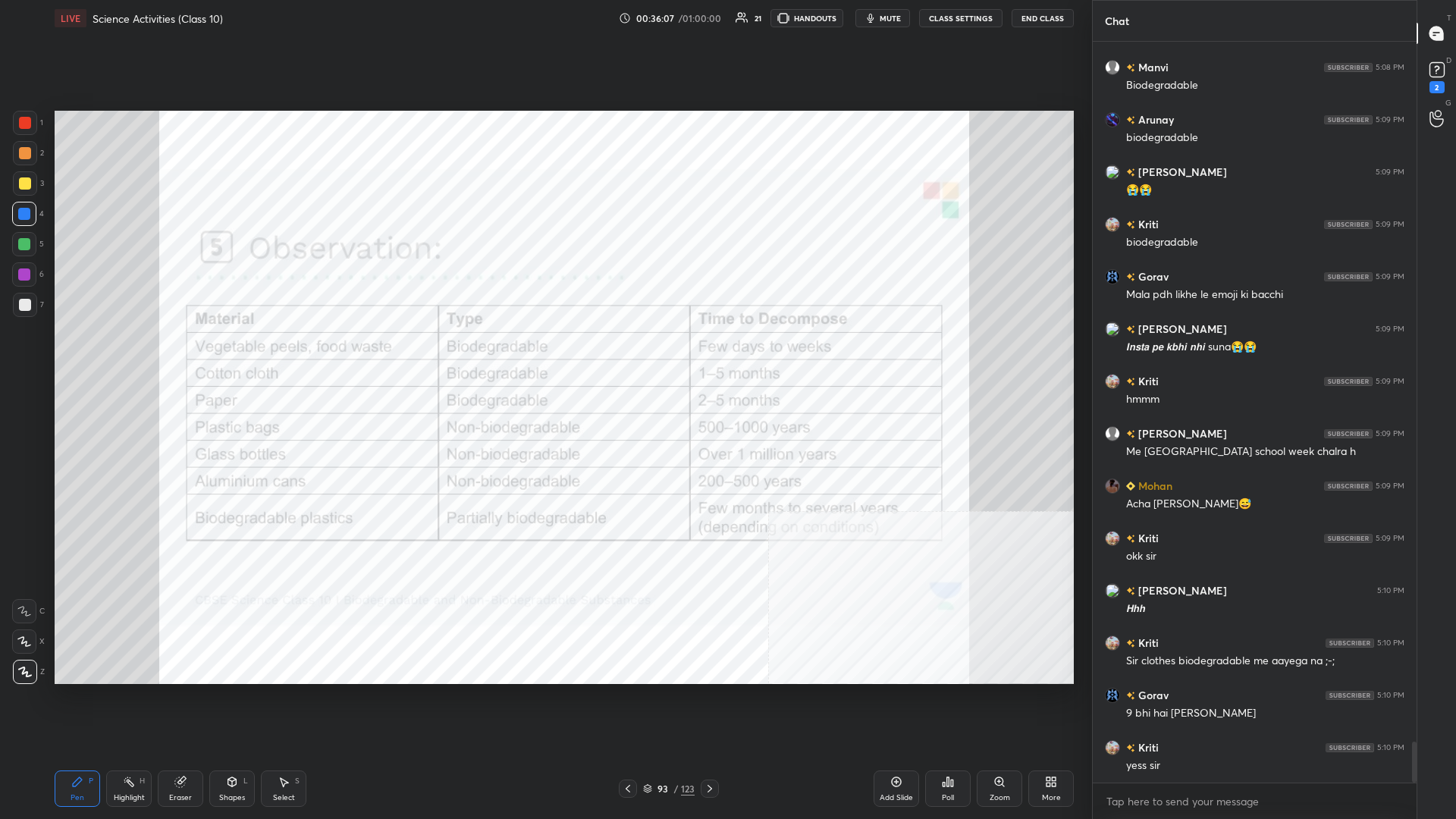 click 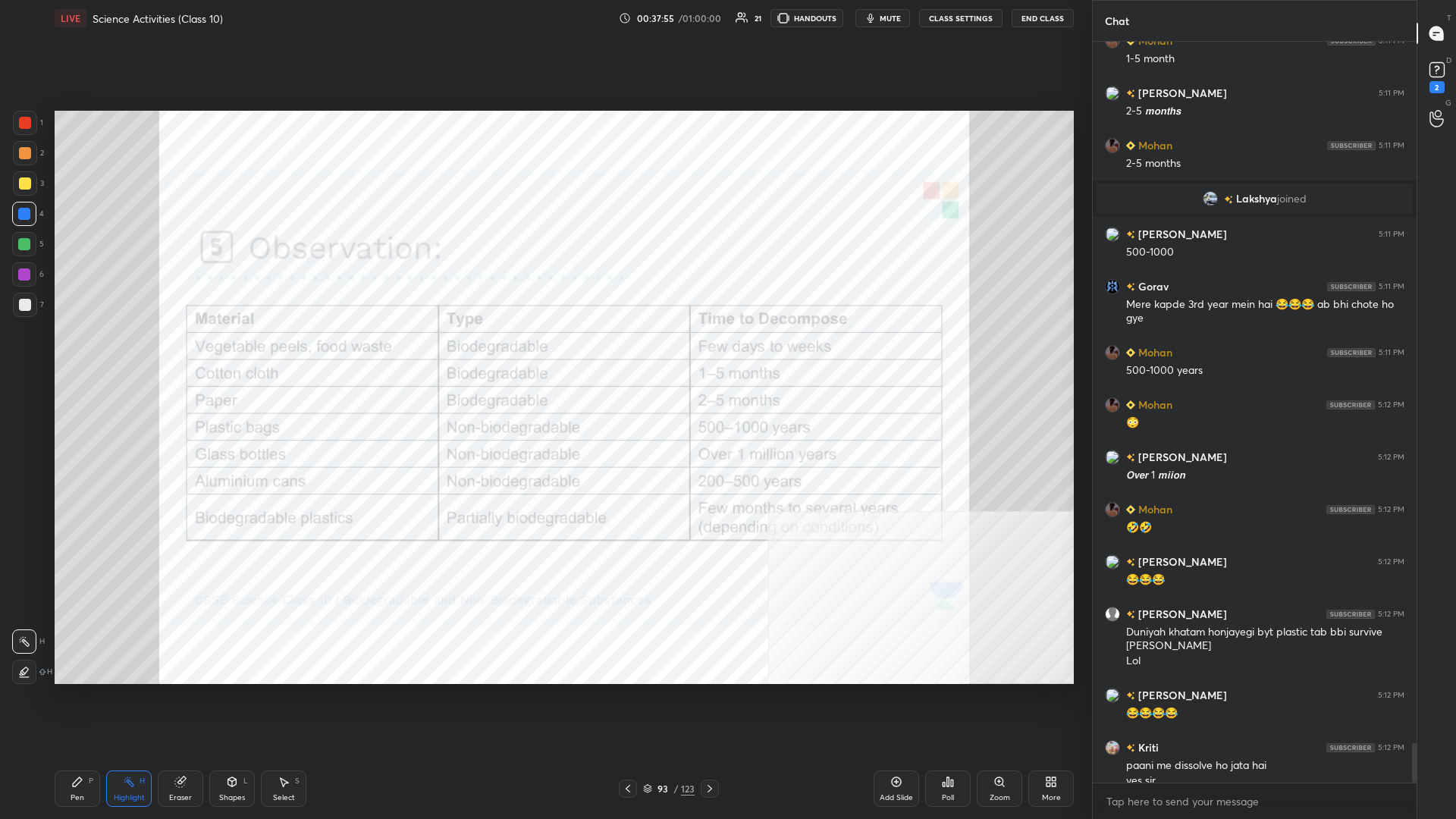 scroll, scrollTop: 13159, scrollLeft: 0, axis: vertical 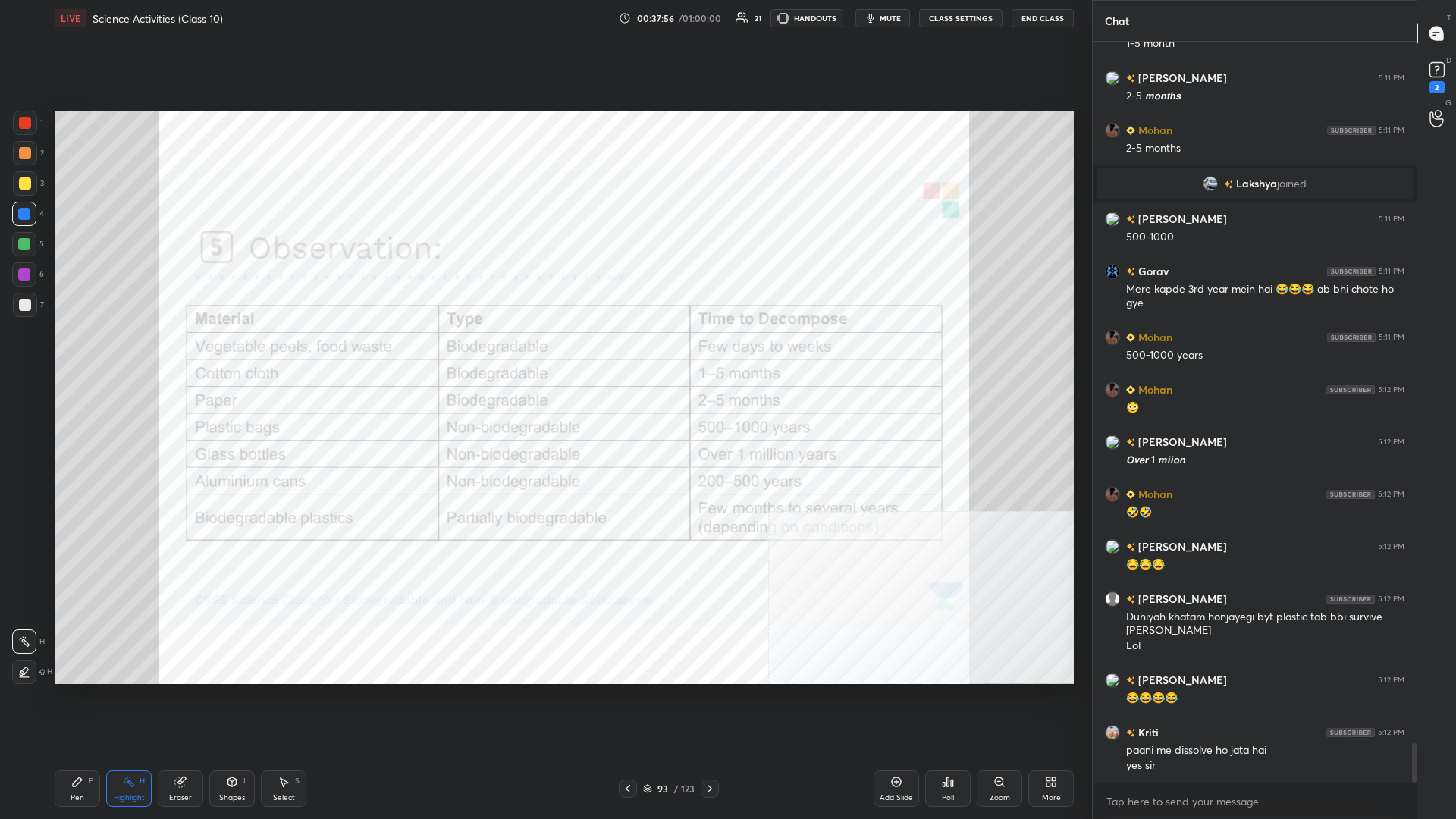 click on "Pen P" at bounding box center [77, 789] 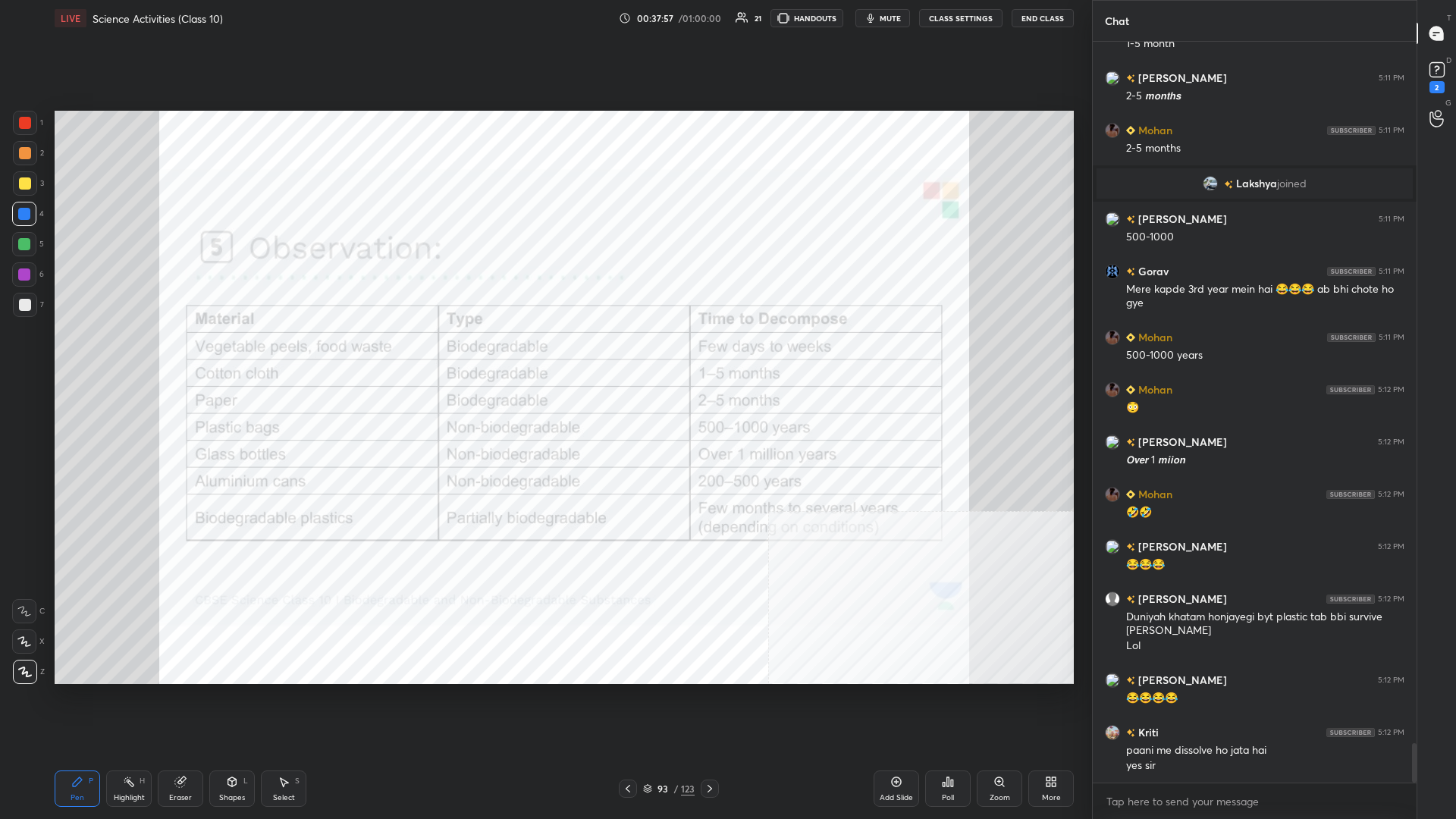 click on "1" at bounding box center (28, 126) 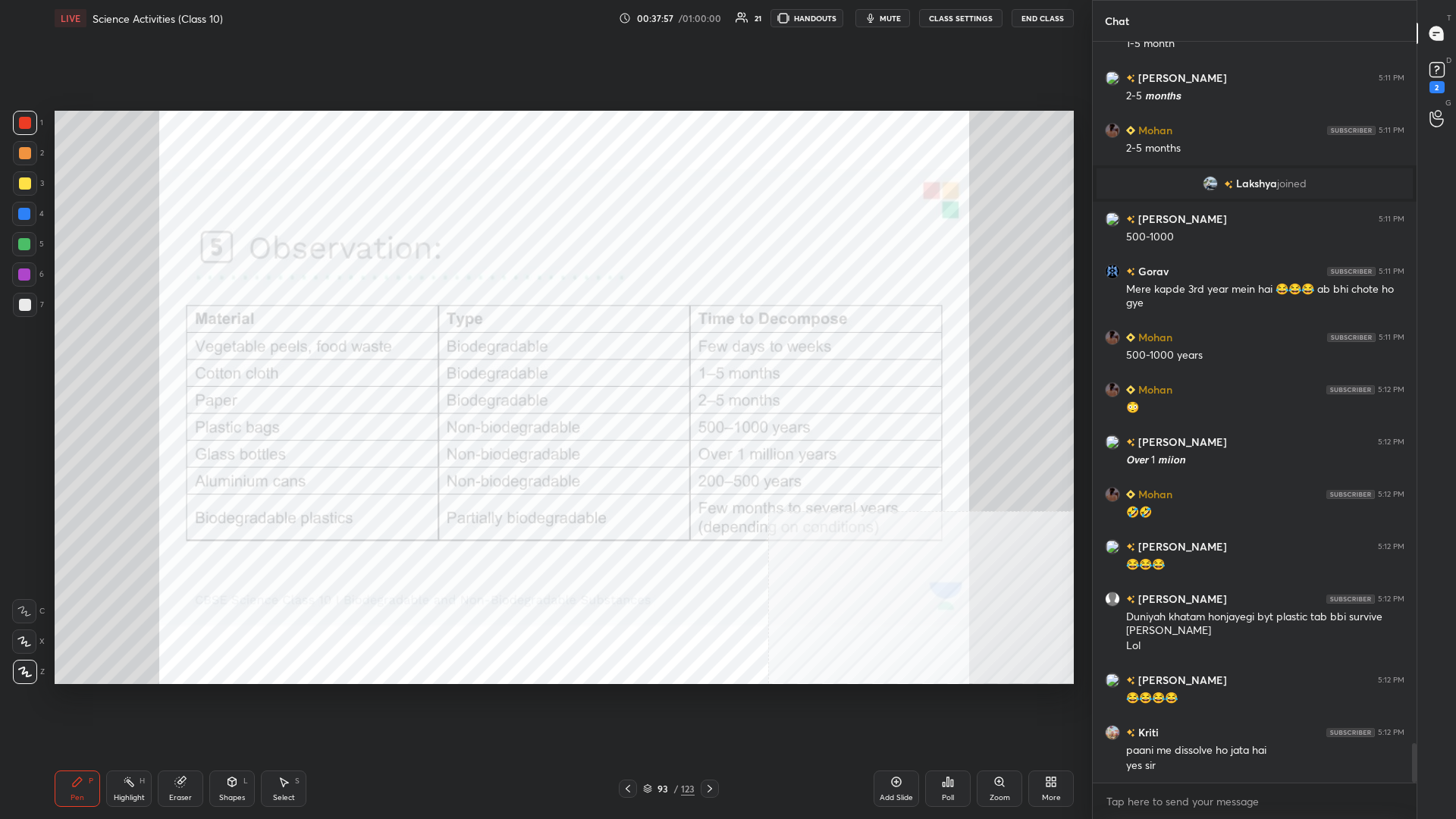 click on "1 2 3 4 5 6 7 C X Z C X Z E E Erase all   H H" at bounding box center (24, 397) 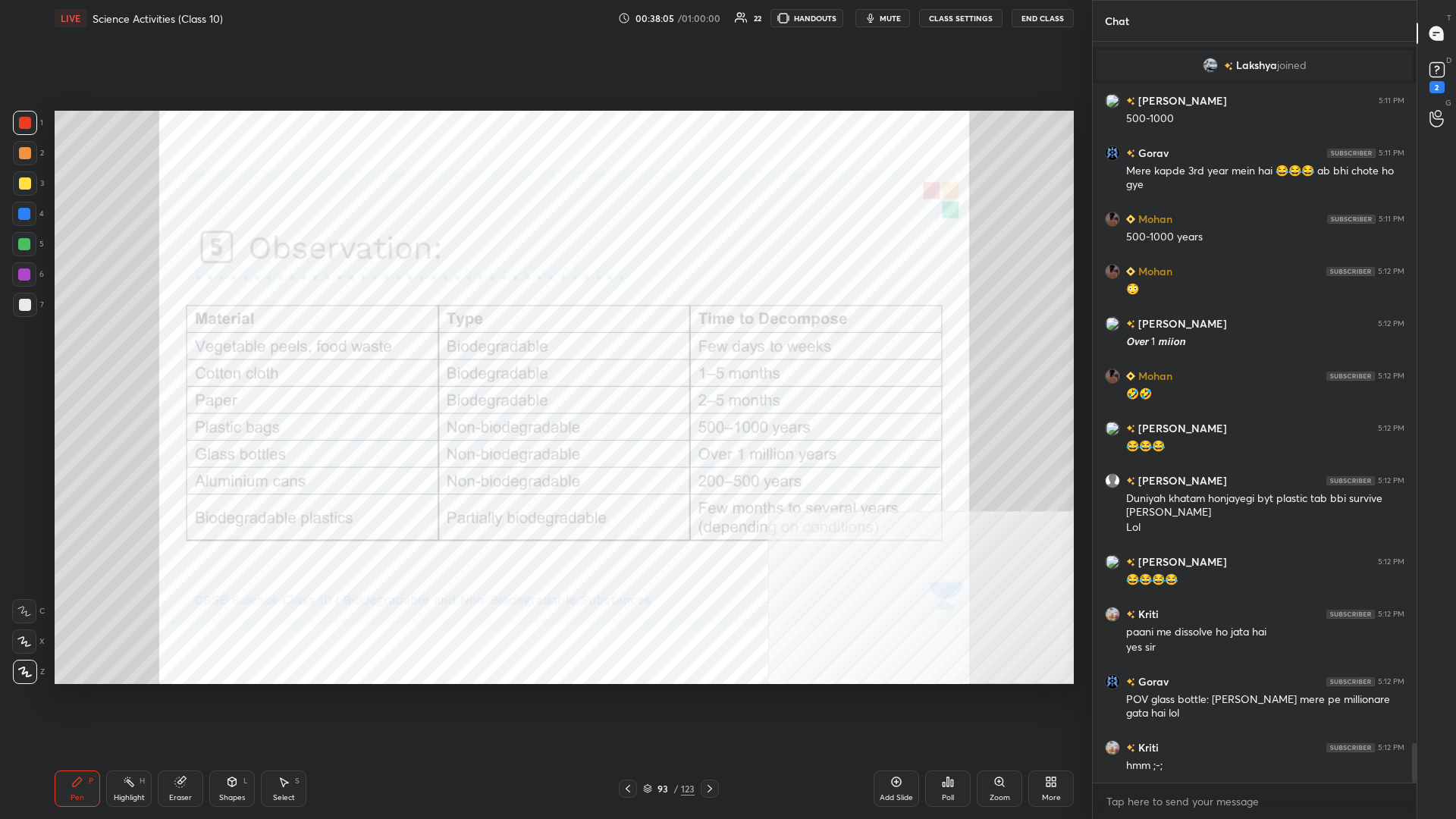 scroll, scrollTop: 13329, scrollLeft: 0, axis: vertical 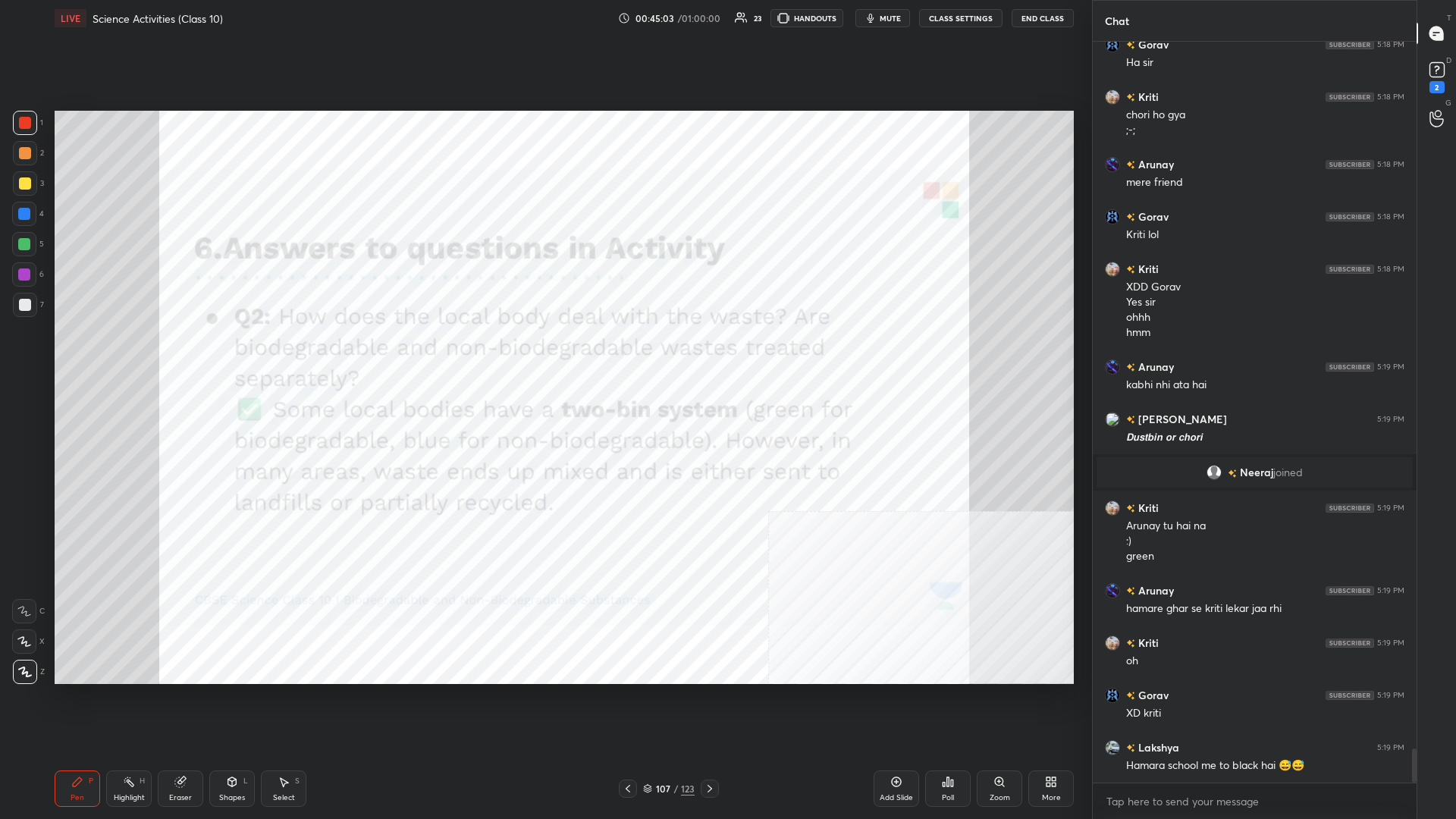 click at bounding box center [24, 275] 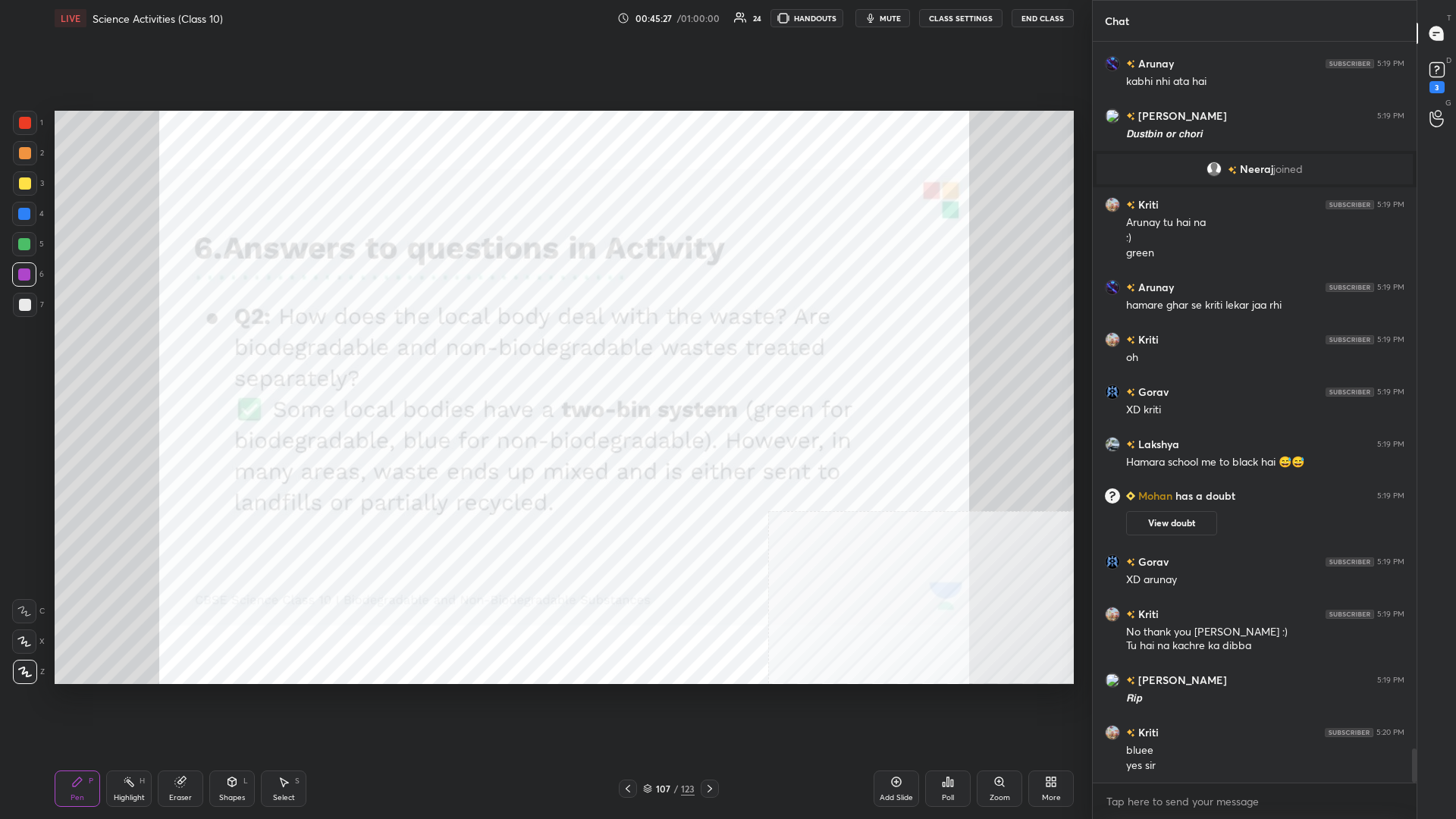 scroll, scrollTop: 15515, scrollLeft: 0, axis: vertical 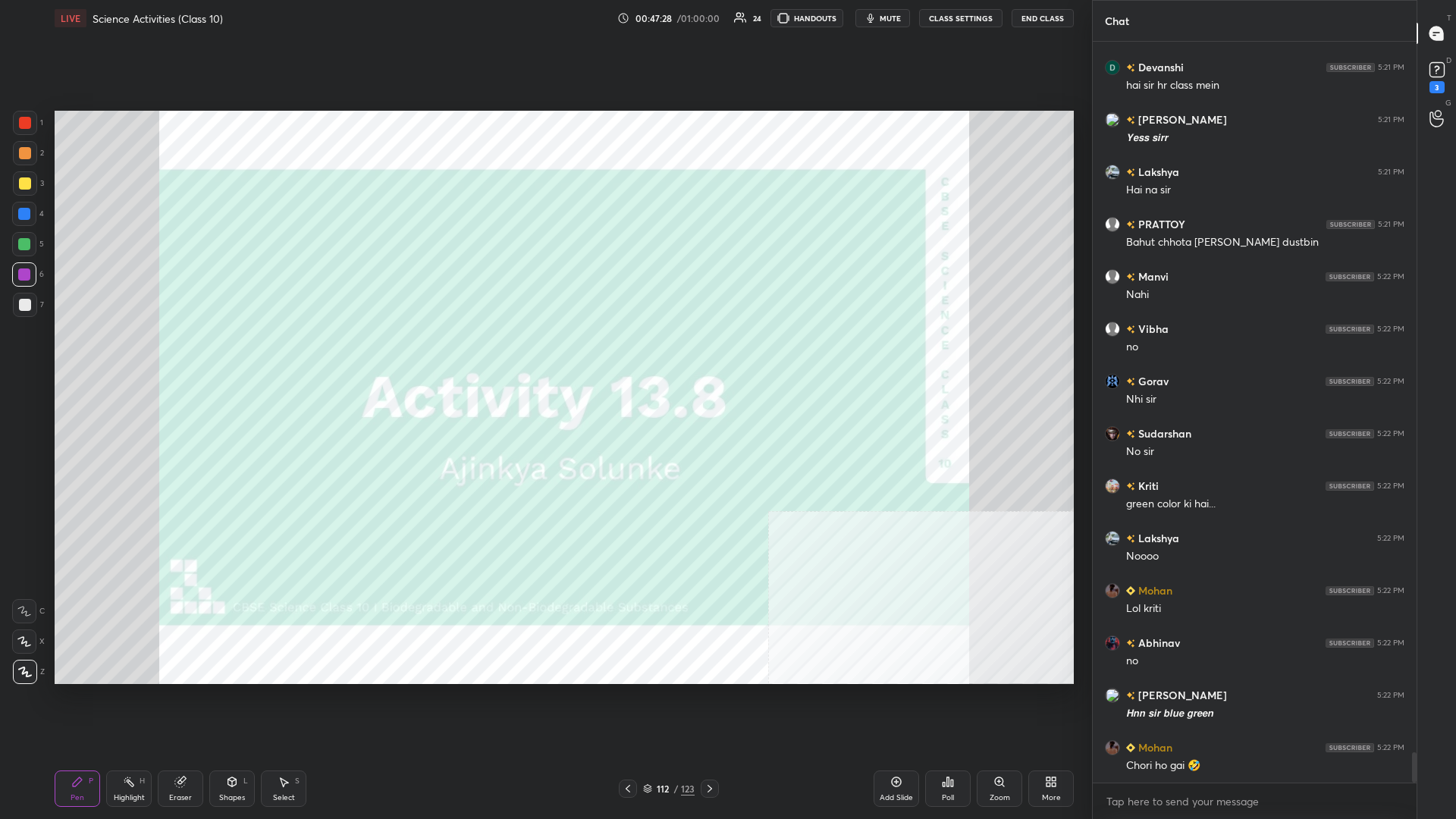 click on "More" at bounding box center (1051, 789) 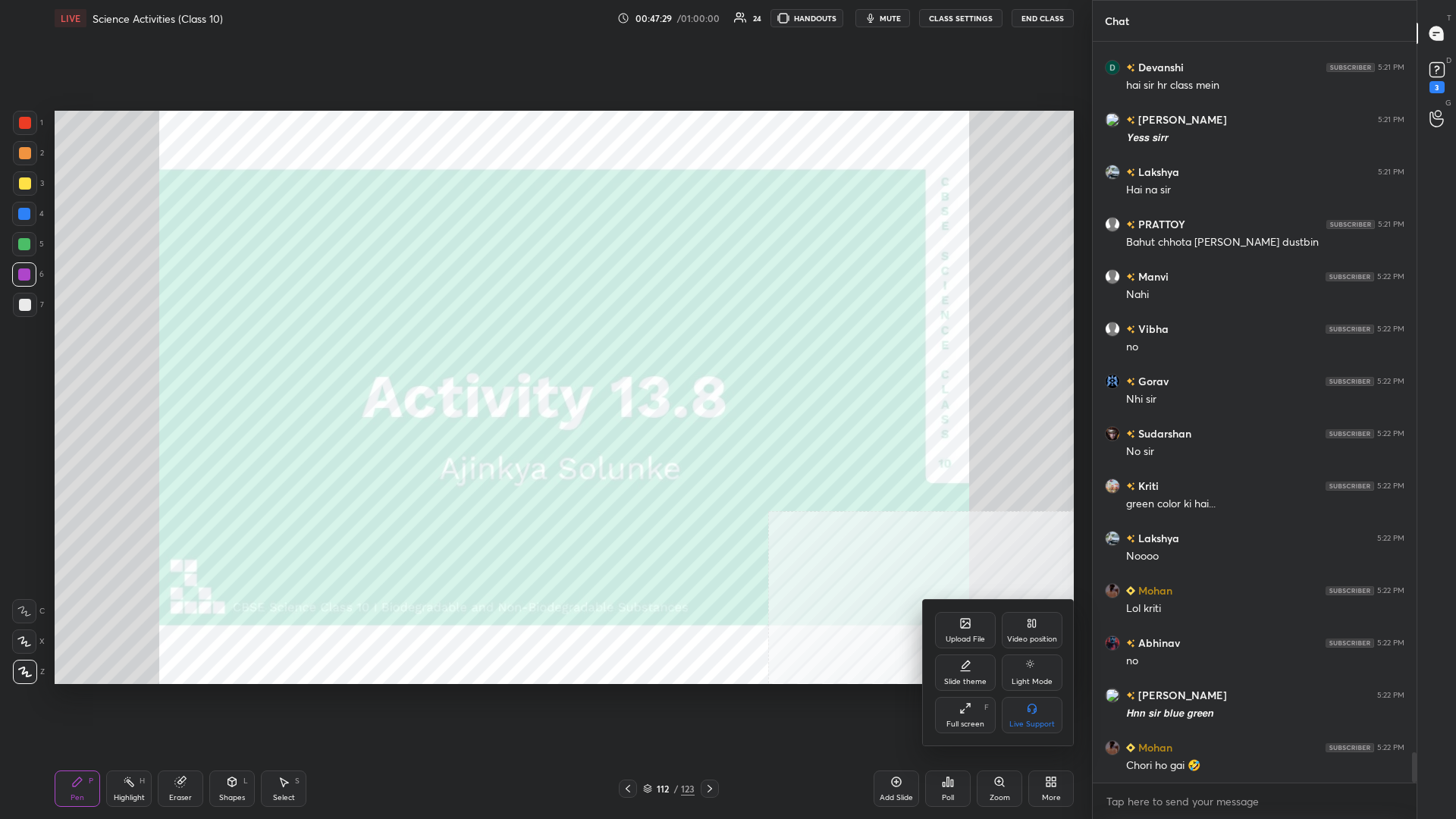 click on "Upload File" at bounding box center (965, 639) 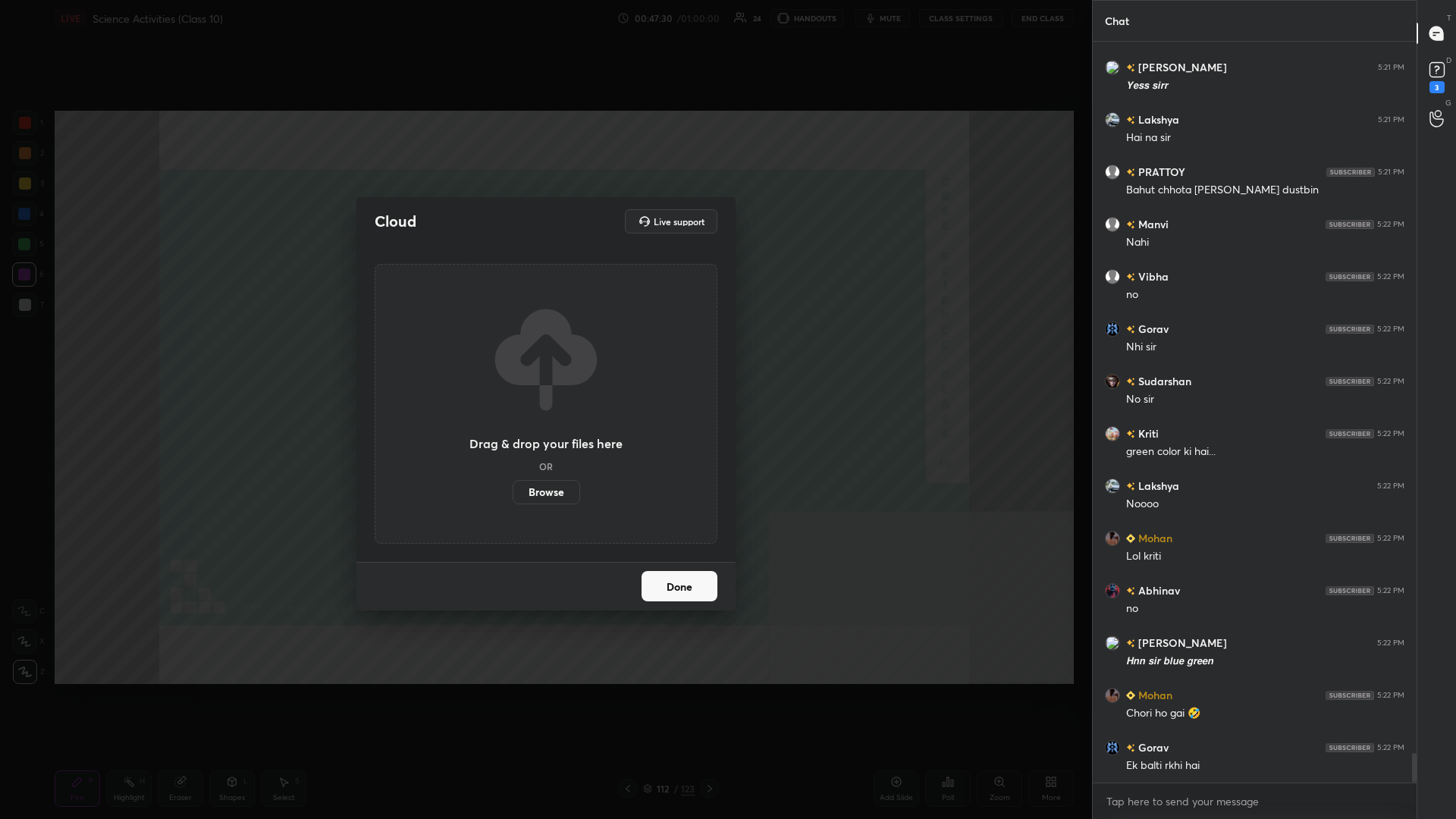 click on "Browse" at bounding box center (546, 492) 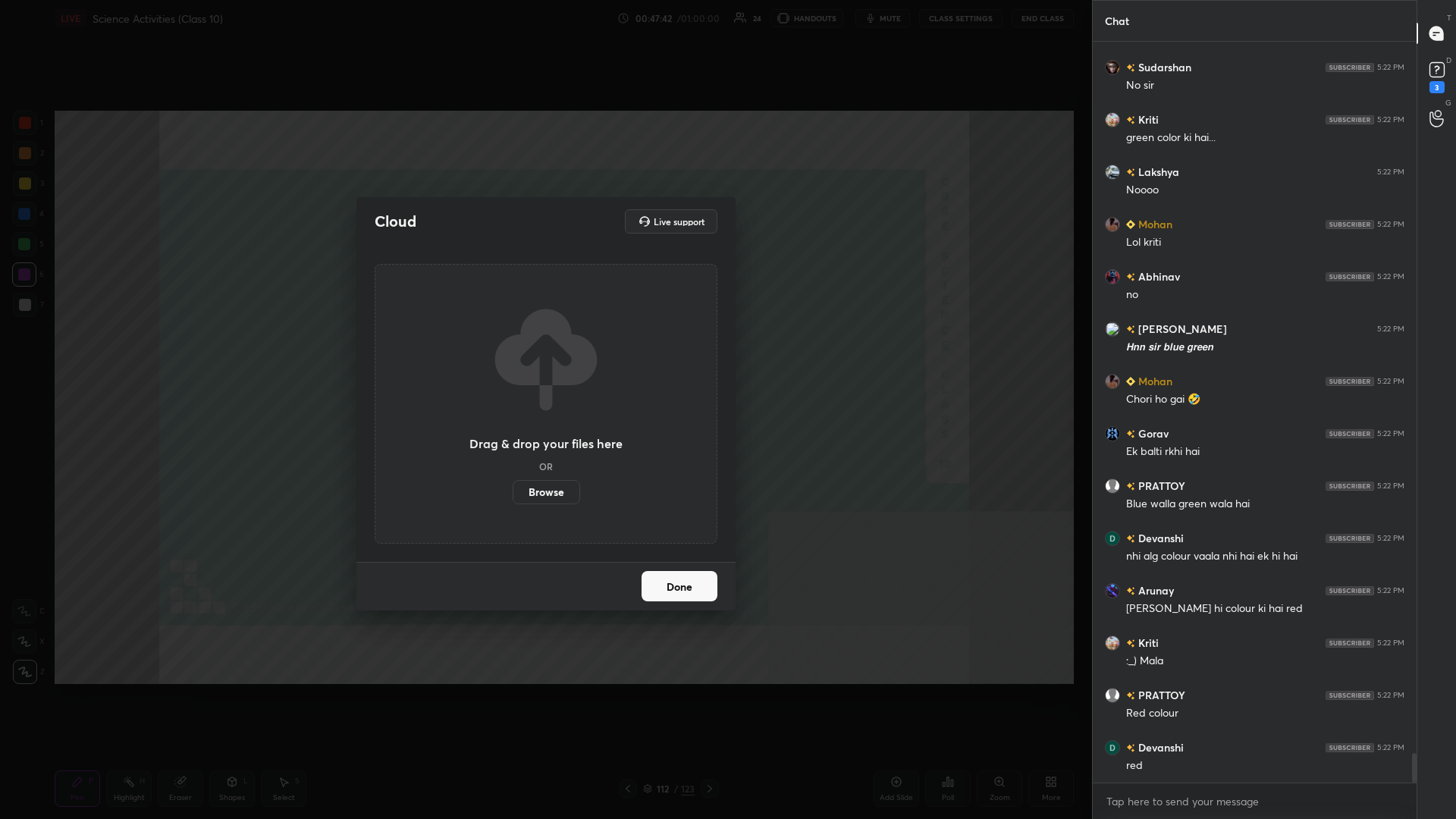 scroll, scrollTop: 17962, scrollLeft: 0, axis: vertical 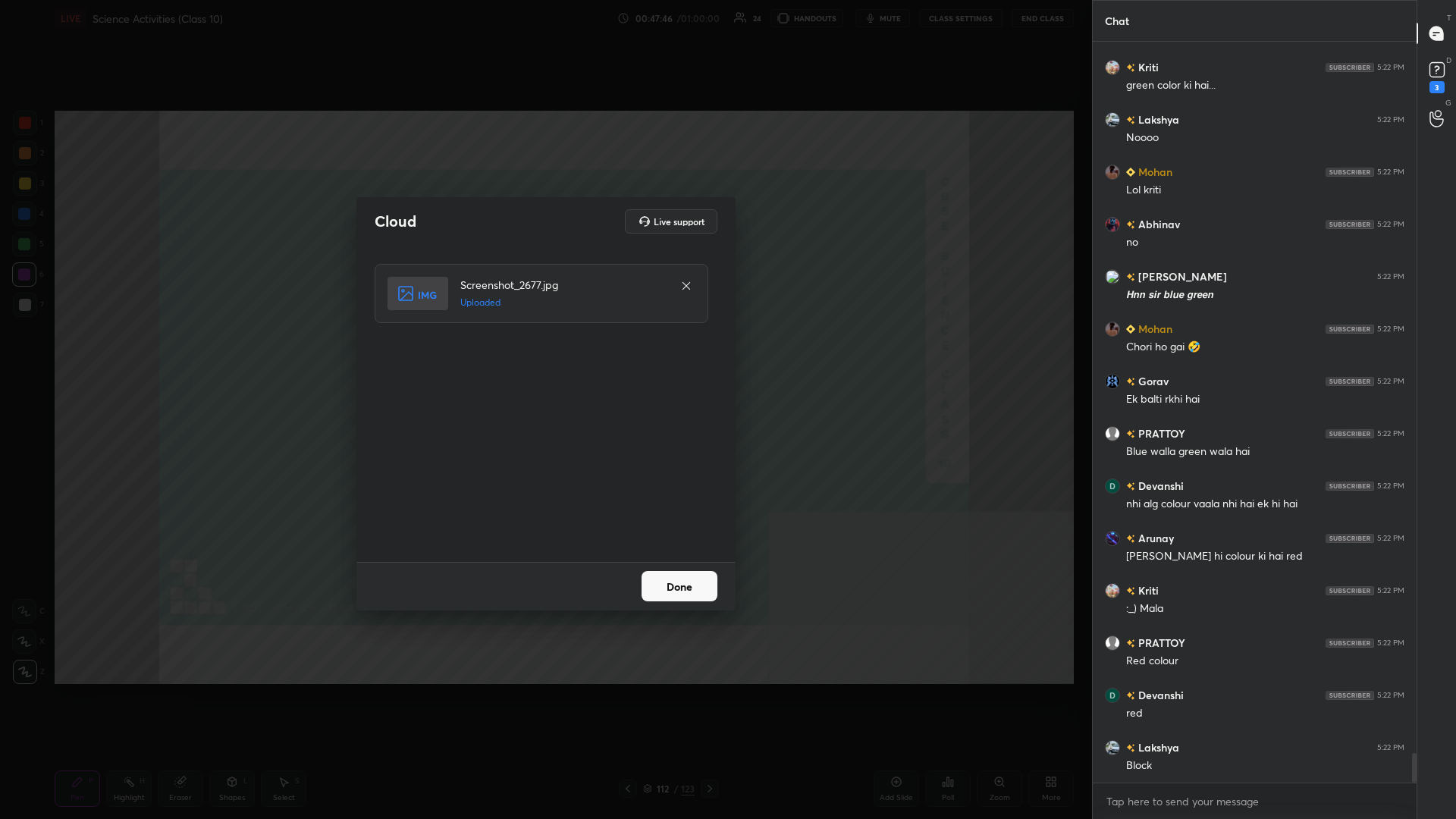 click on "Done" at bounding box center [679, 586] 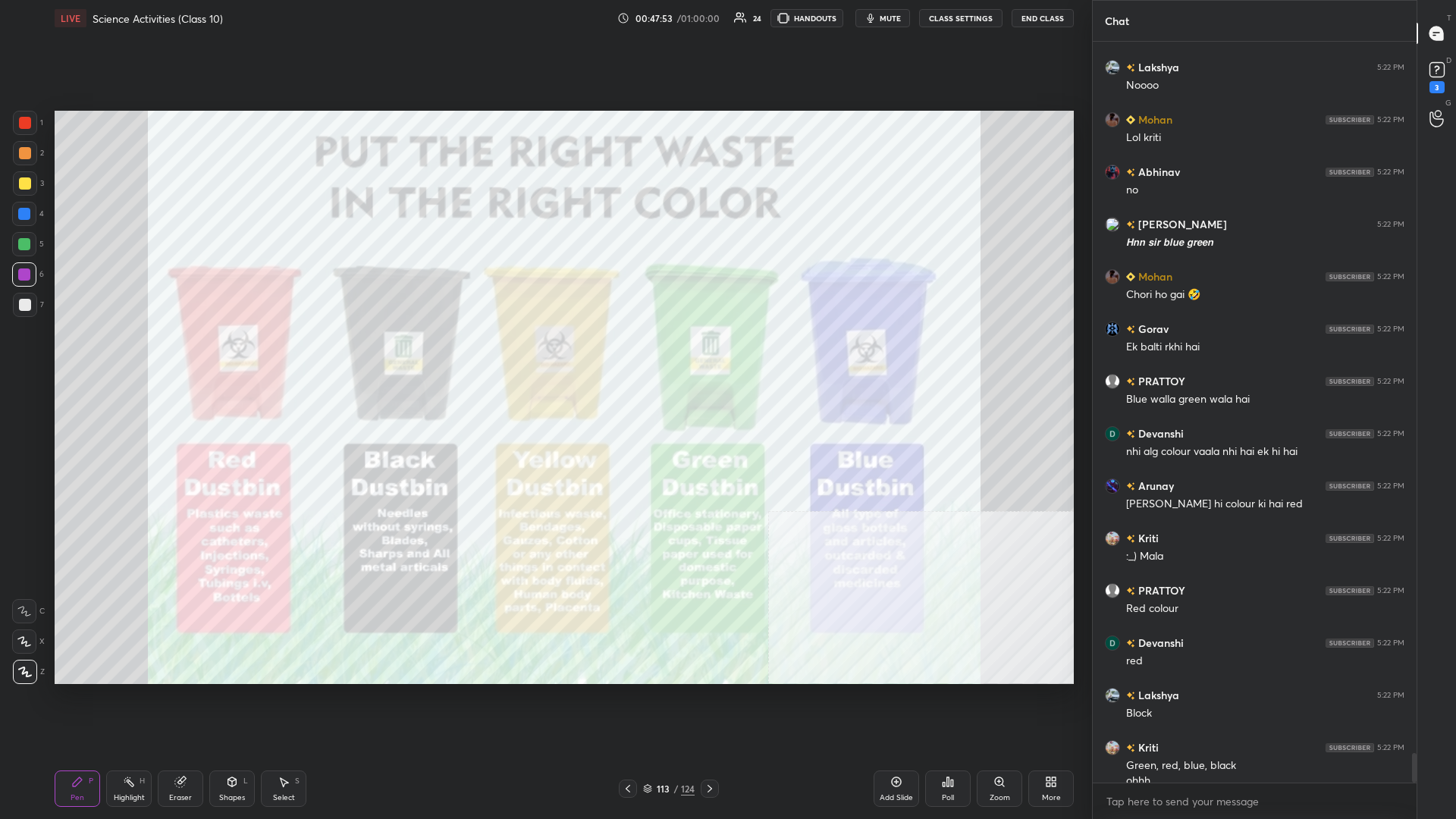 scroll, scrollTop: 18029, scrollLeft: 0, axis: vertical 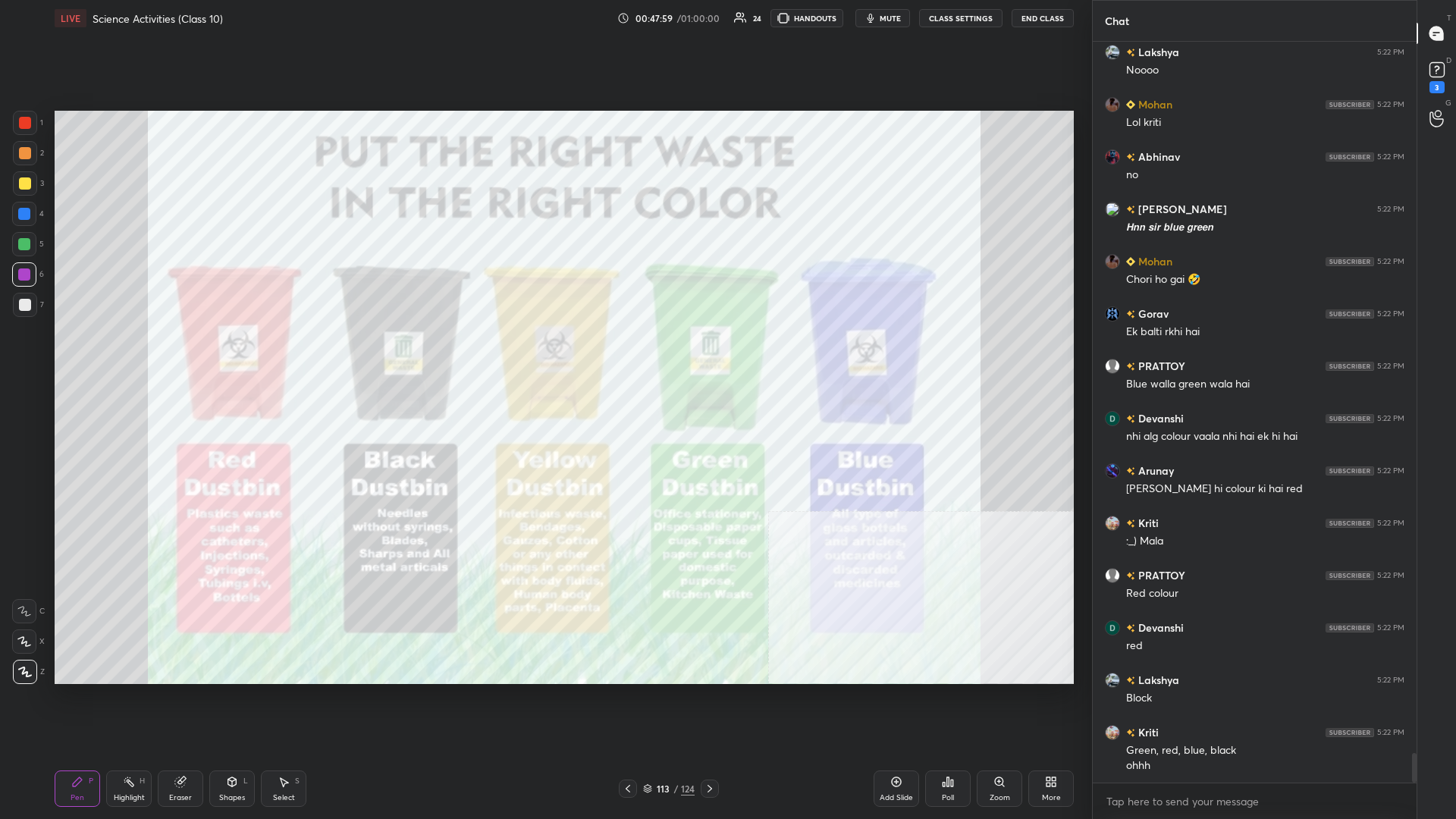 click at bounding box center [25, 184] 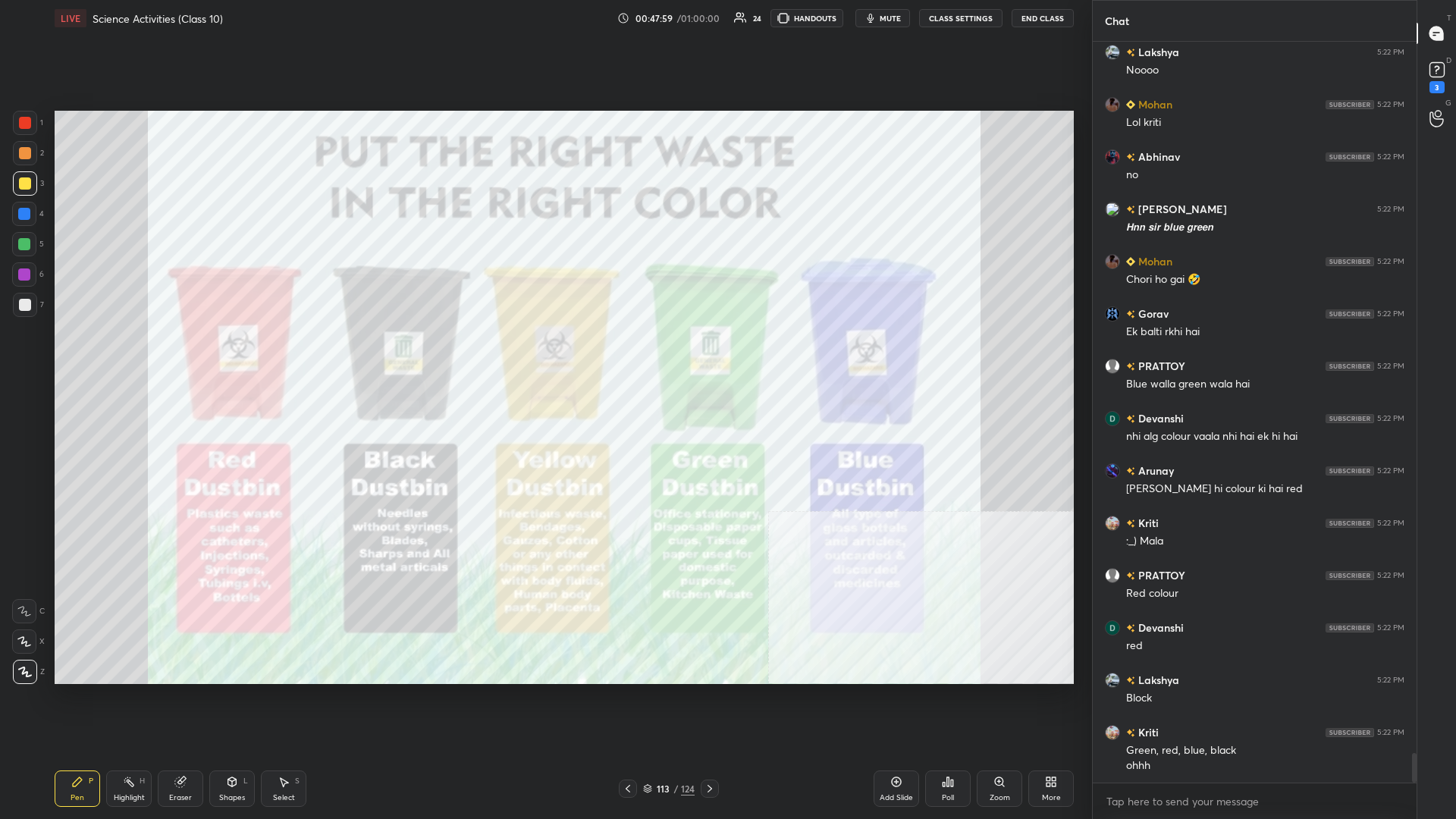 click at bounding box center [25, 184] 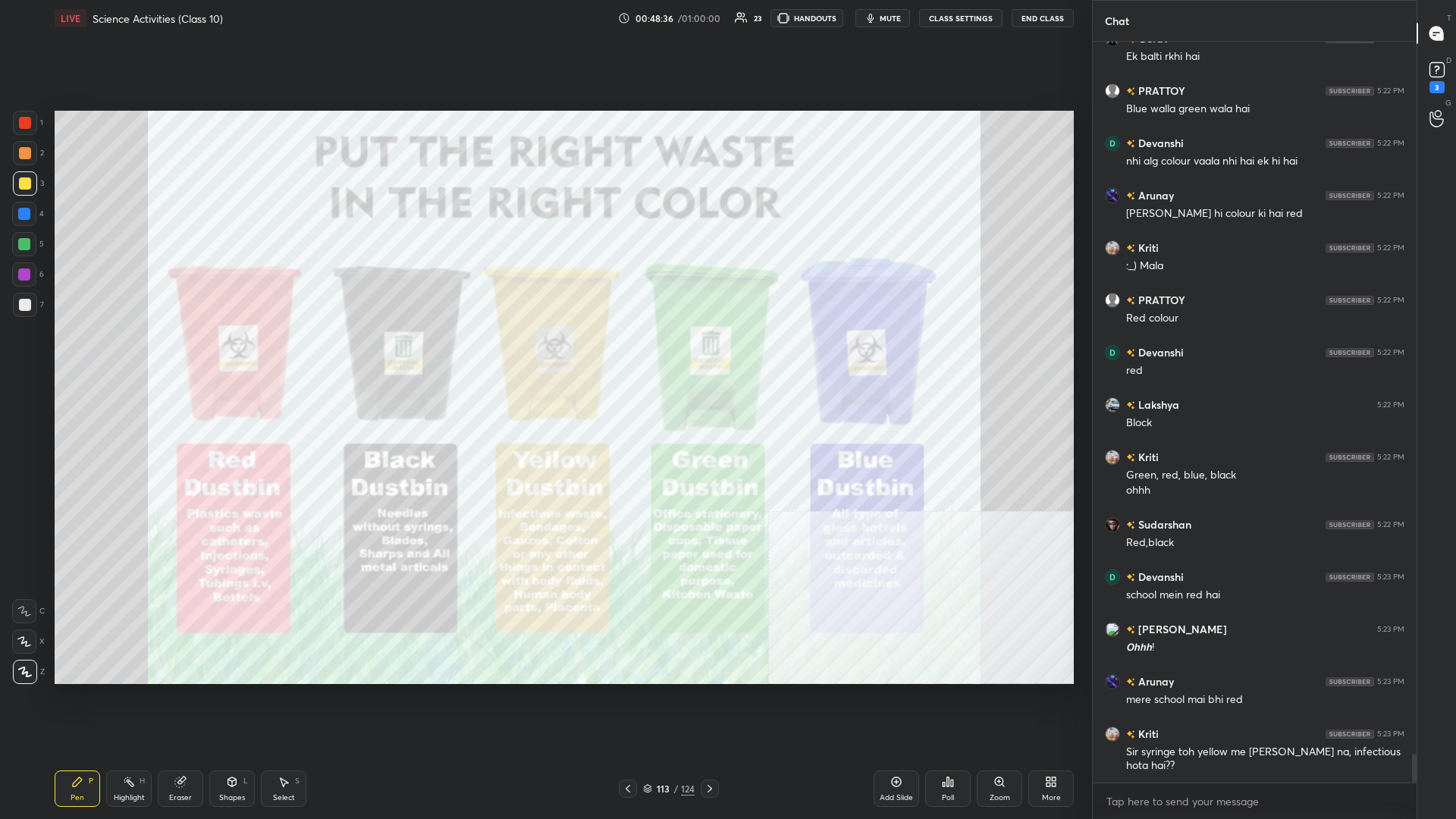 scroll, scrollTop: 18357, scrollLeft: 0, axis: vertical 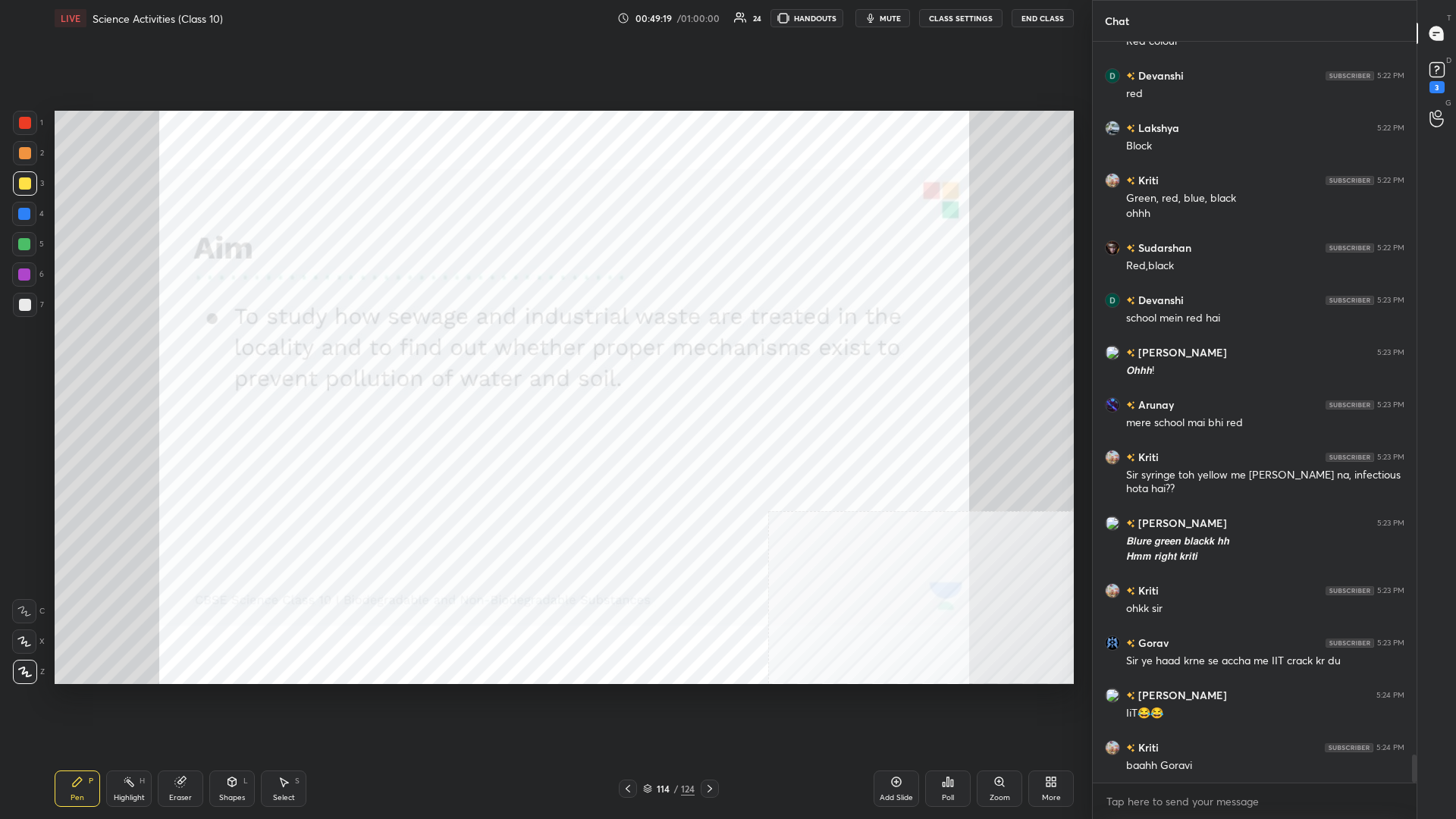 click on "1 2 3 4 5 6 7 C X Z C X Z E E Erase all   H H" at bounding box center [24, 397] 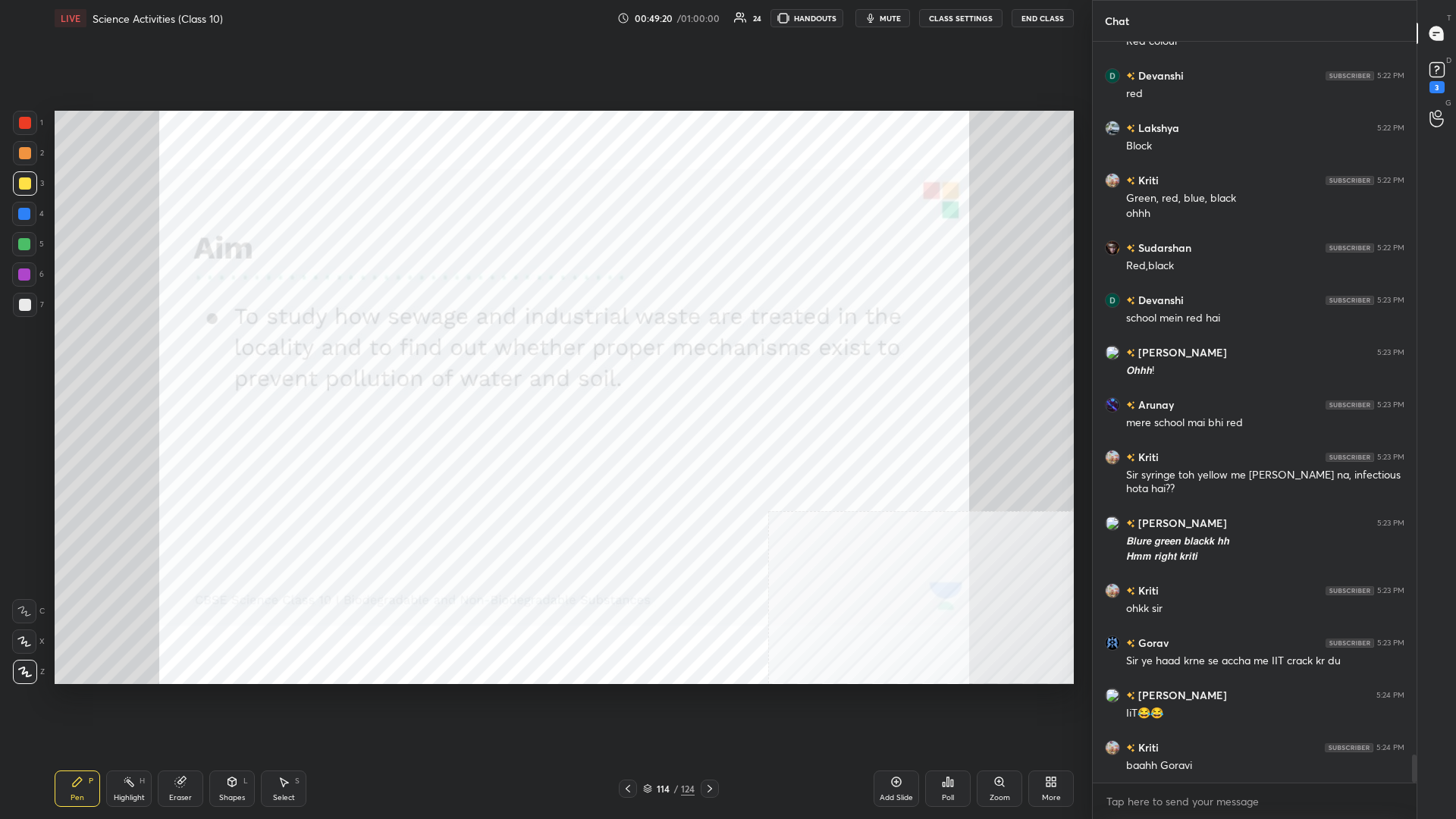 click at bounding box center [25, 123] 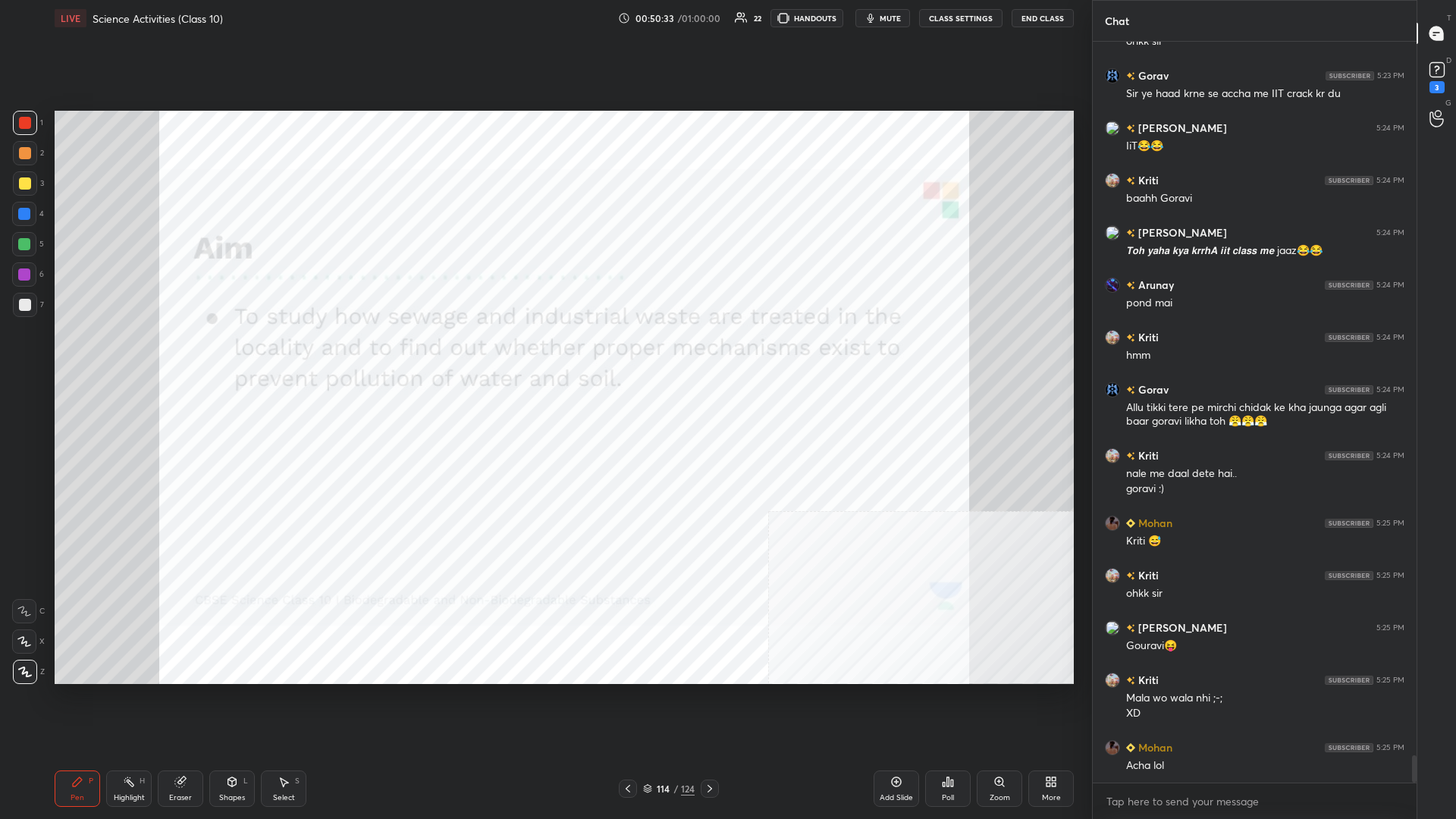 scroll, scrollTop: 19201, scrollLeft: 0, axis: vertical 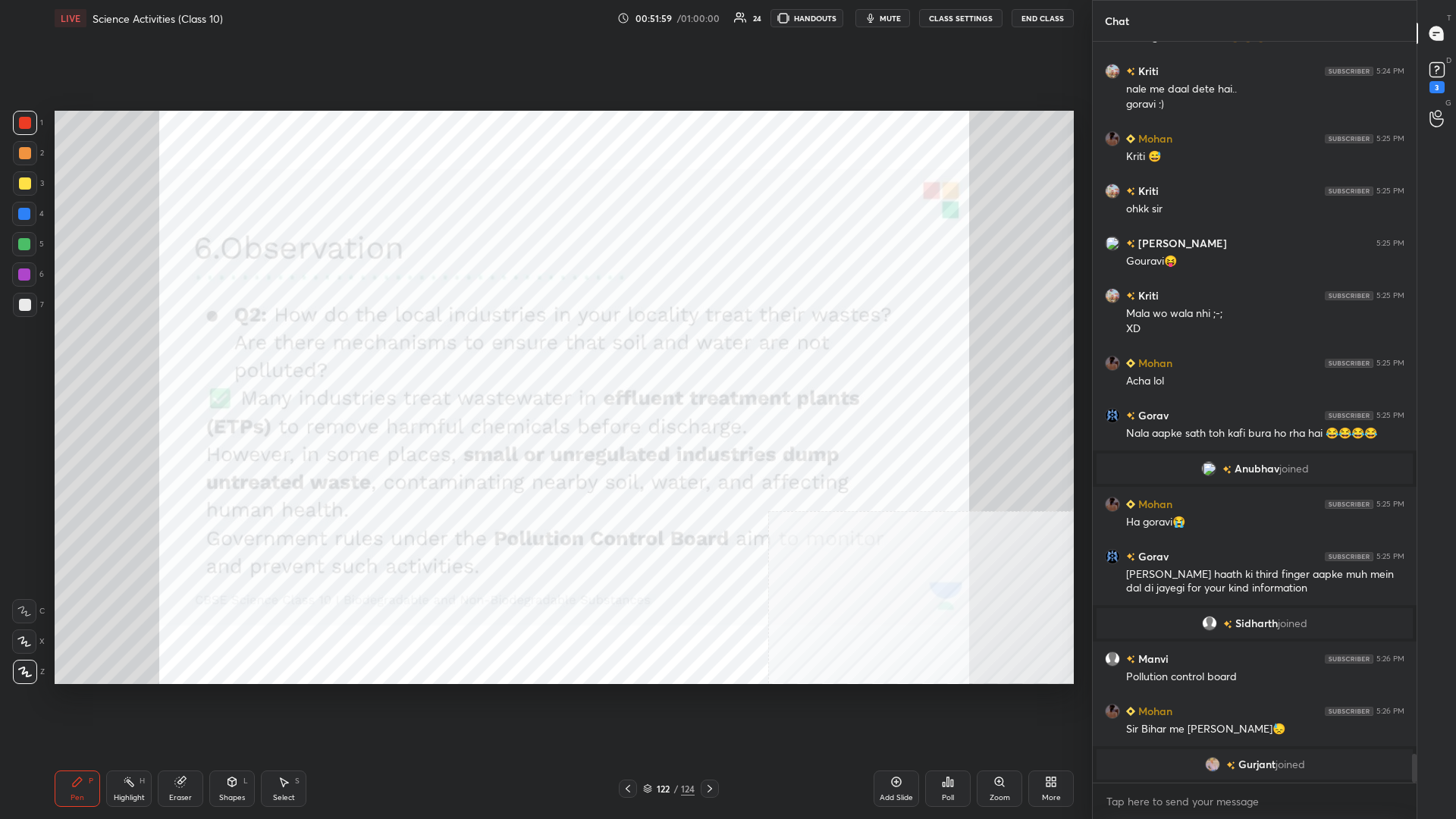 click on "1 2 3 4 5 6 7 C X Z C X Z E E Erase all   H H LIVE Science Activities (Class 10) 00:51:59 /  01:00:00 24 HANDOUTS mute CLASS SETTINGS End Class Setting up your live class Poll for   secs No correct answer Start poll Back Science Activities (Class 10) Ajinkya Solunke Pen P Highlight H Eraser Shapes L Select S 122 / 124 Add Slide Poll Zoom More" at bounding box center [546, 410] 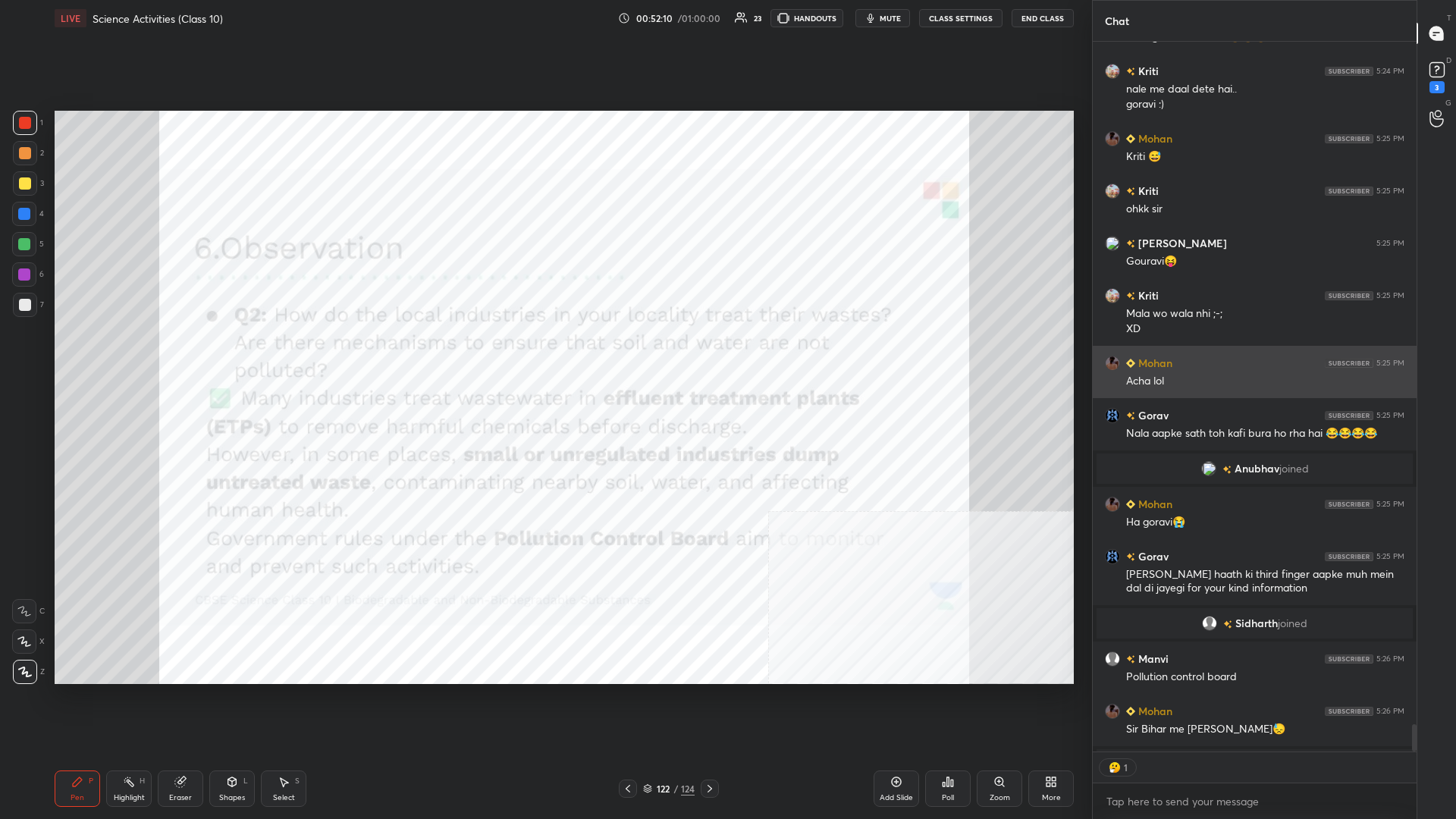 scroll, scrollTop: 710, scrollLeft: 324, axis: both 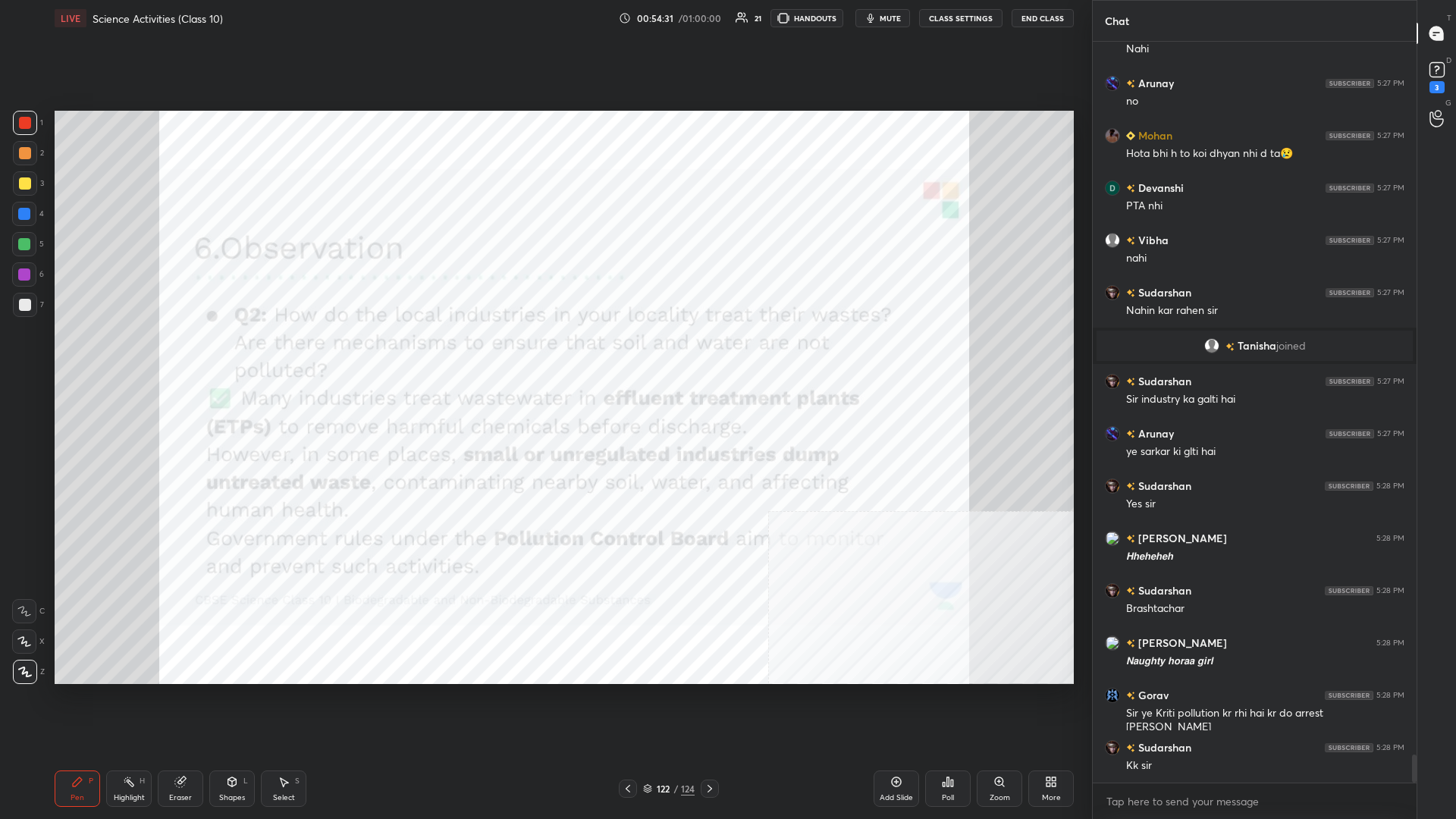 click on "122" at bounding box center (663, 789) 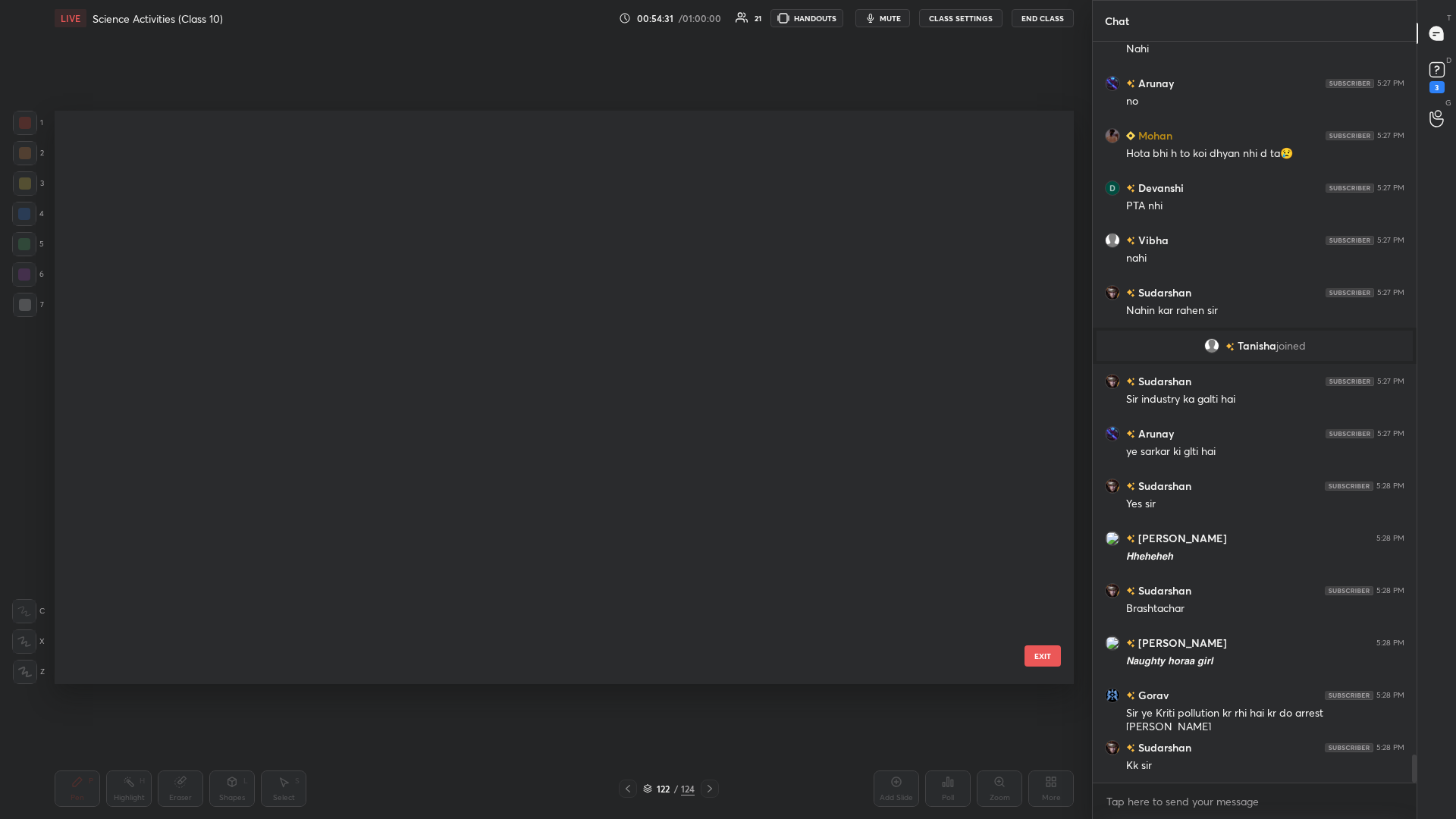 scroll, scrollTop: 6795, scrollLeft: 0, axis: vertical 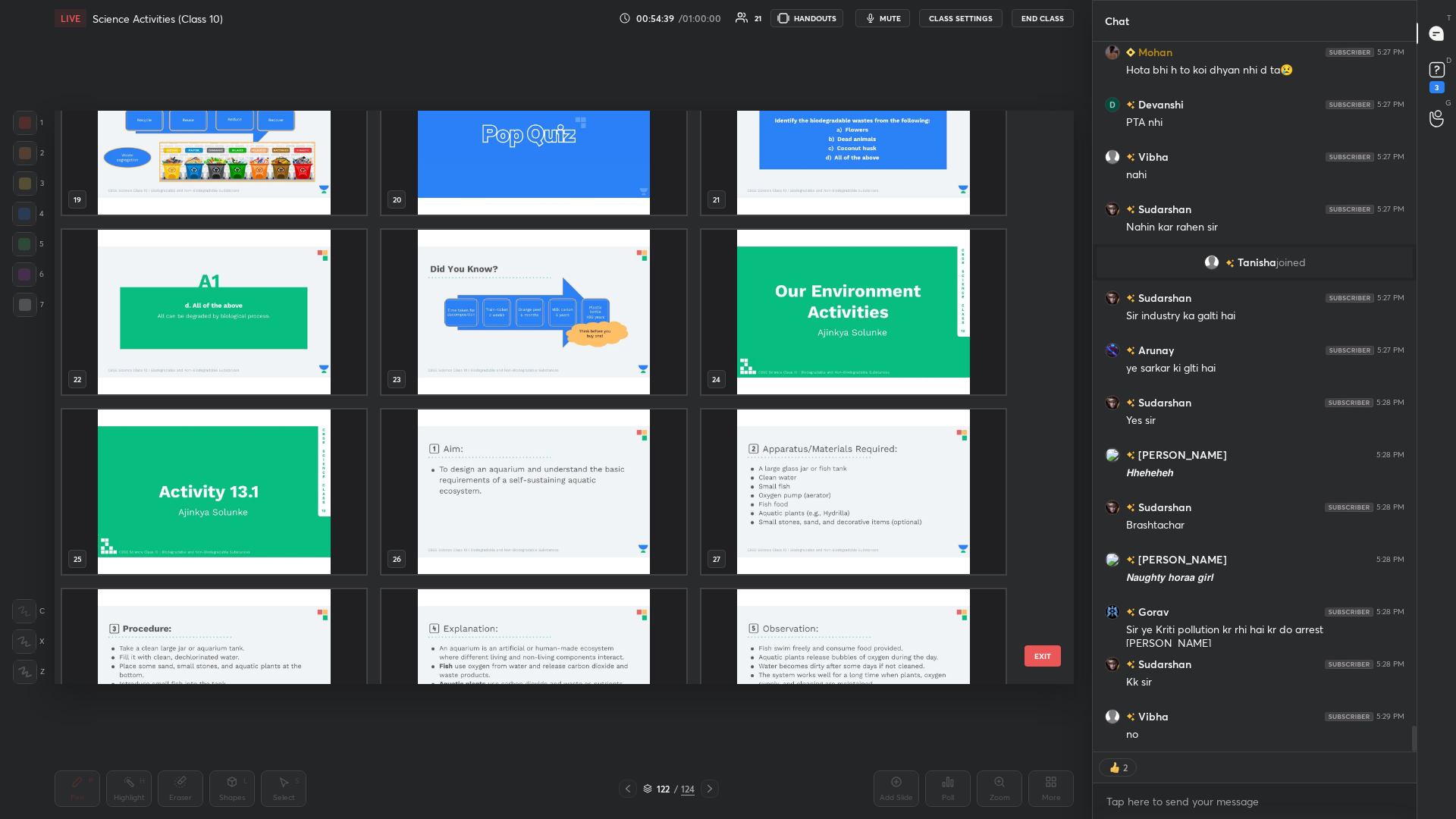 click at bounding box center (214, 491) 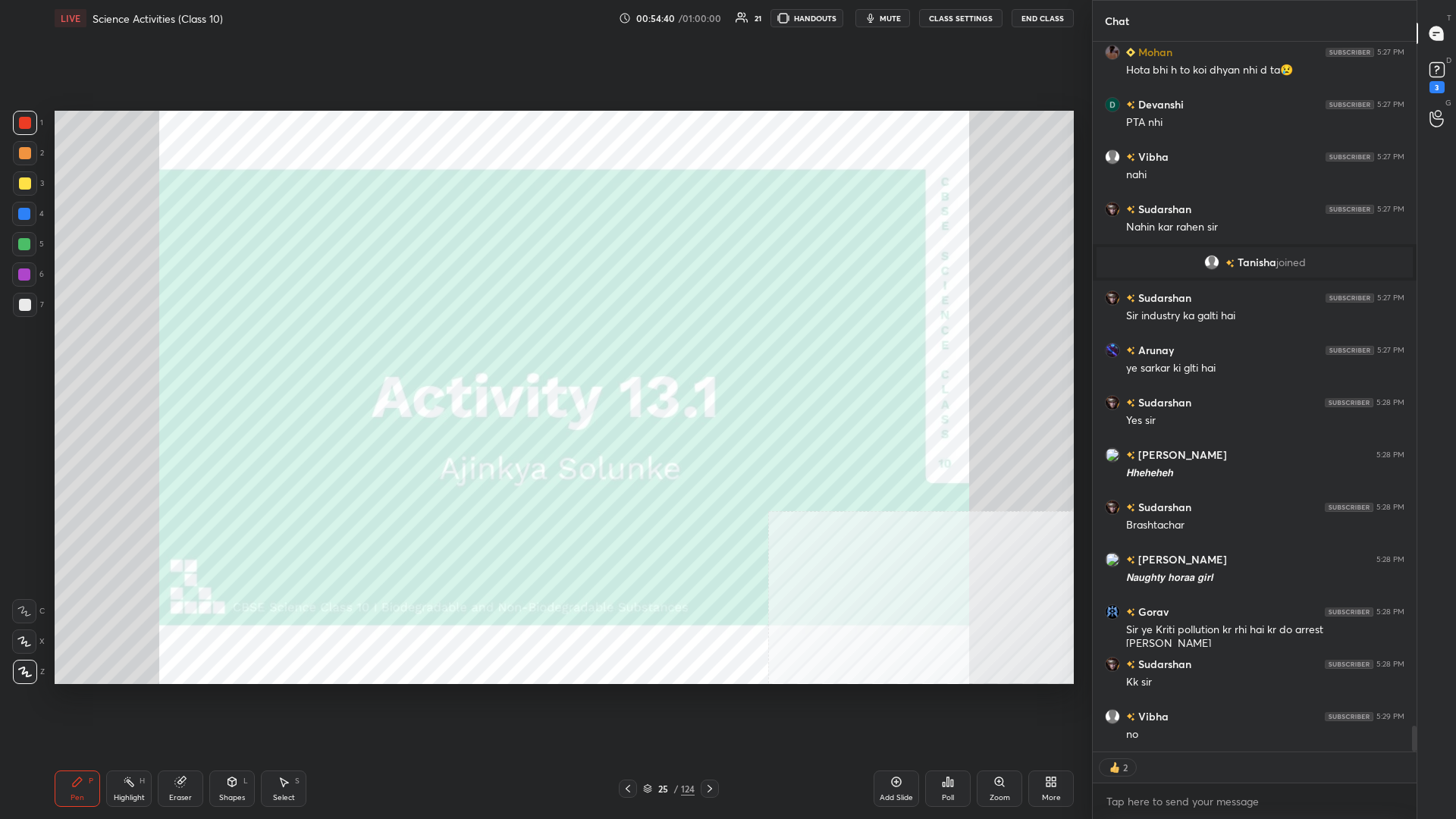 click at bounding box center [214, 491] 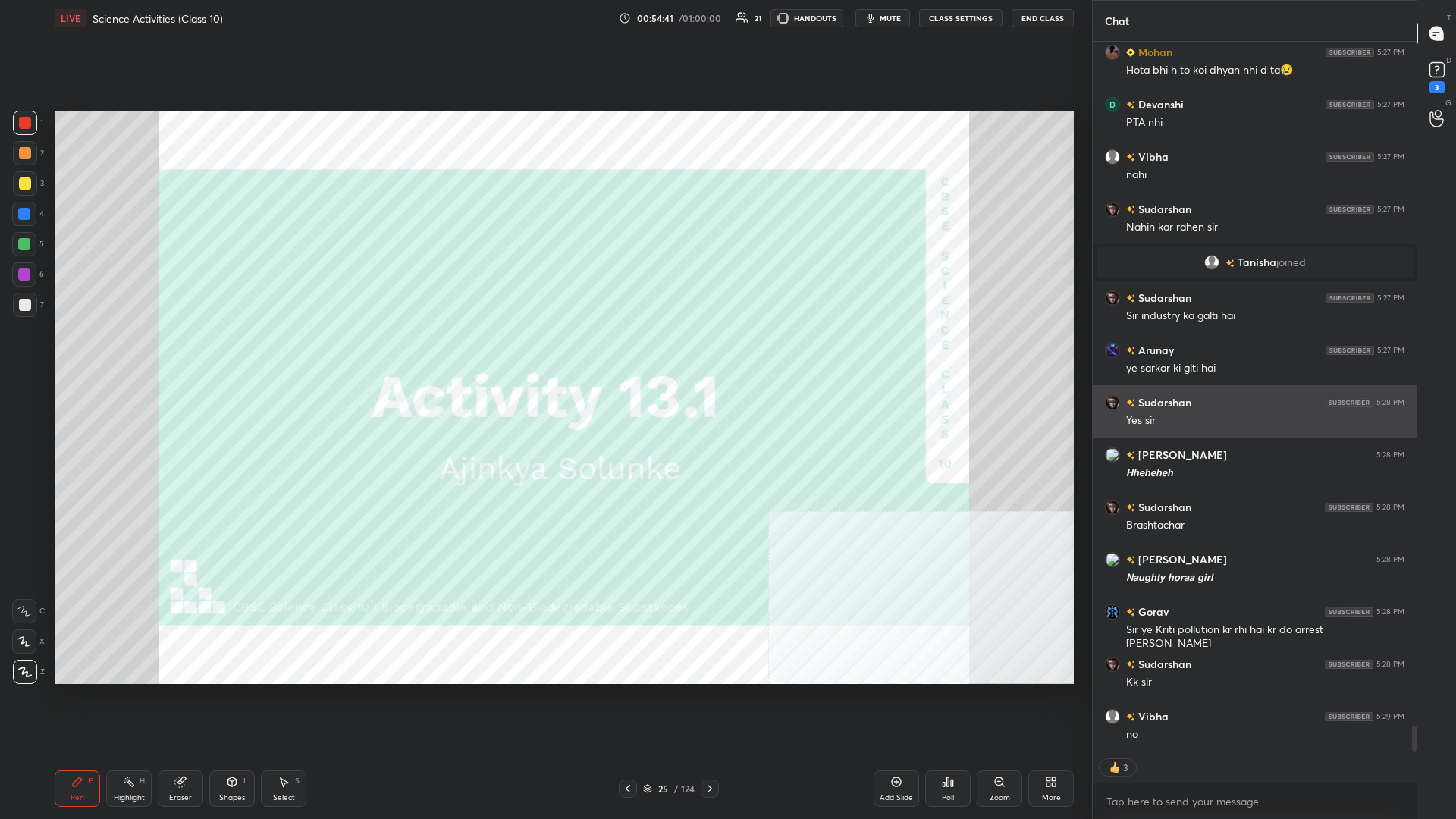 scroll, scrollTop: 18990, scrollLeft: 0, axis: vertical 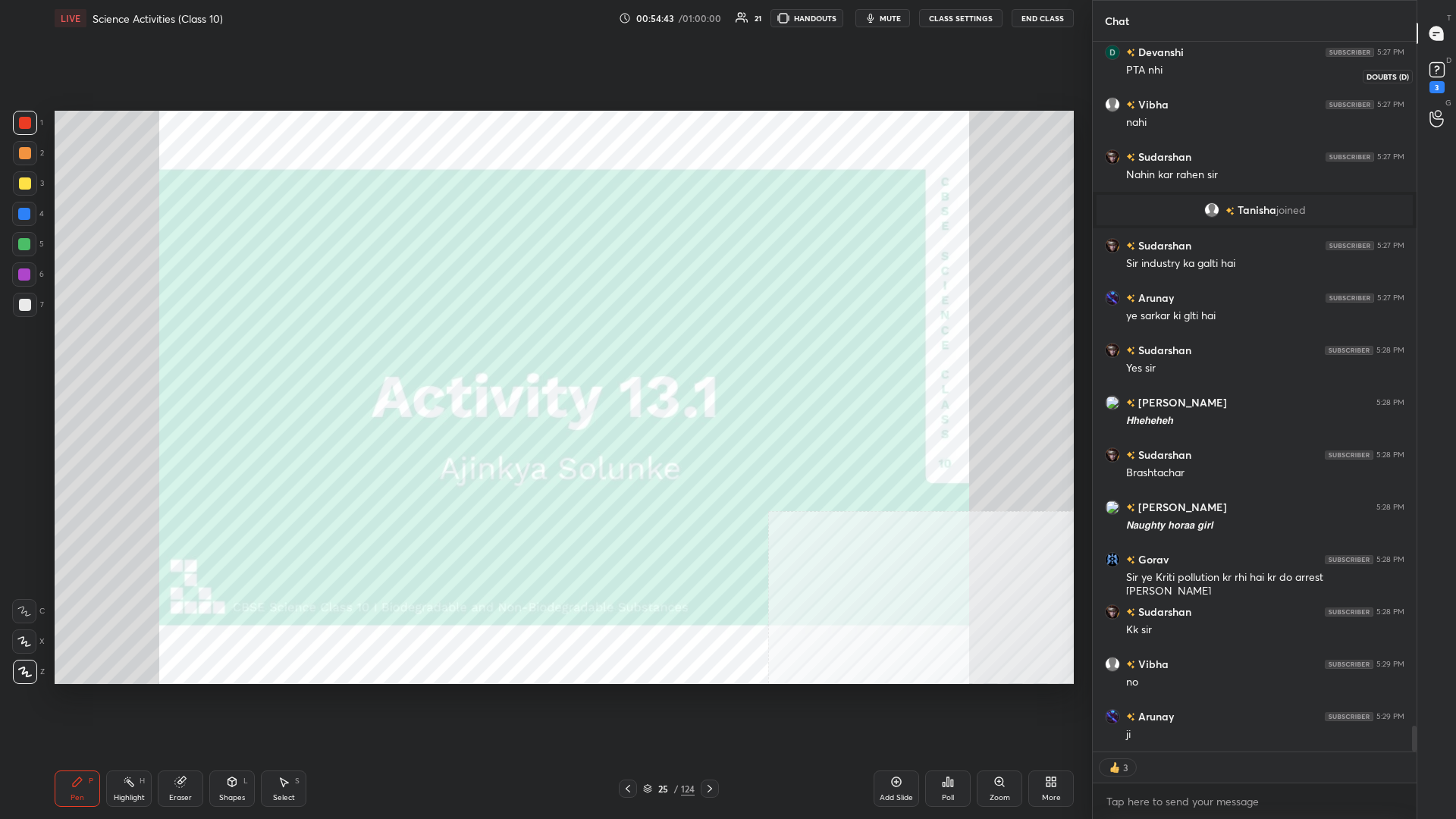 click 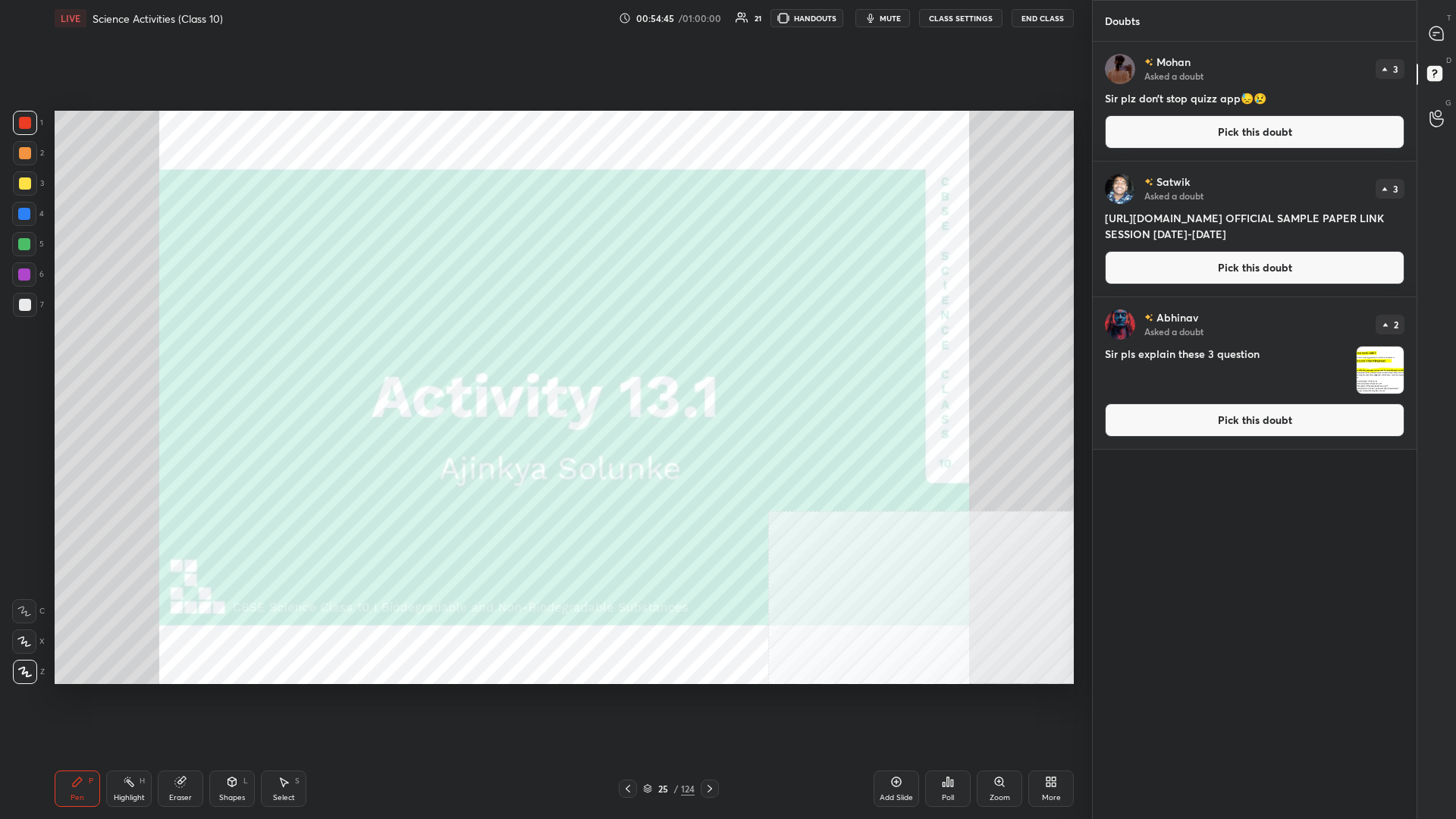 click on "Pick this doubt" at bounding box center [1254, 132] 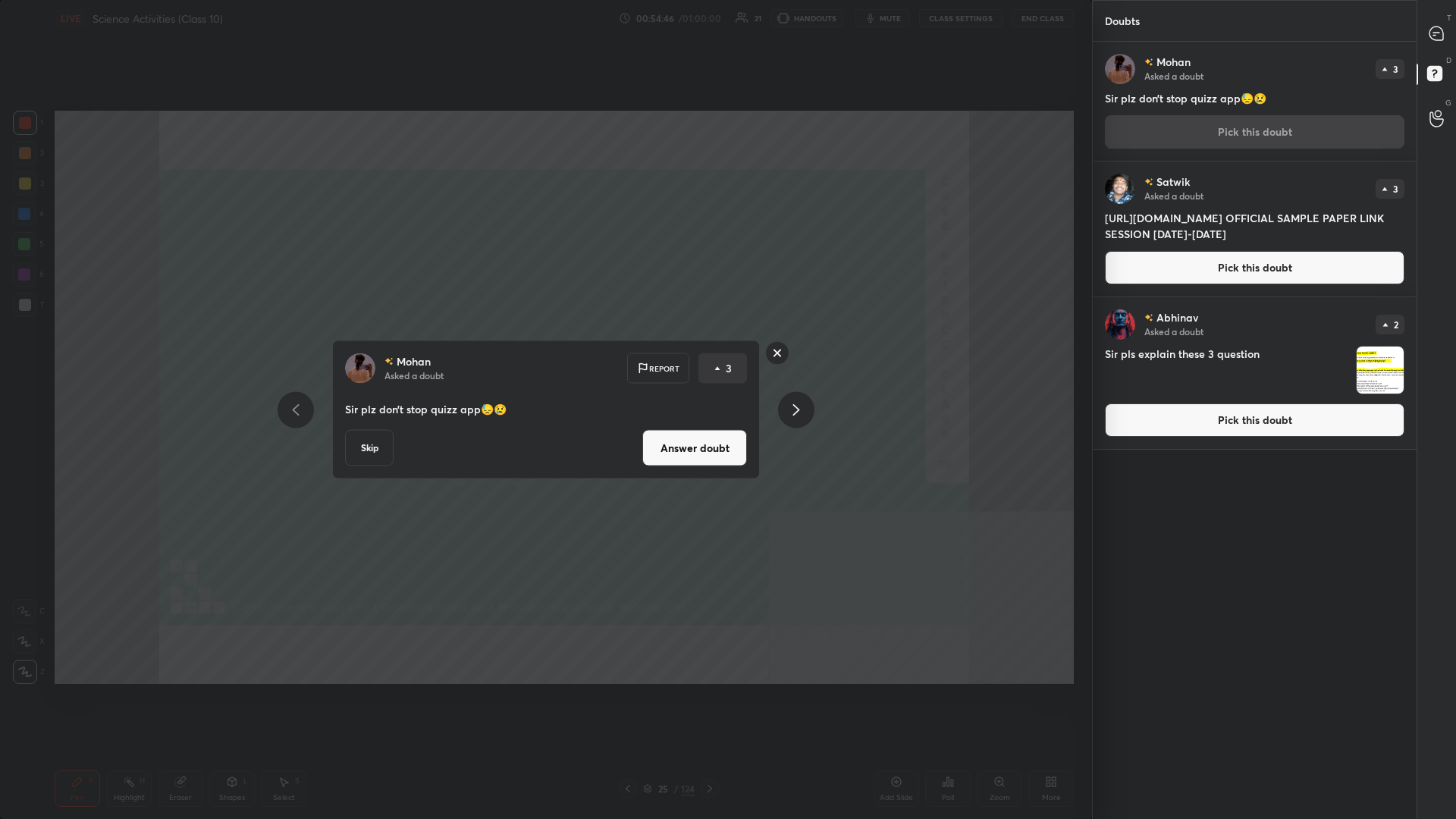 click on "Answer doubt" at bounding box center [695, 448] 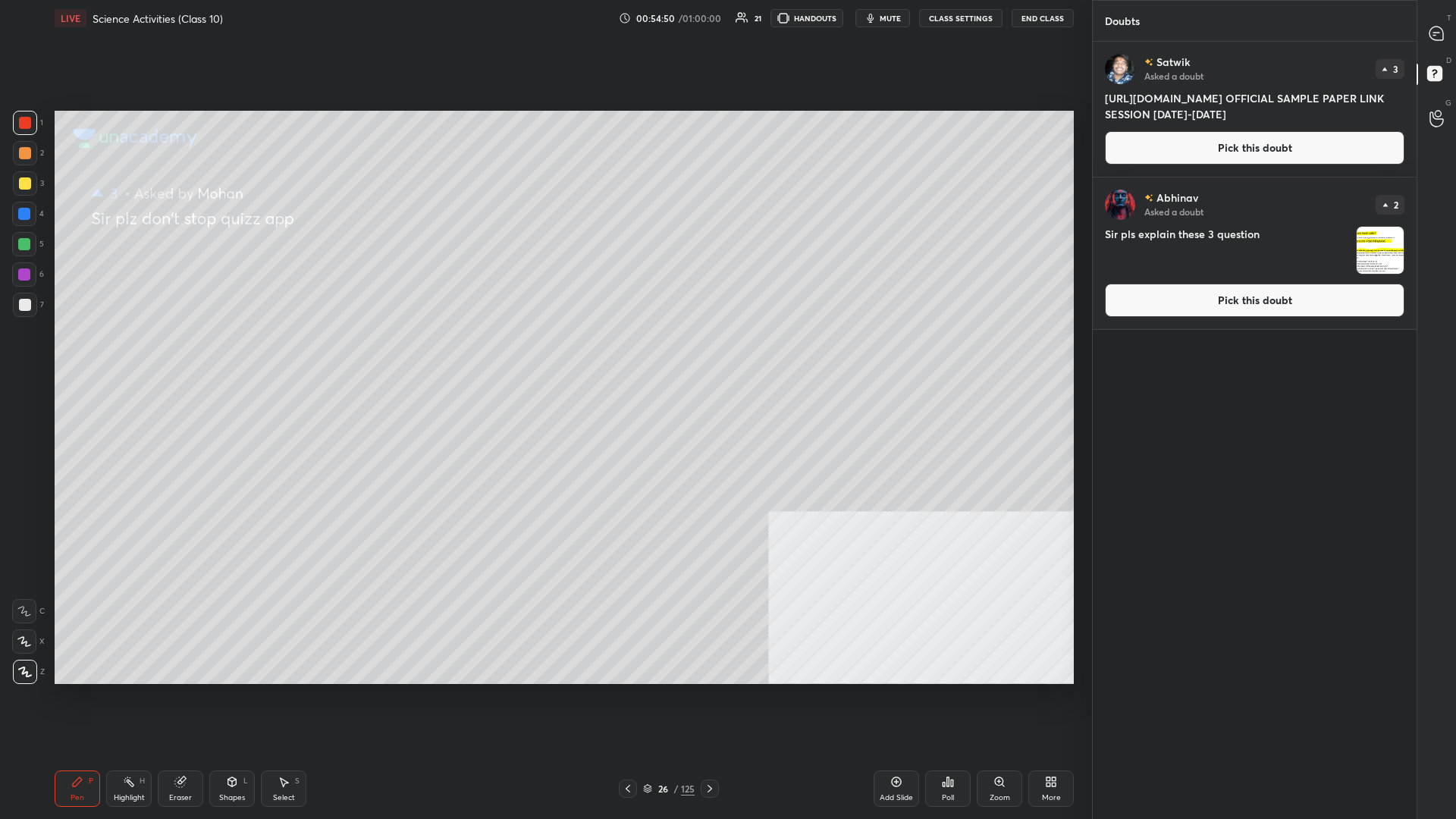 click on "Pick this doubt" at bounding box center [1254, 300] 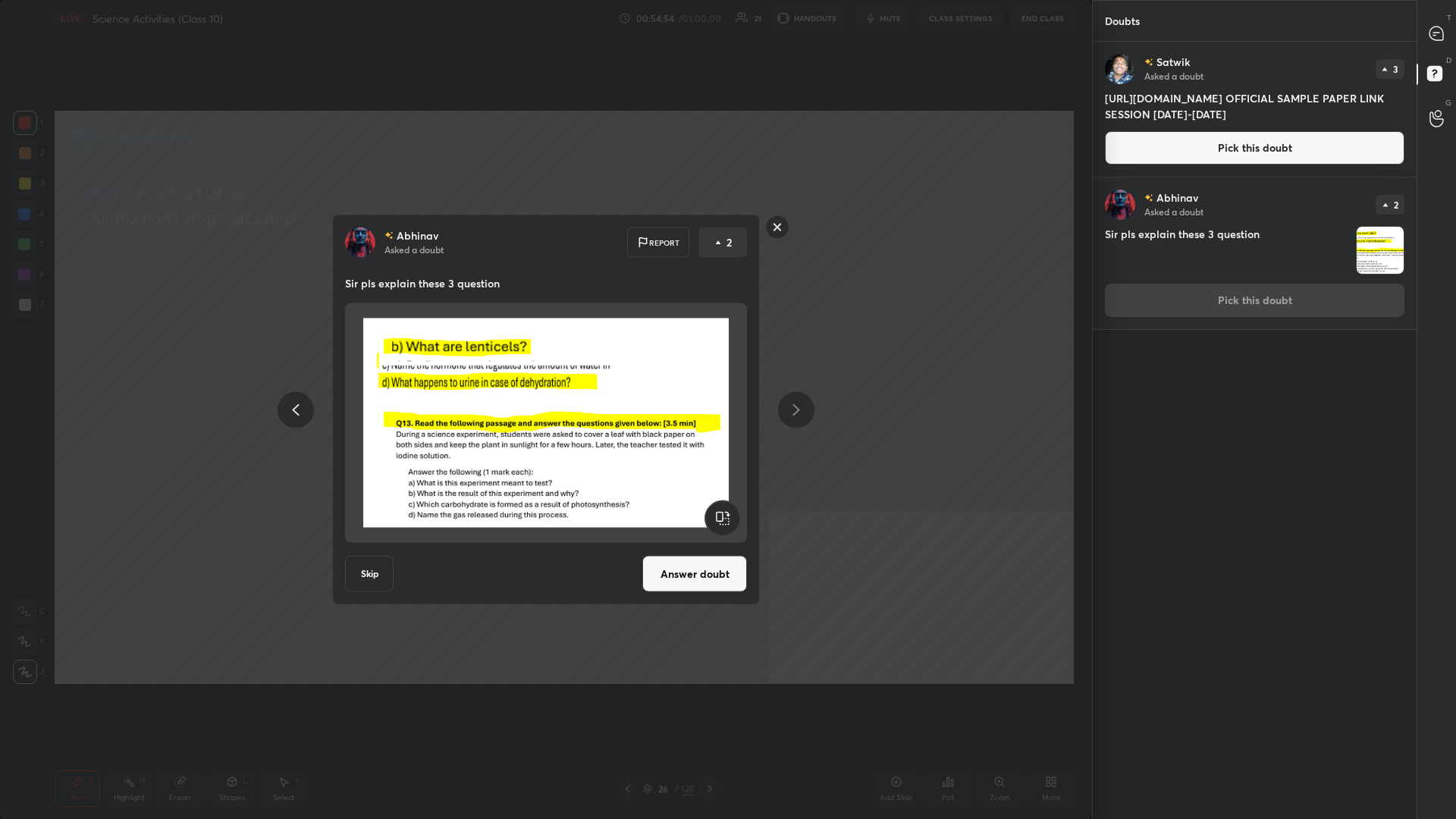 click 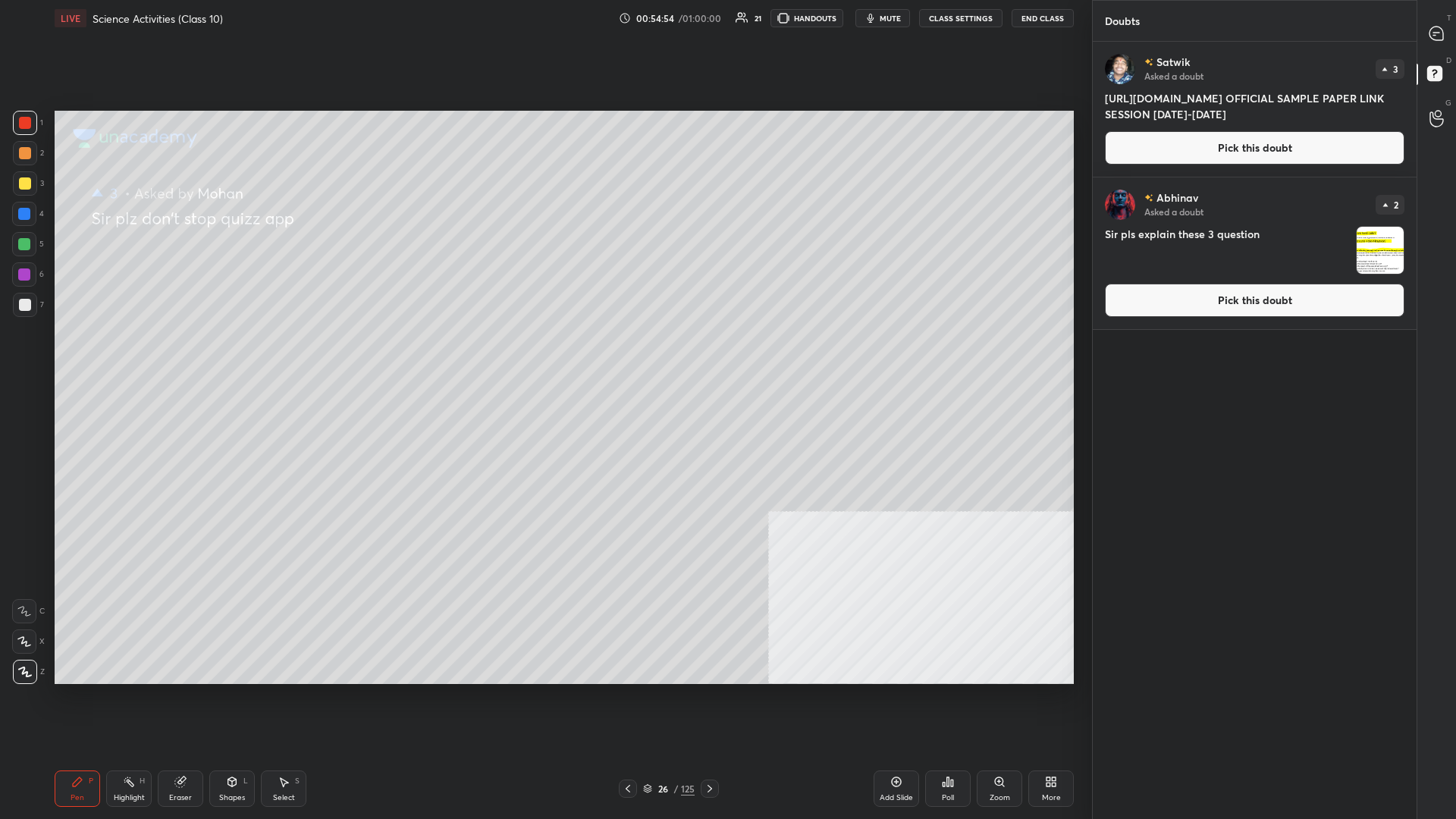click on "Pick this doubt" at bounding box center (1254, 148) 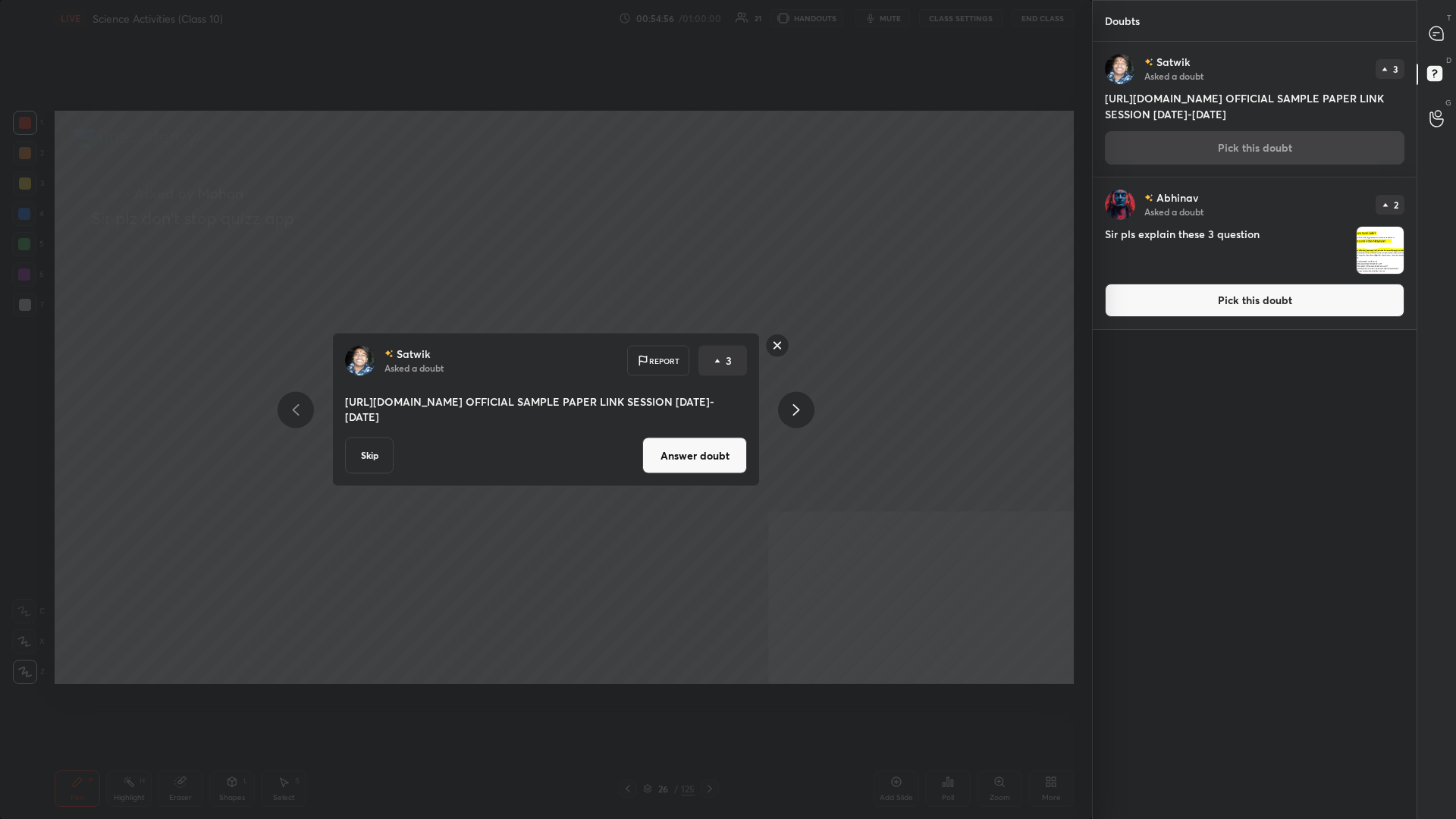 click 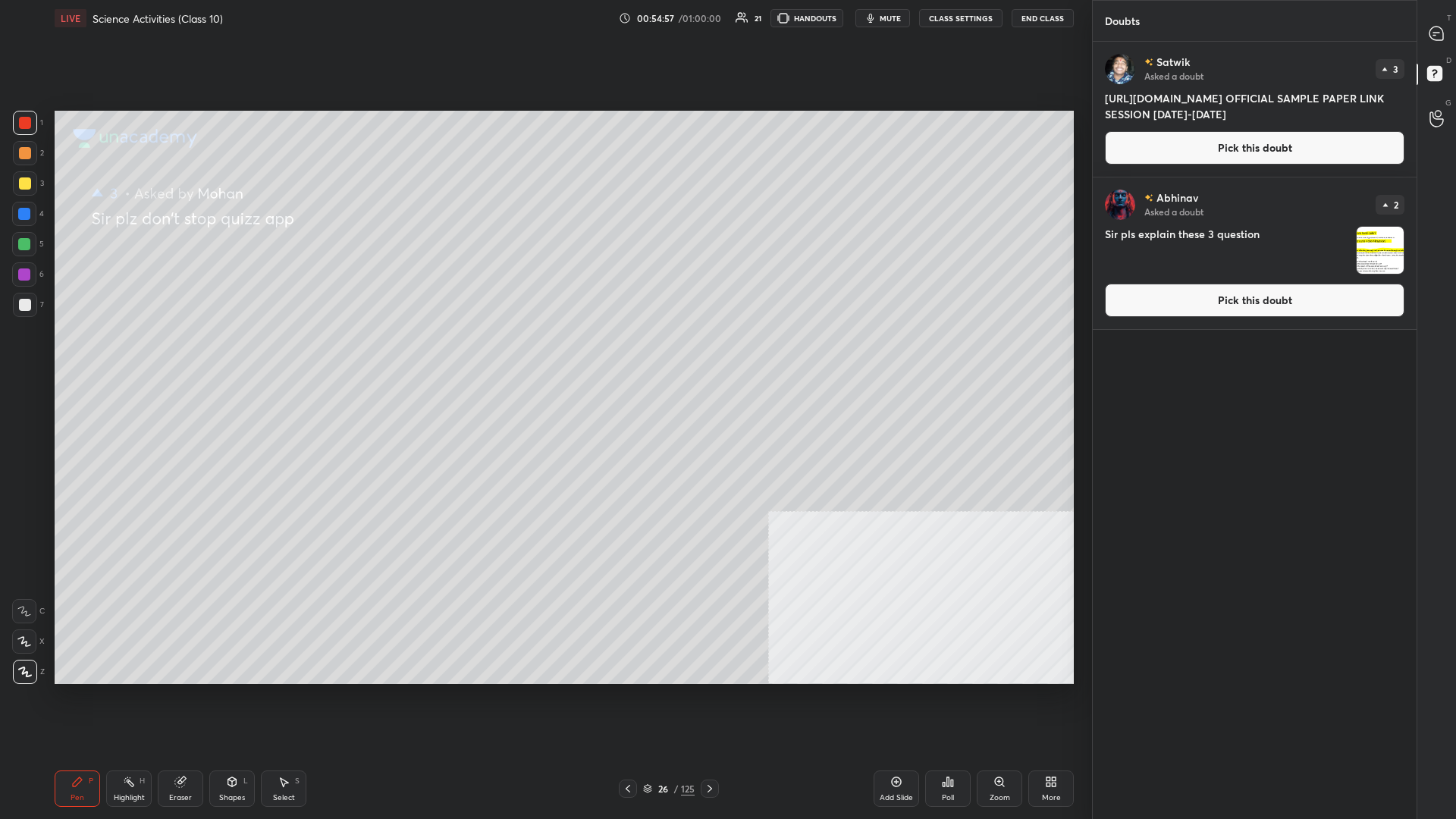 click on "[PERSON_NAME] Asked a doubt 2 Sir pls explain these 3 question Pick this doubt" at bounding box center (1254, 253) 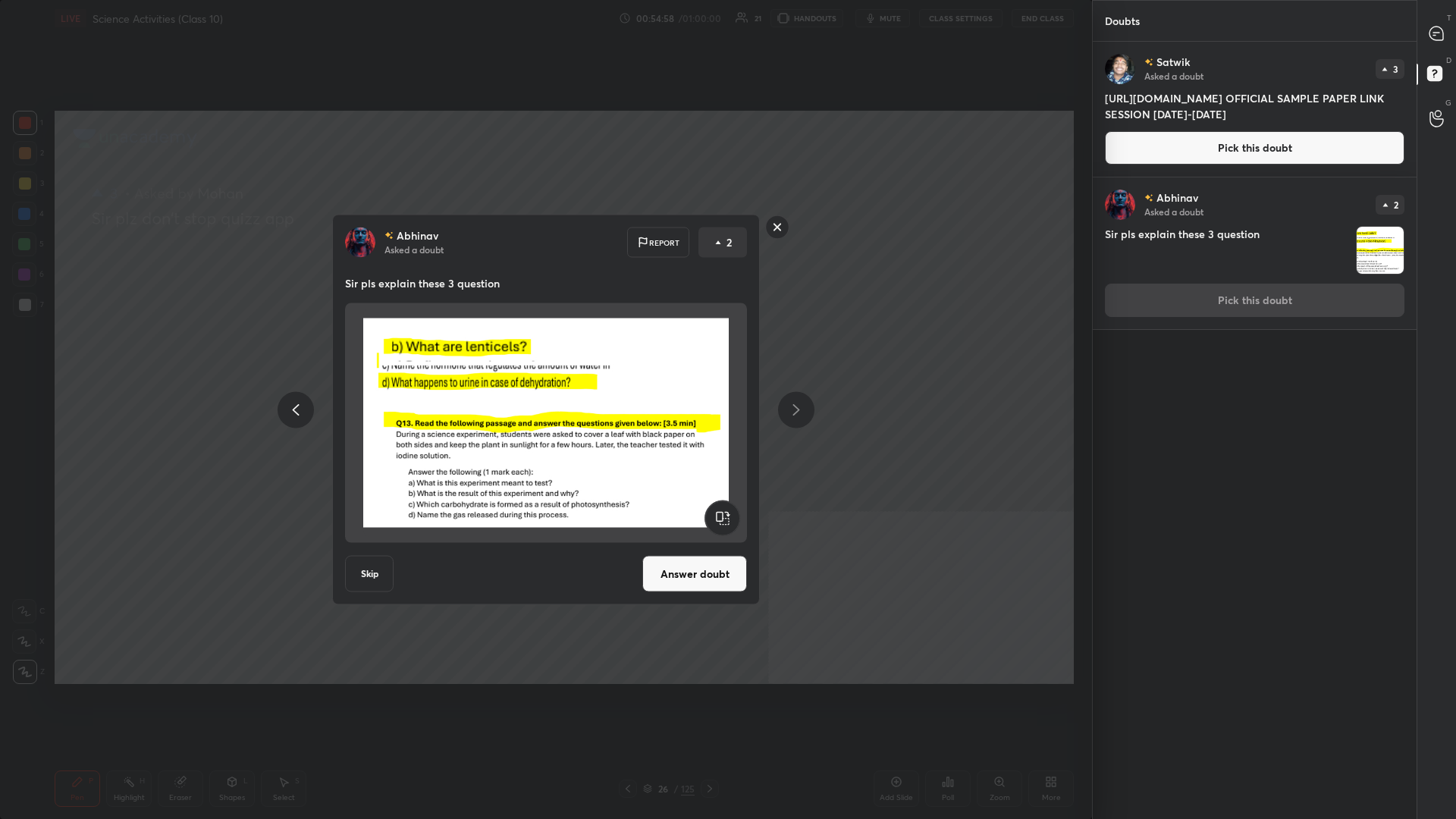 click on "Answer doubt" at bounding box center [695, 574] 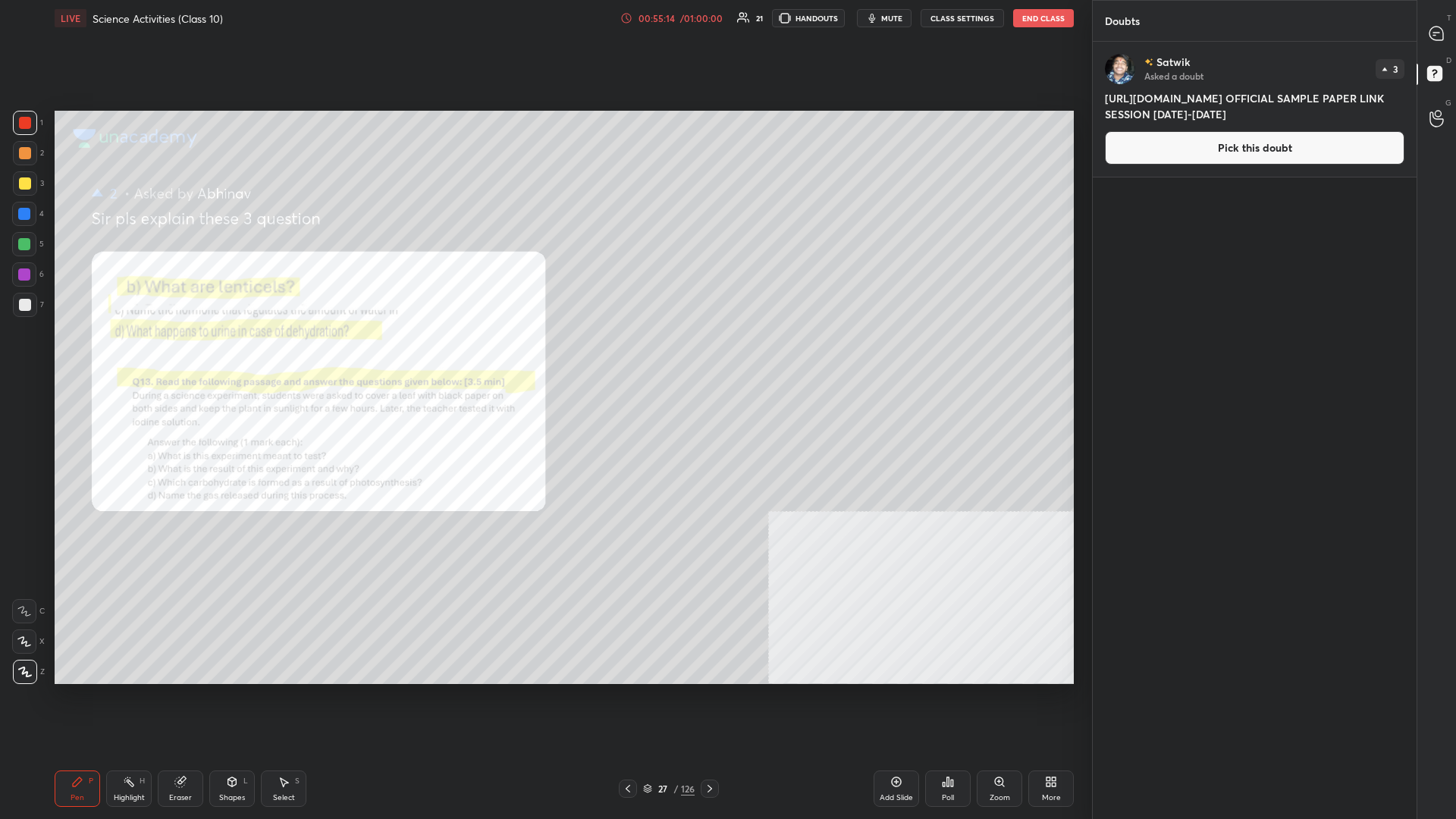 click on "1 2 3 4 5 6 7 C X Z C X Z E E Erase all   H H" at bounding box center (24, 397) 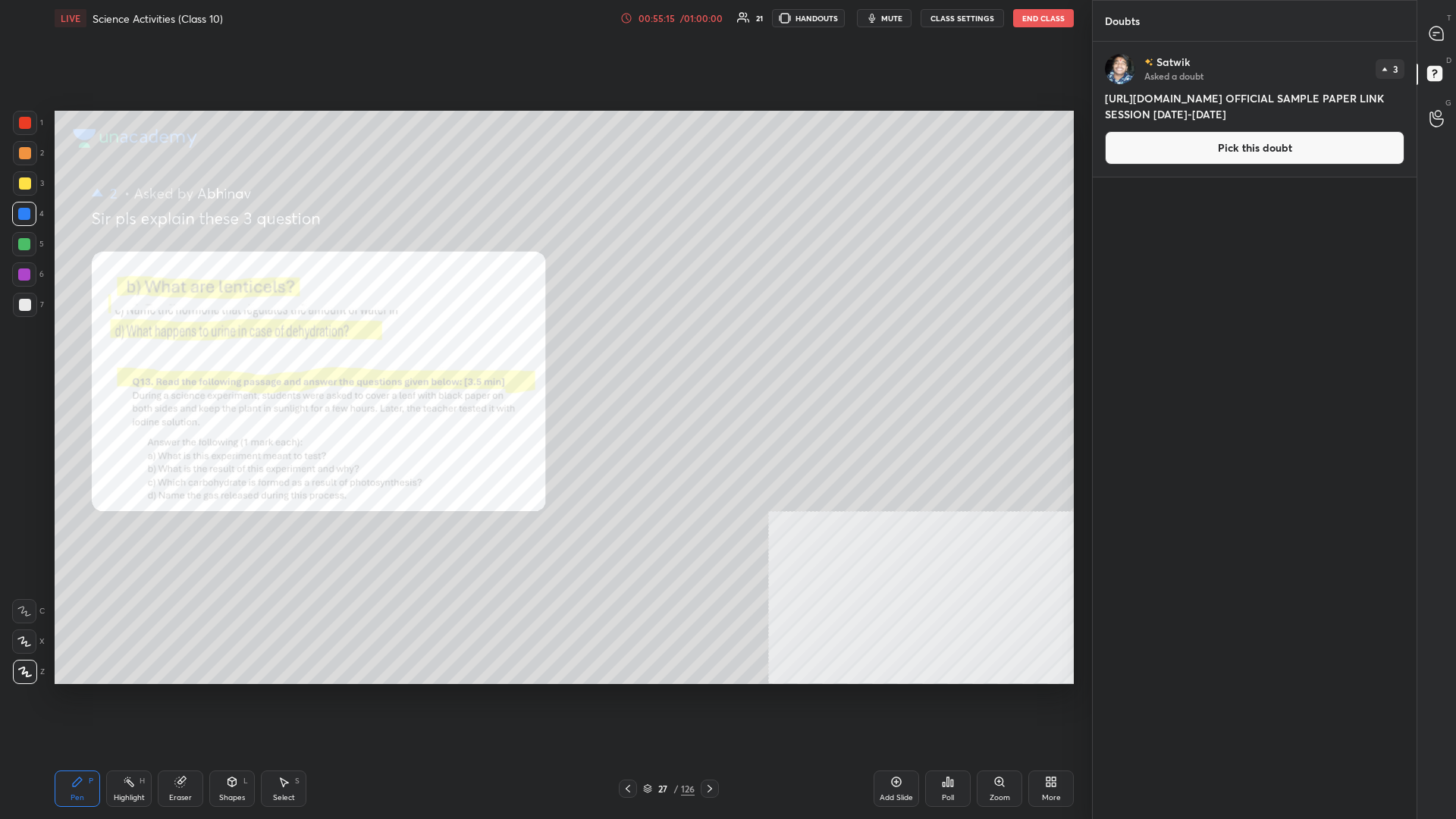 click at bounding box center (24, 244) 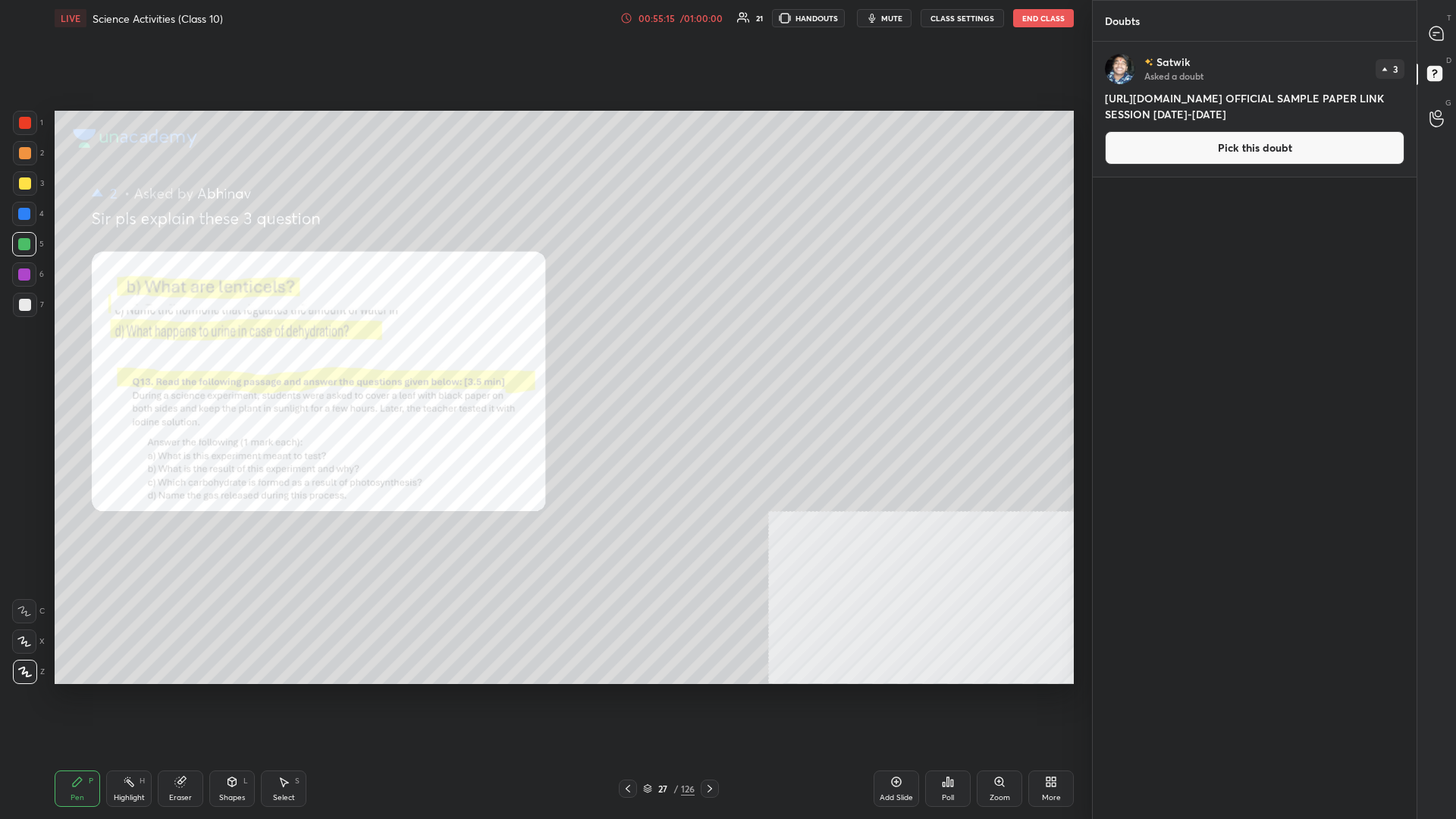click at bounding box center [24, 214] 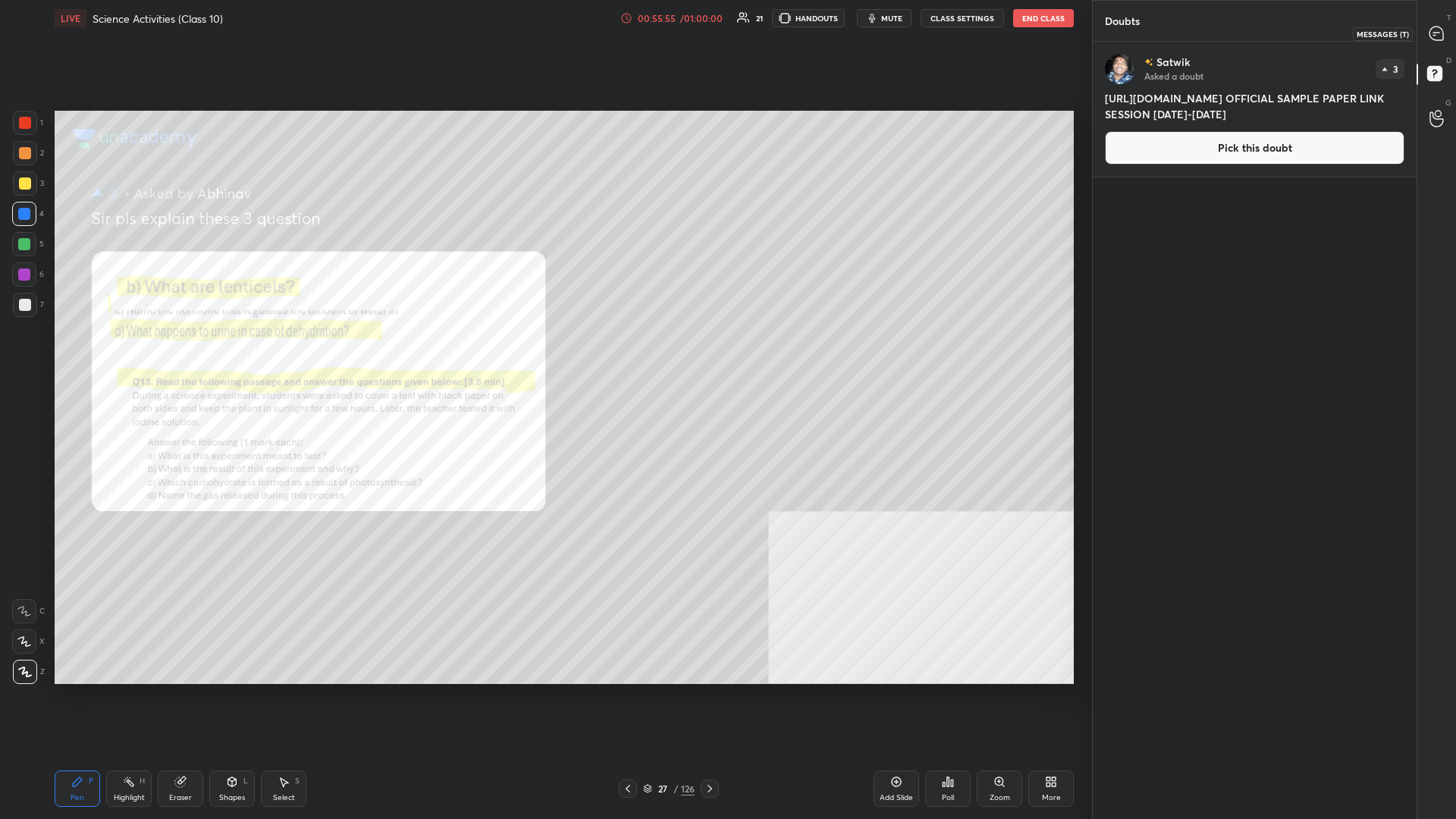 click at bounding box center (1437, 33) 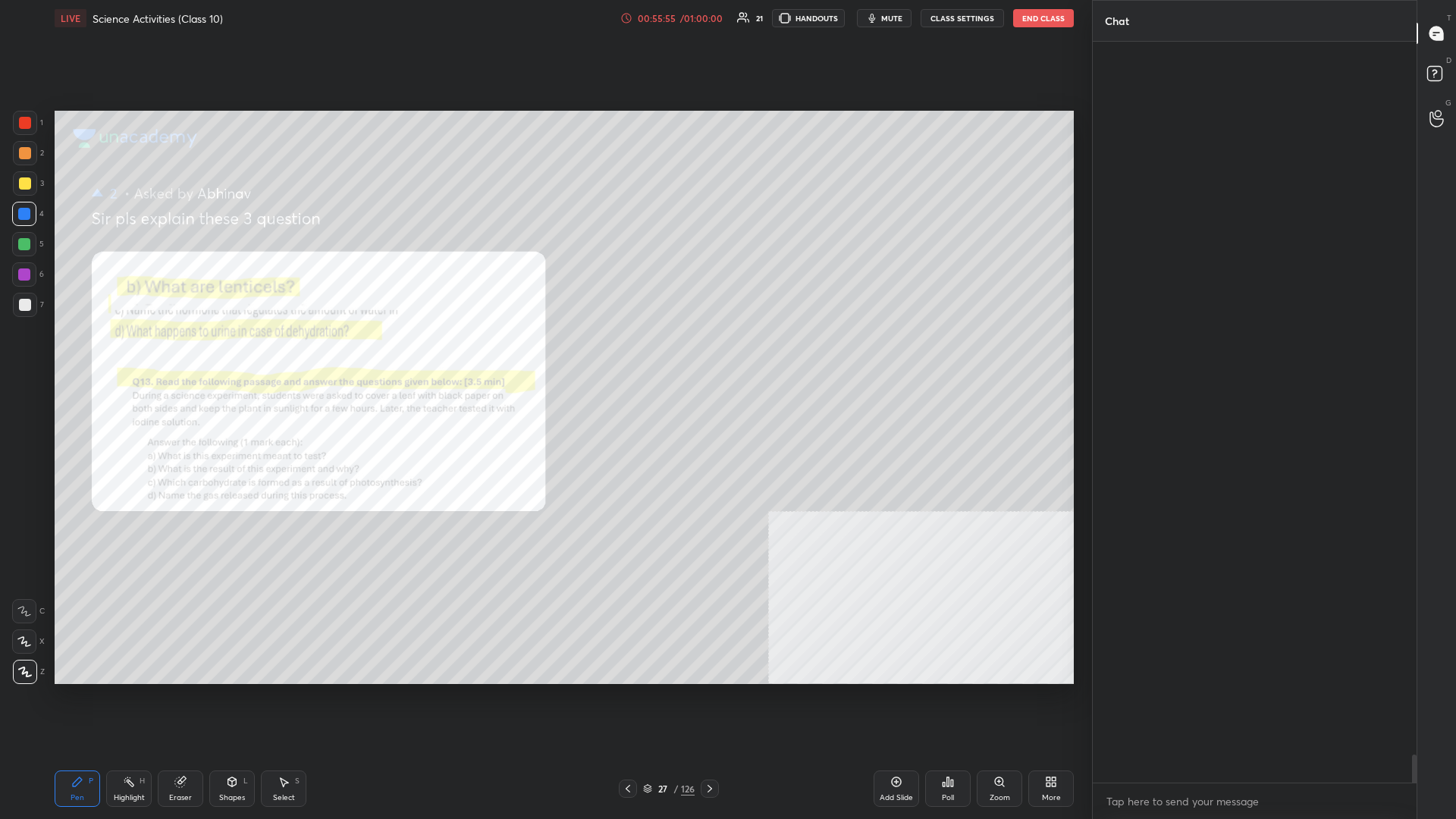 scroll, scrollTop: 19498, scrollLeft: 0, axis: vertical 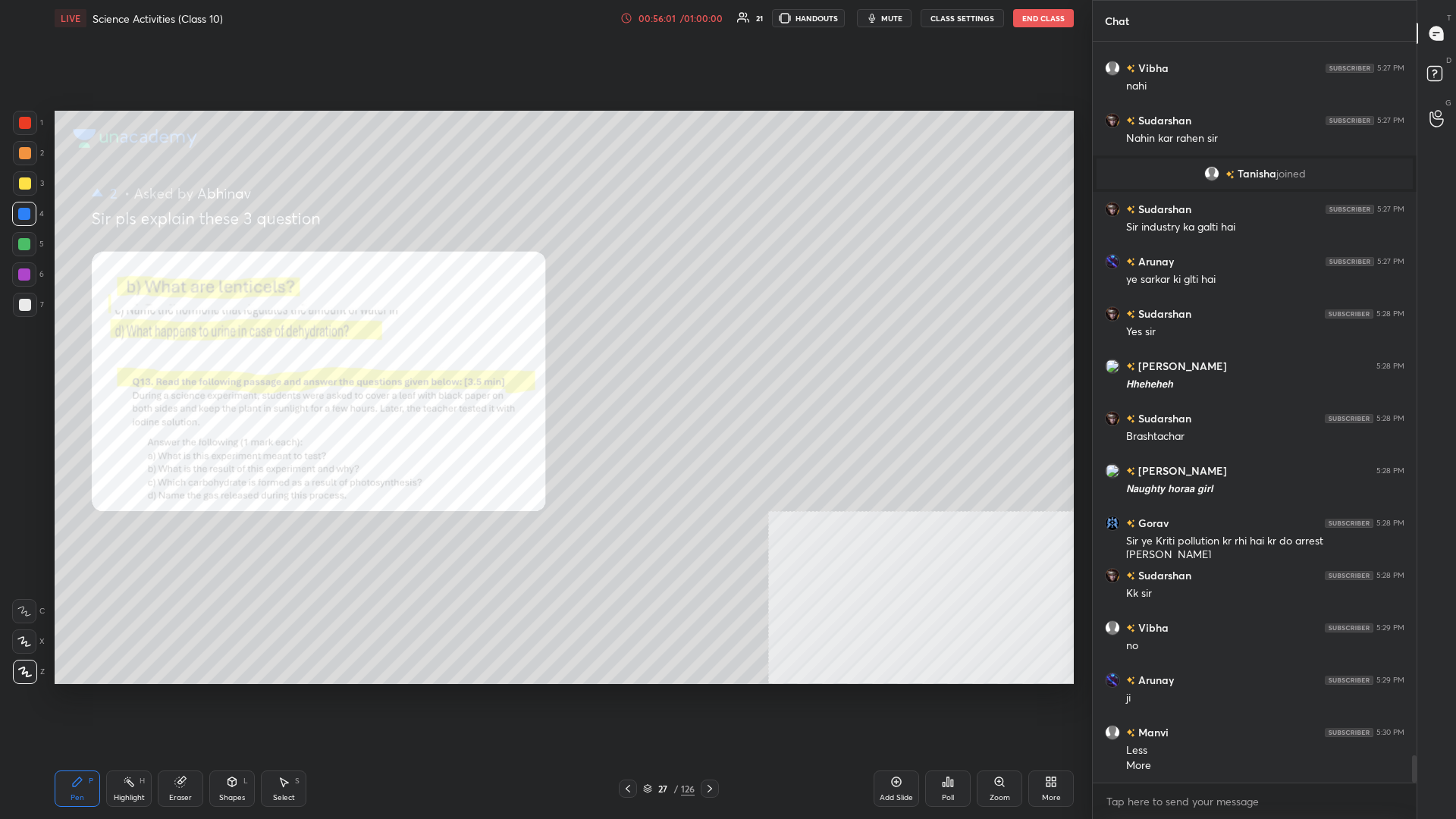 click on "2" at bounding box center (28, 156) 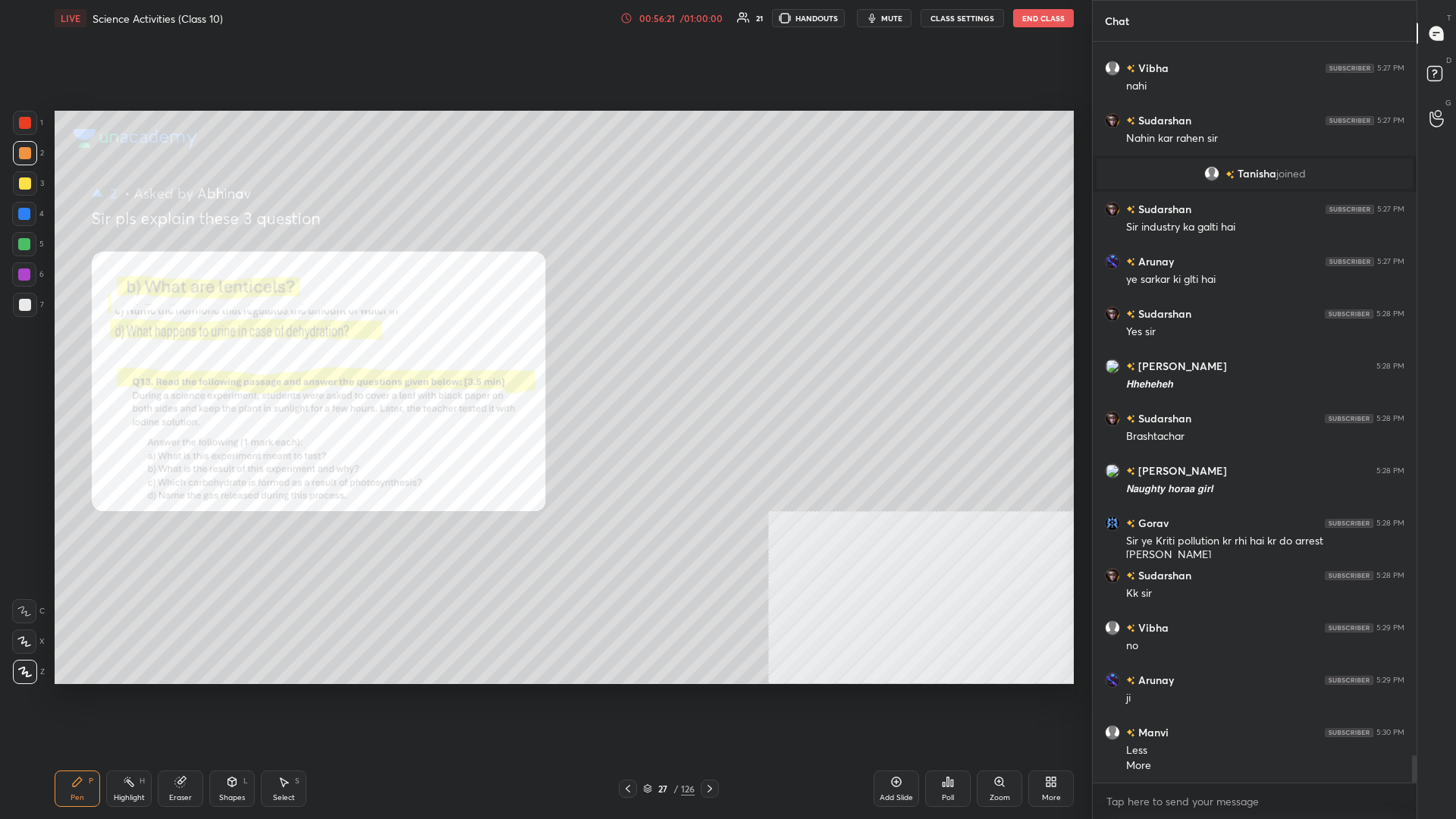 click at bounding box center [25, 123] 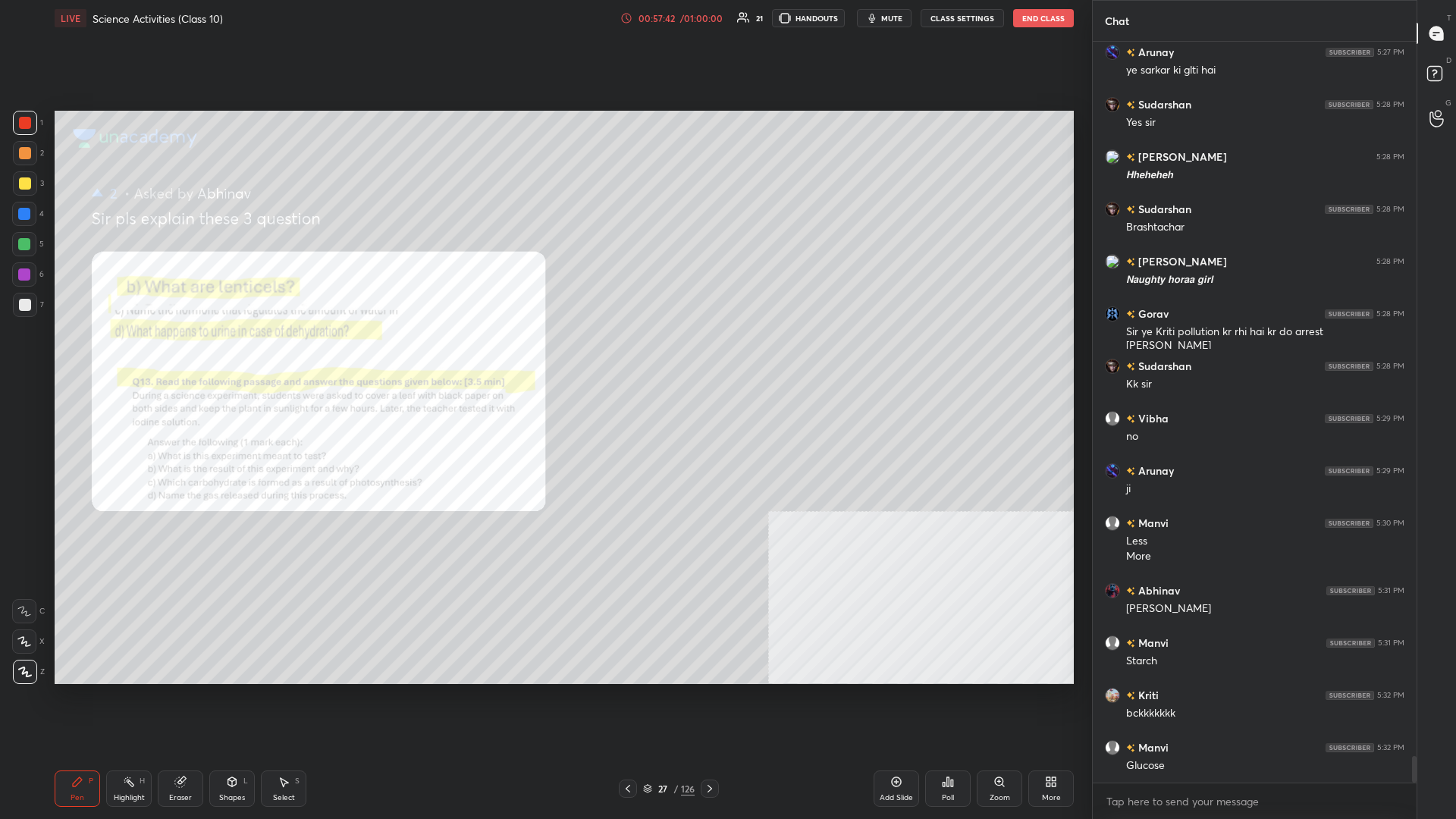scroll, scrollTop: 19750, scrollLeft: 0, axis: vertical 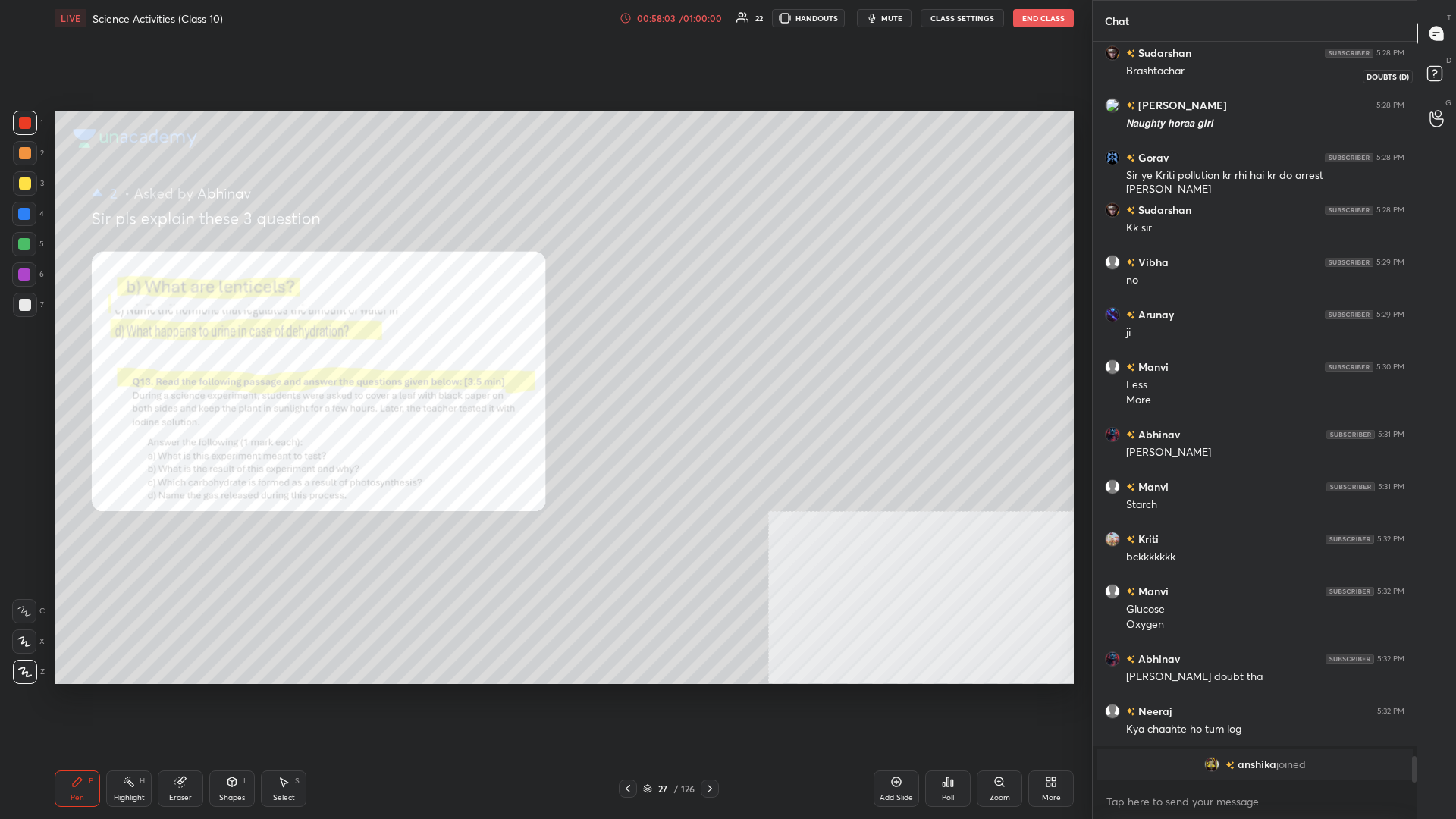 click 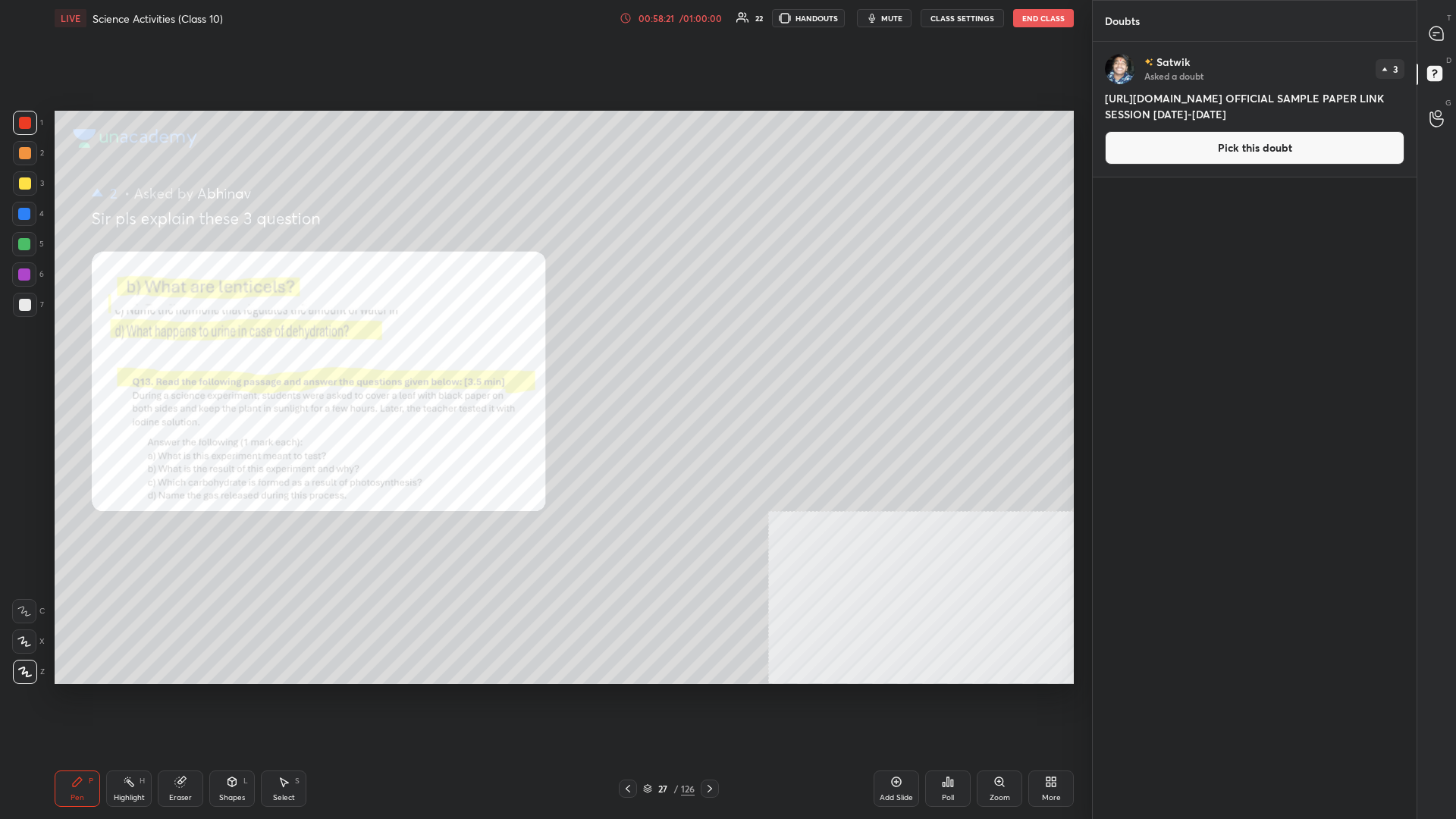click on "T Messages (T)" at bounding box center [1436, 33] 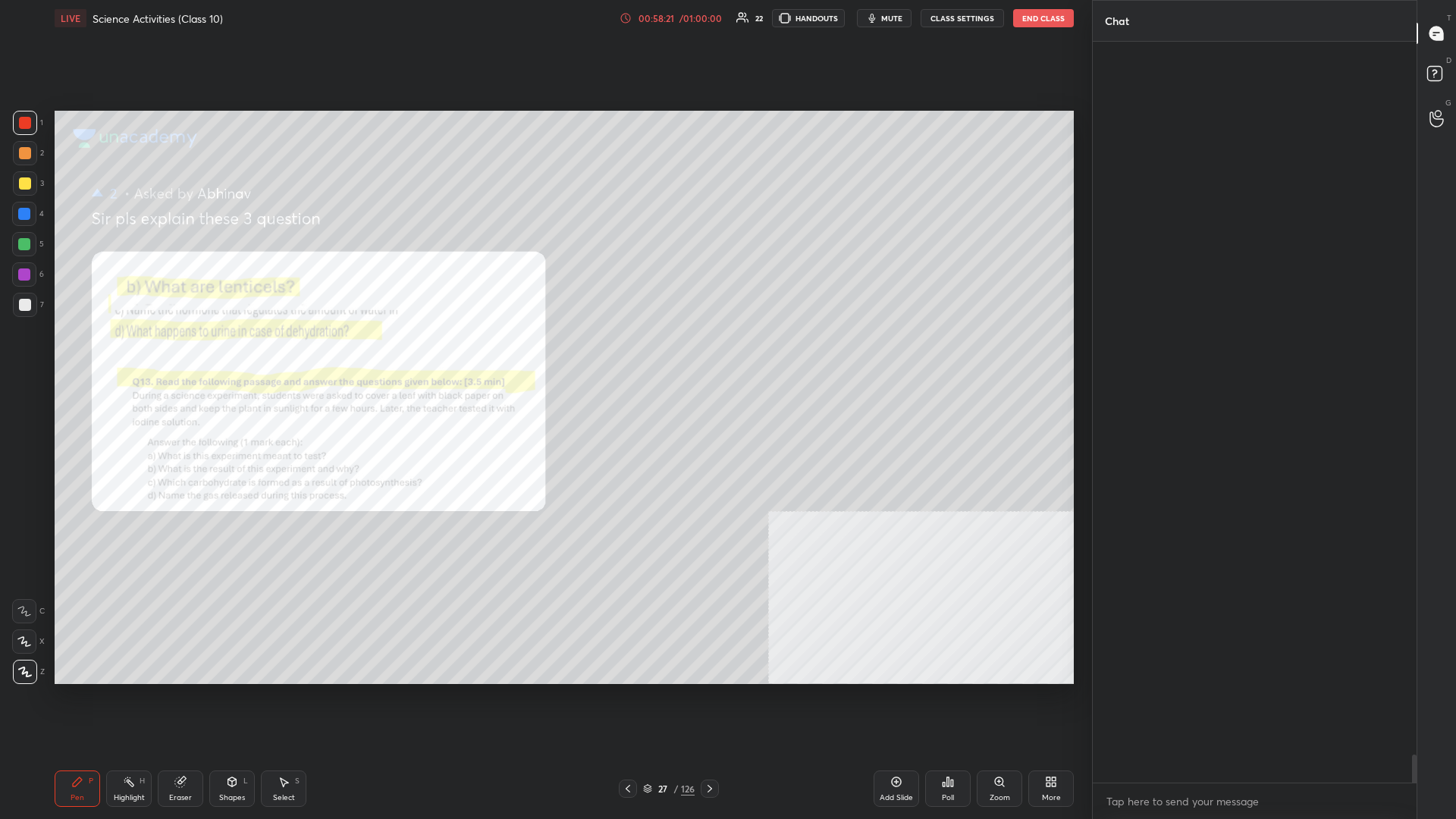 scroll, scrollTop: 19715, scrollLeft: 0, axis: vertical 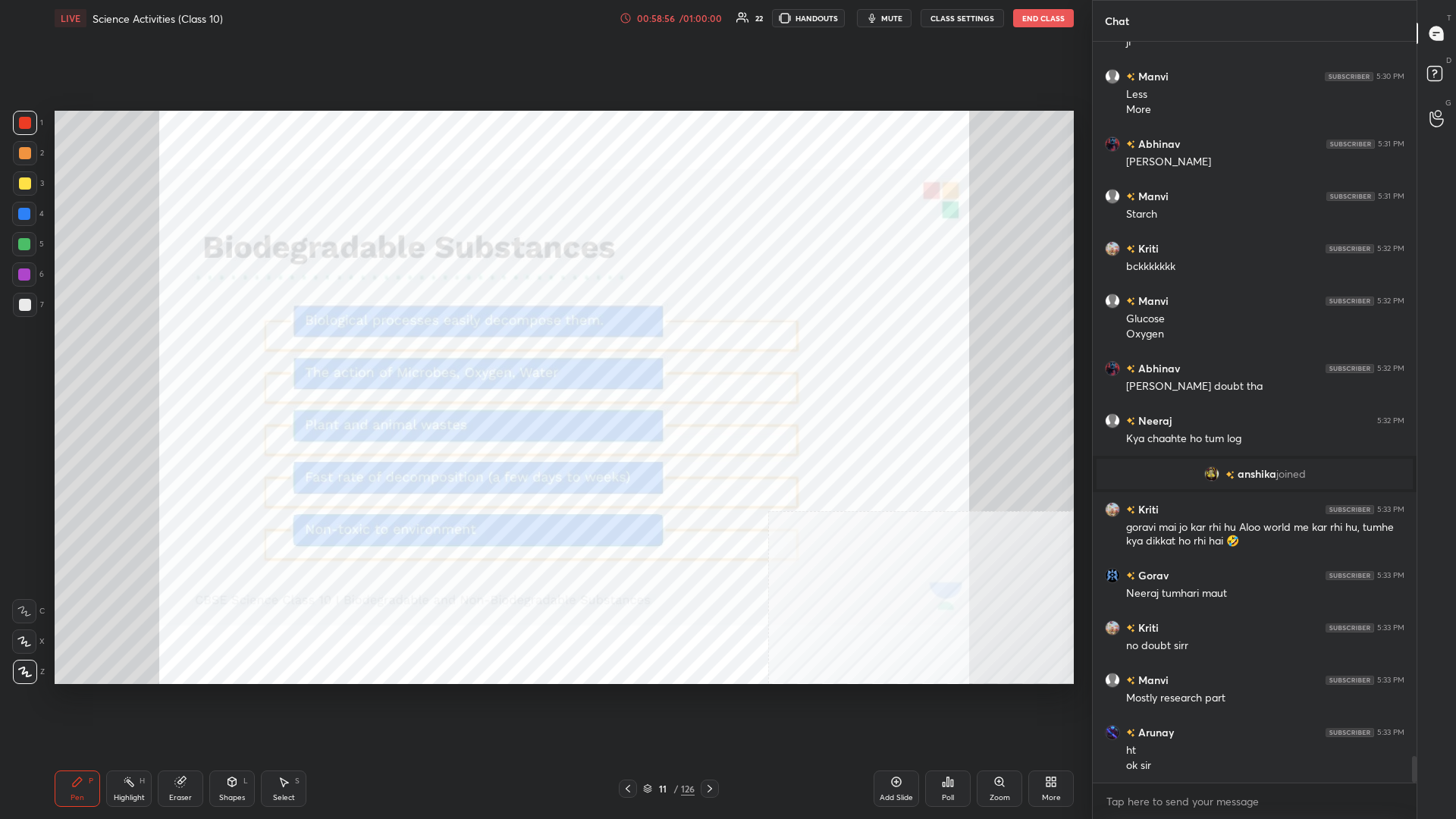 click on "11" at bounding box center (663, 789) 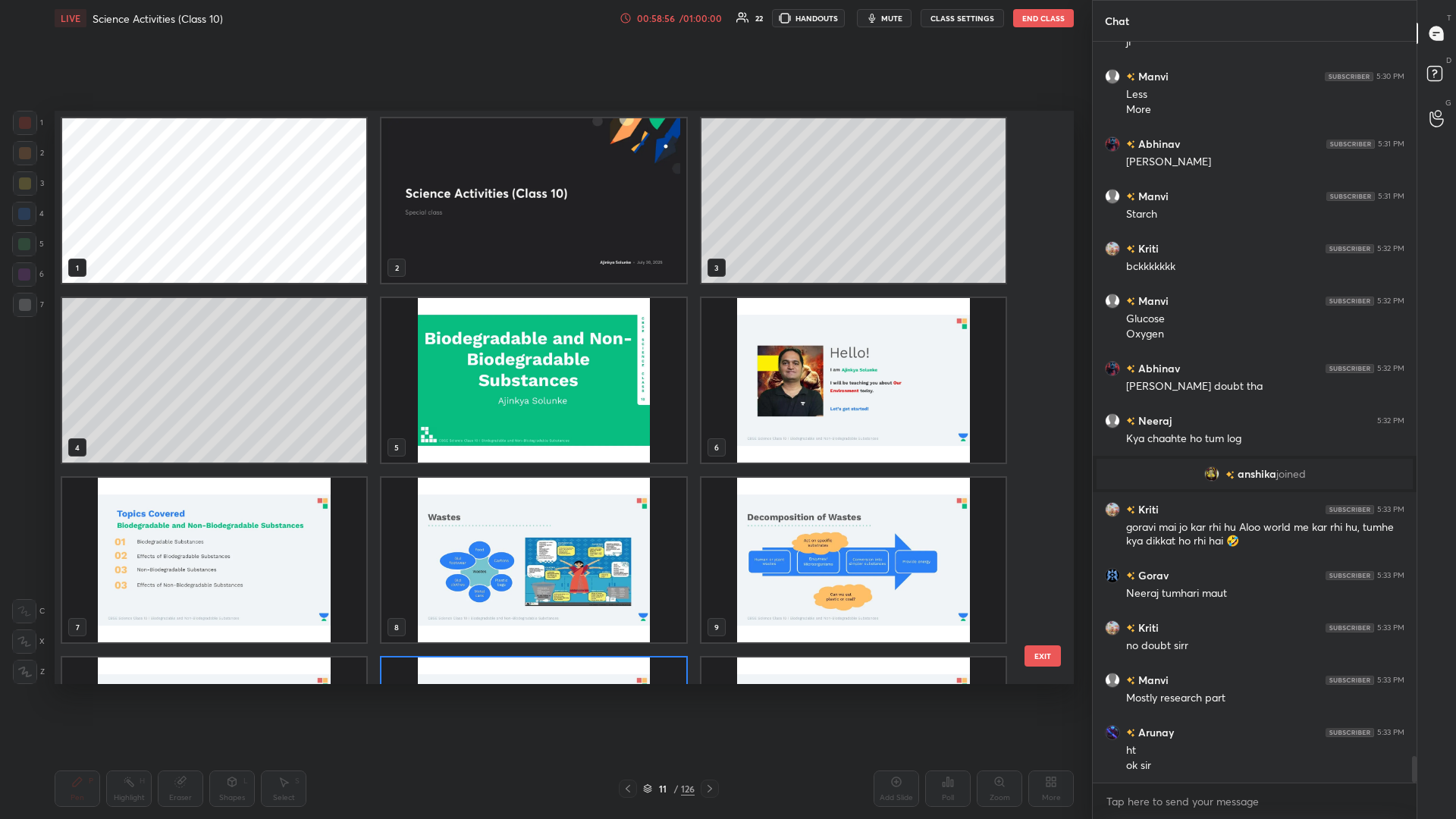 scroll, scrollTop: 146, scrollLeft: 0, axis: vertical 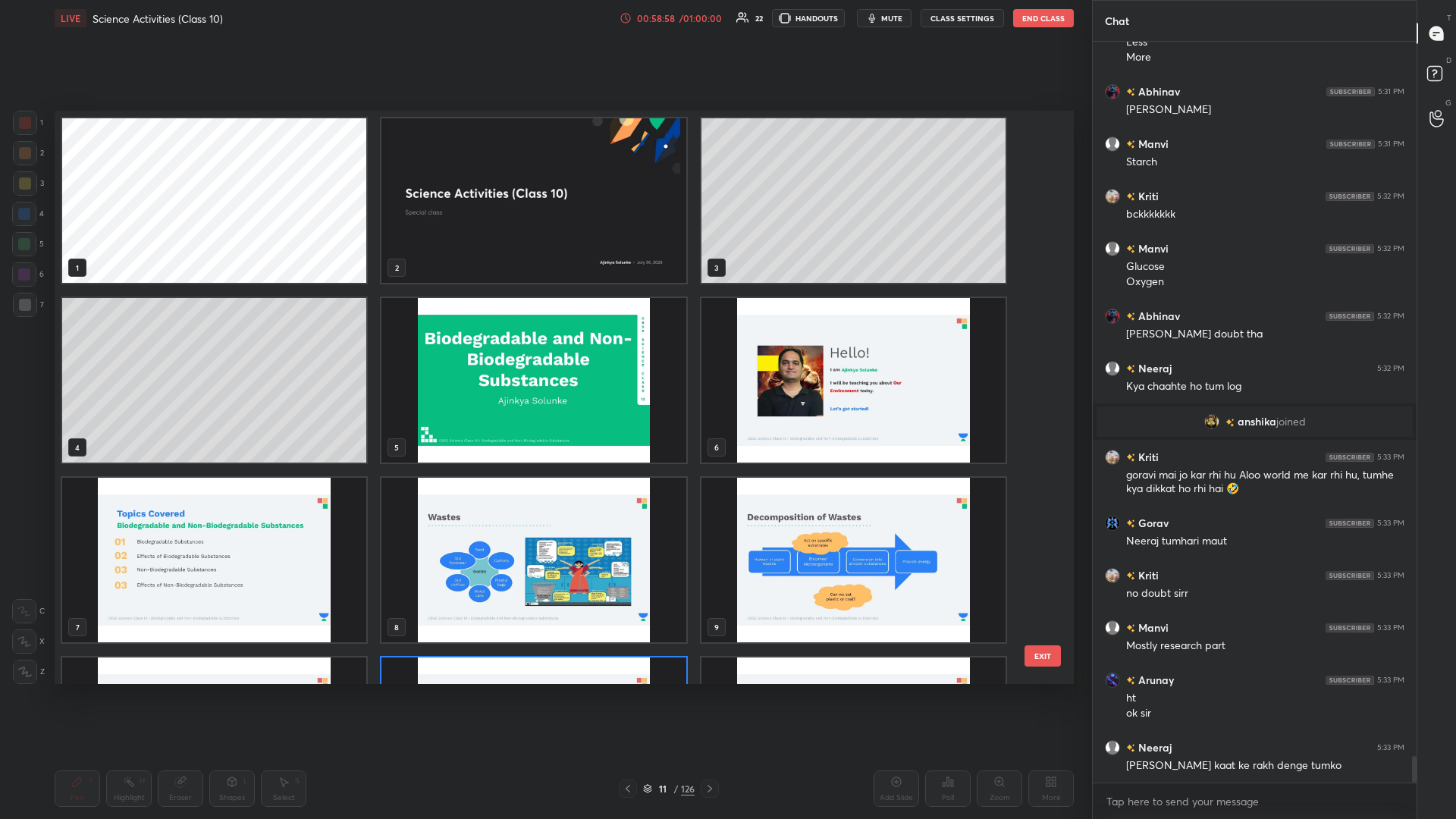 click at bounding box center (533, 200) 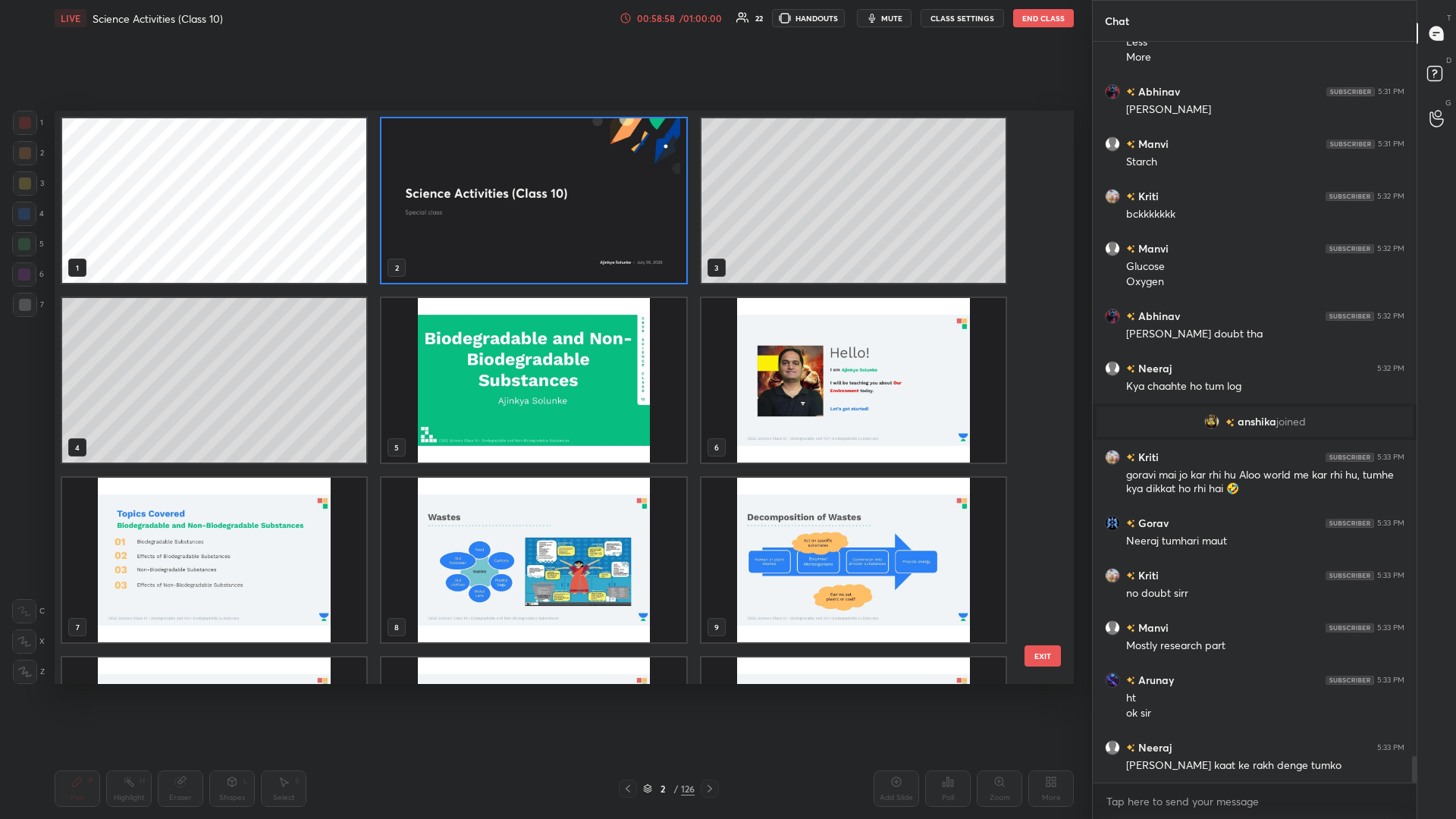 click at bounding box center (533, 200) 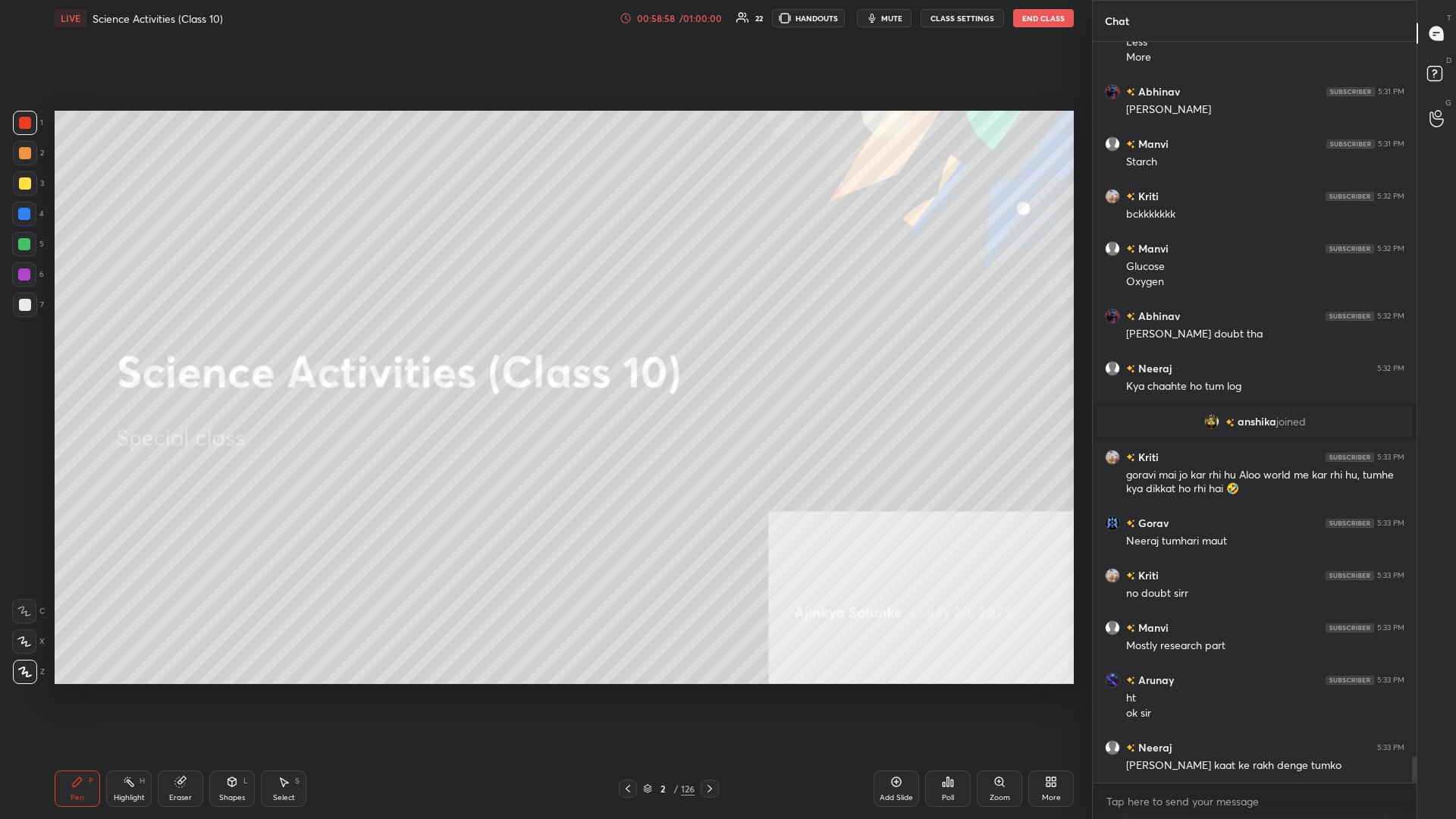 click at bounding box center [533, 200] 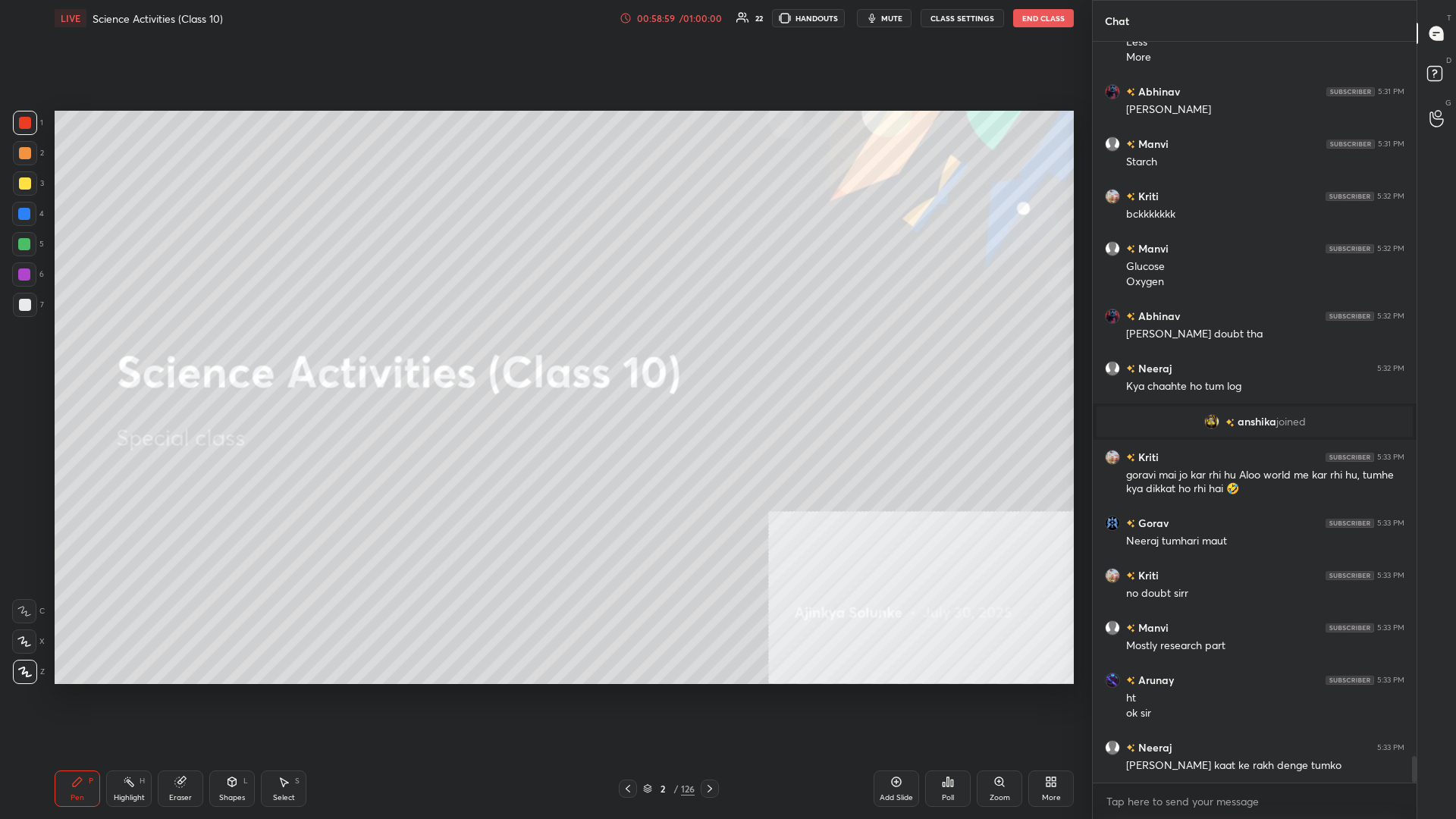 scroll, scrollTop: 20072, scrollLeft: 0, axis: vertical 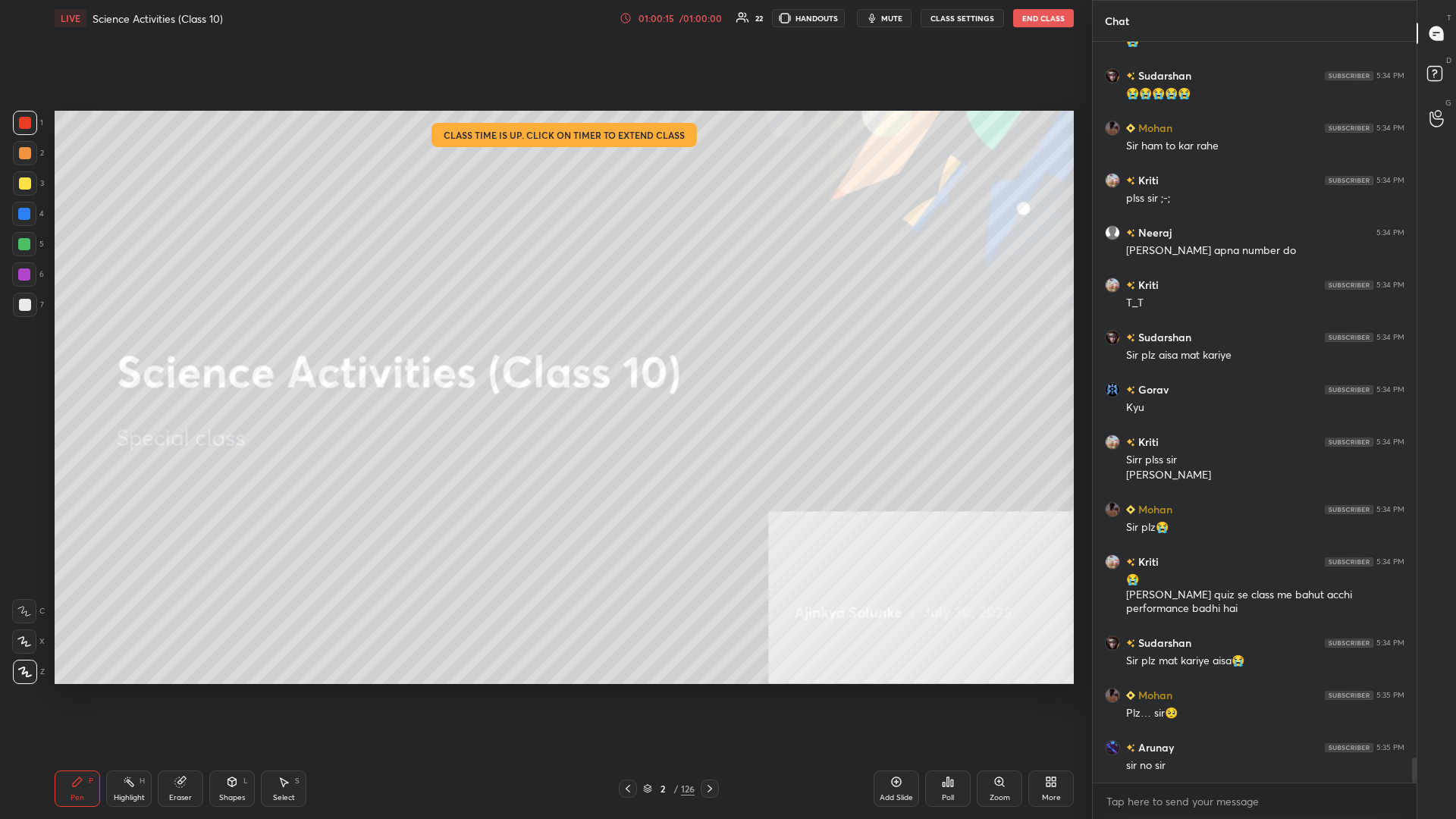 click on "Poll" at bounding box center [948, 789] 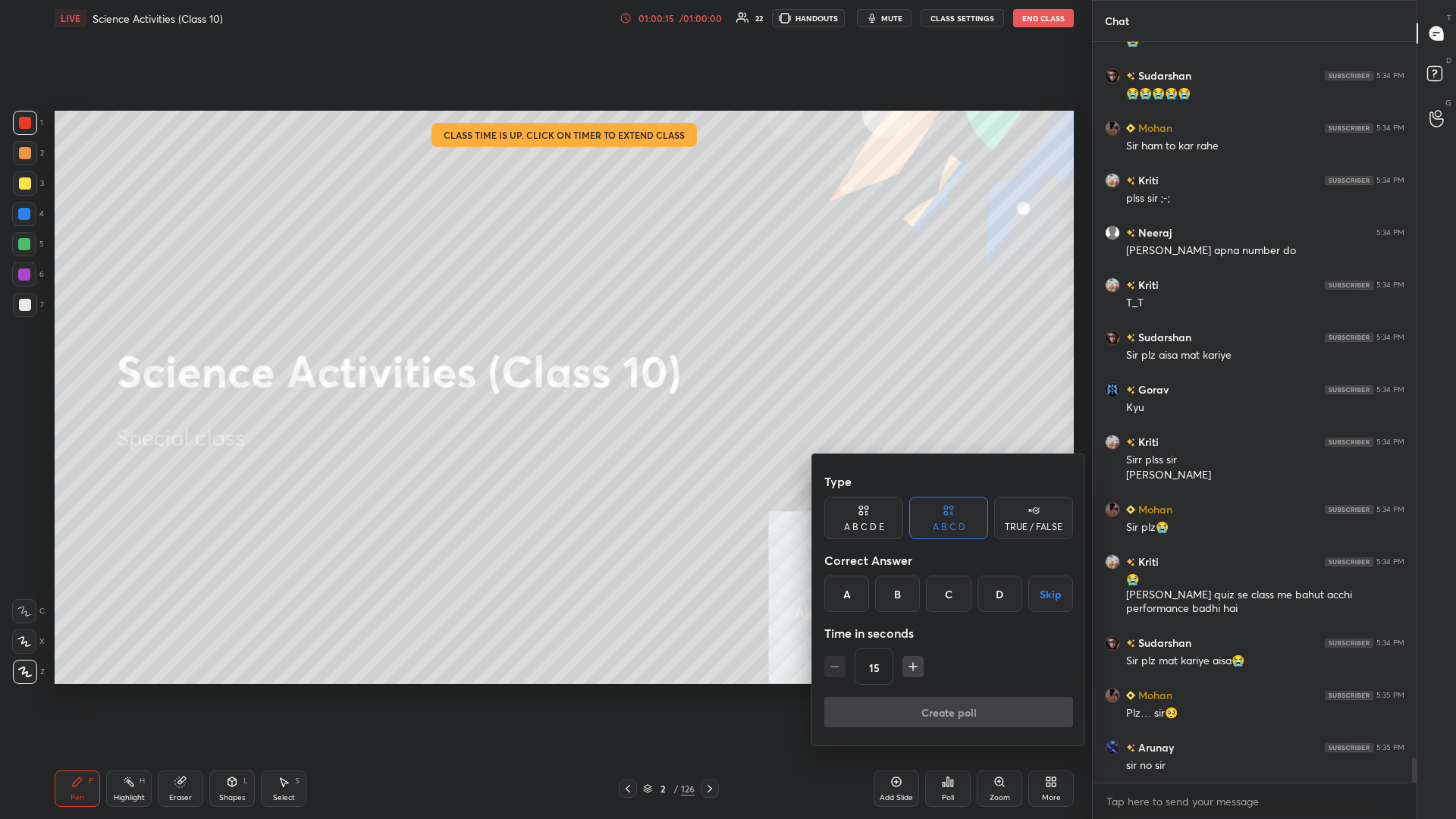 drag, startPoint x: 947, startPoint y: 789, endPoint x: 1055, endPoint y: 783, distance: 108.16654 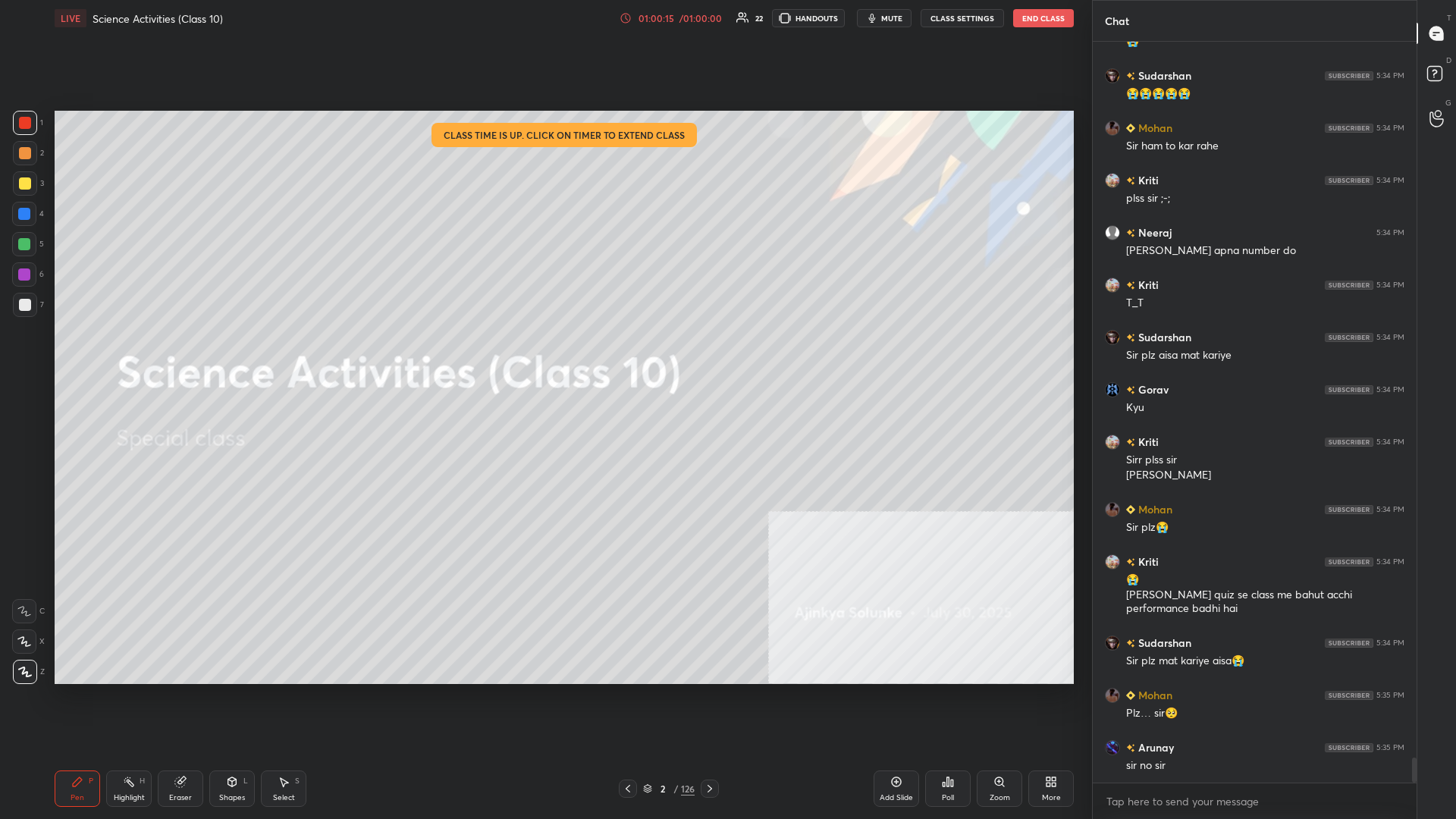 click on "Type A B C D E A B C D TRUE / FALSE Correct Answer A B C D Skip Time in seconds 15 Create poll" at bounding box center (728, 410) 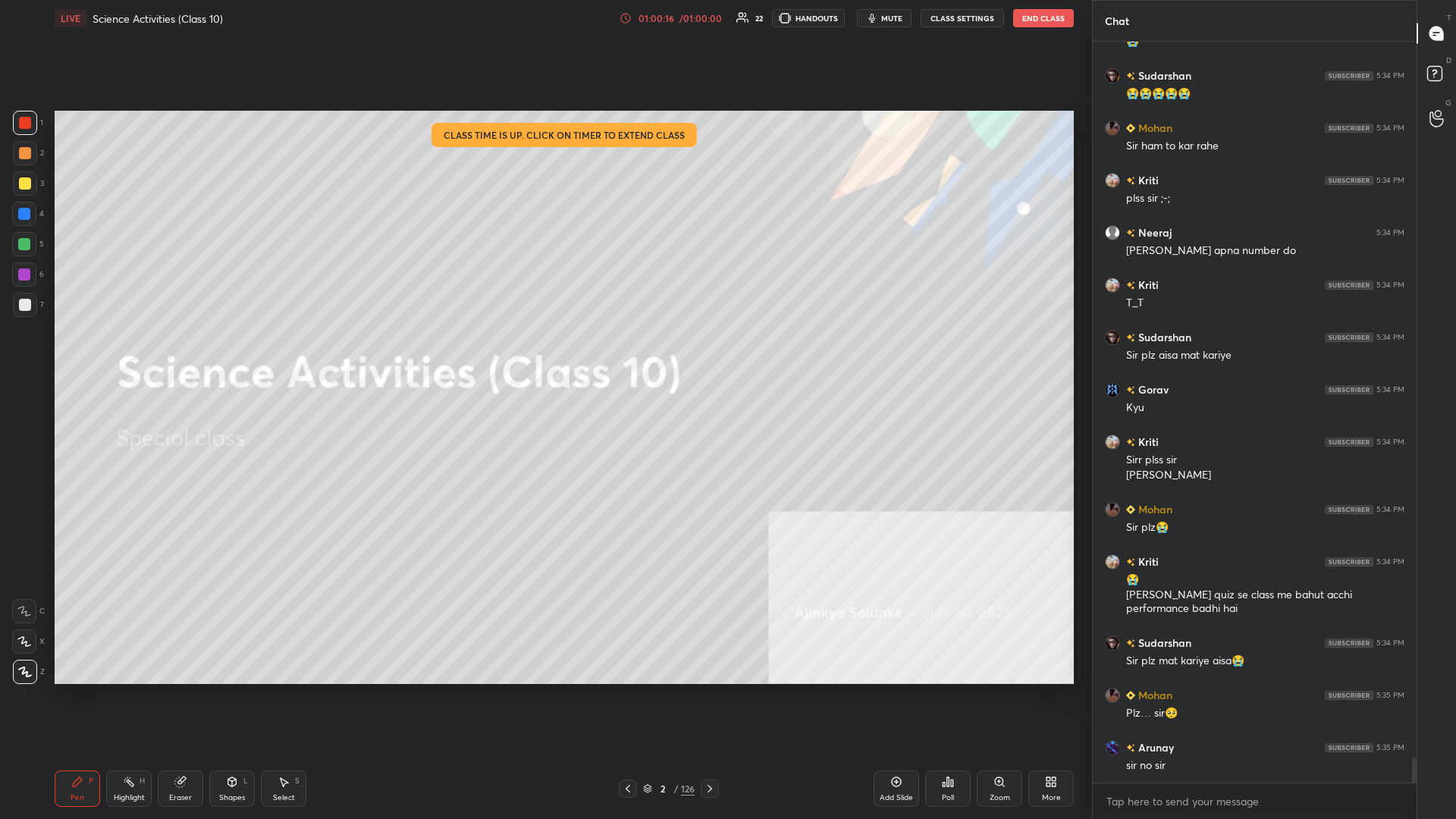 click on "More" at bounding box center [1051, 789] 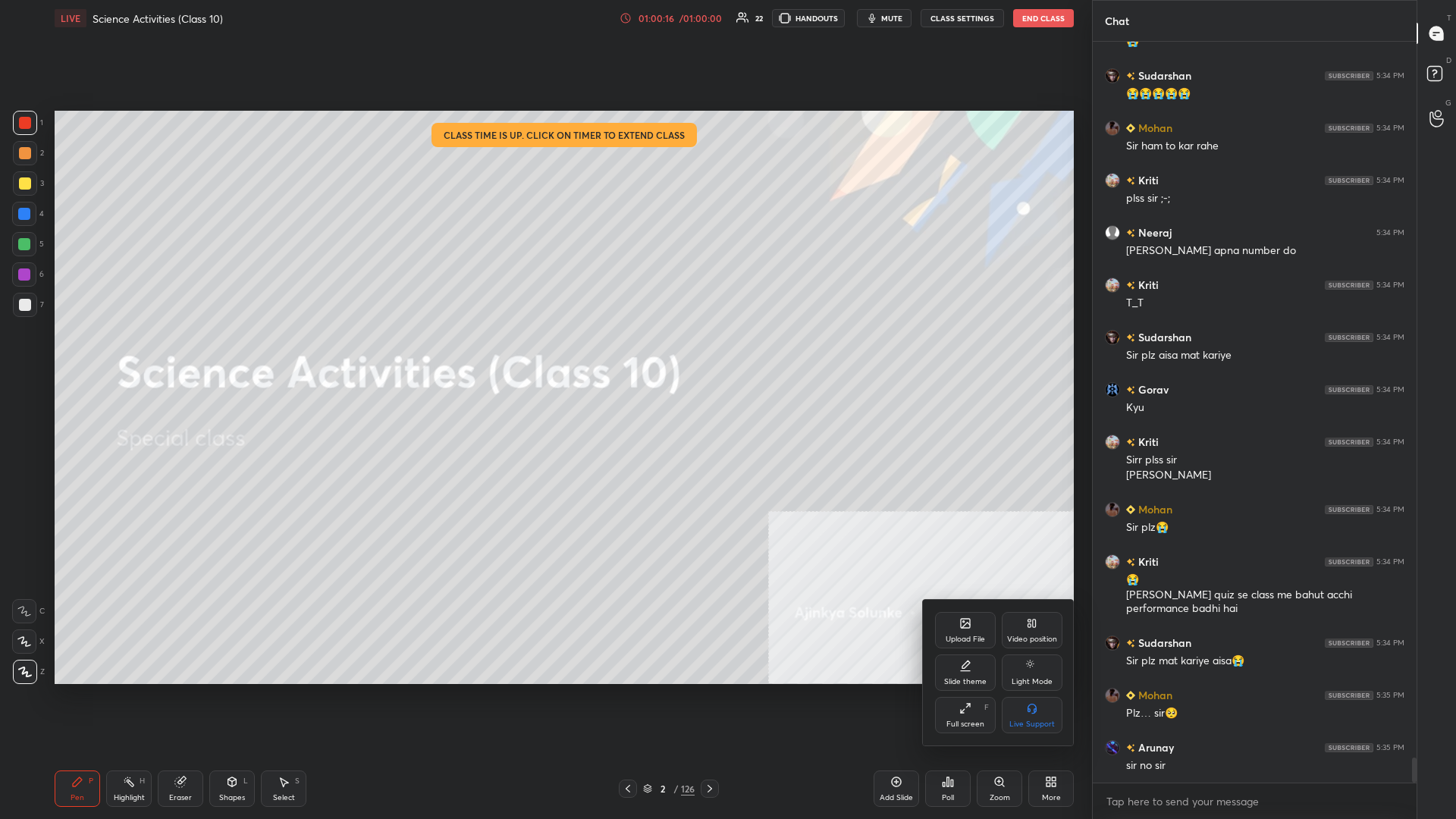 click on "Upload File" at bounding box center [965, 630] 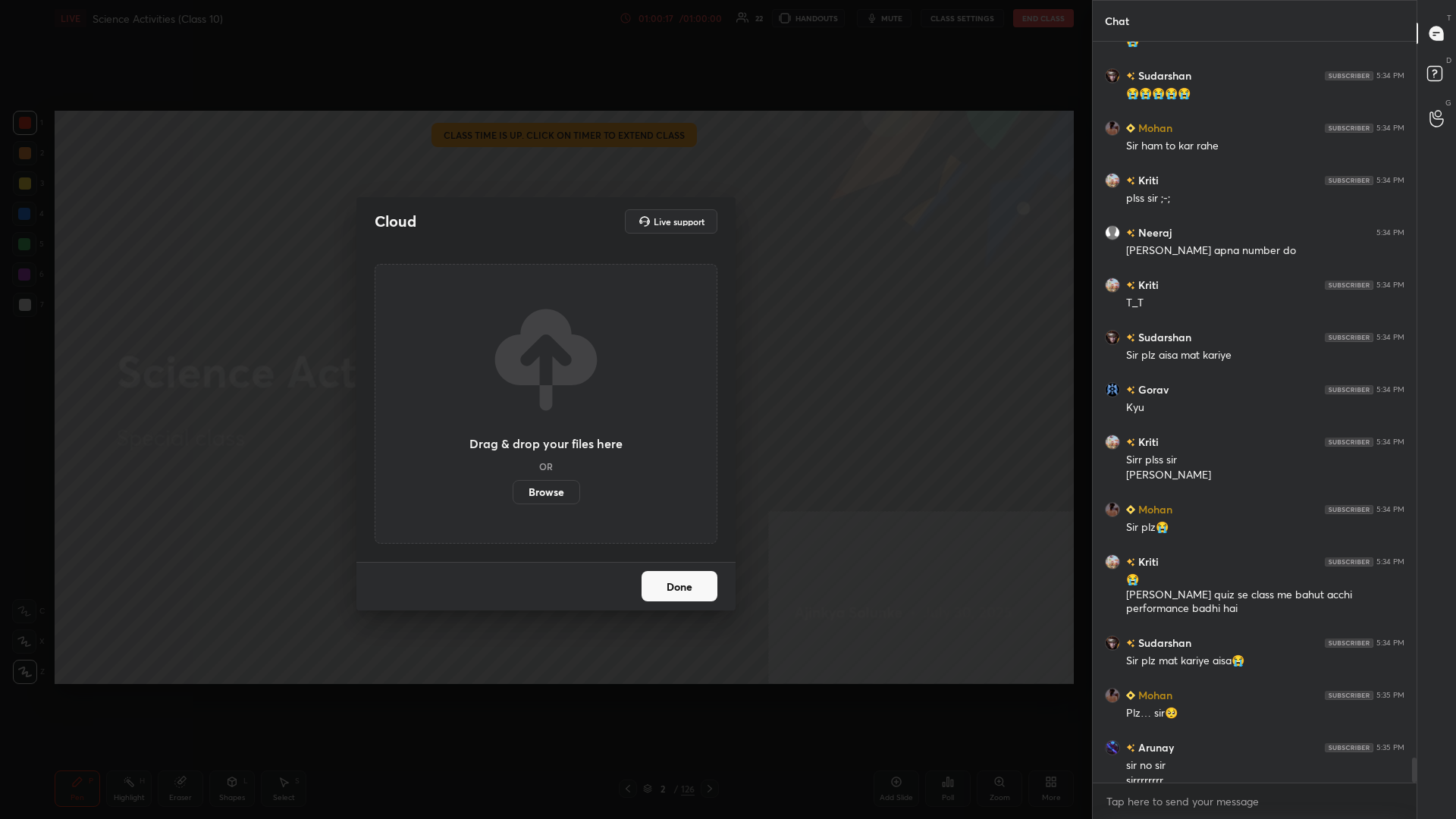 scroll, scrollTop: 20969, scrollLeft: 0, axis: vertical 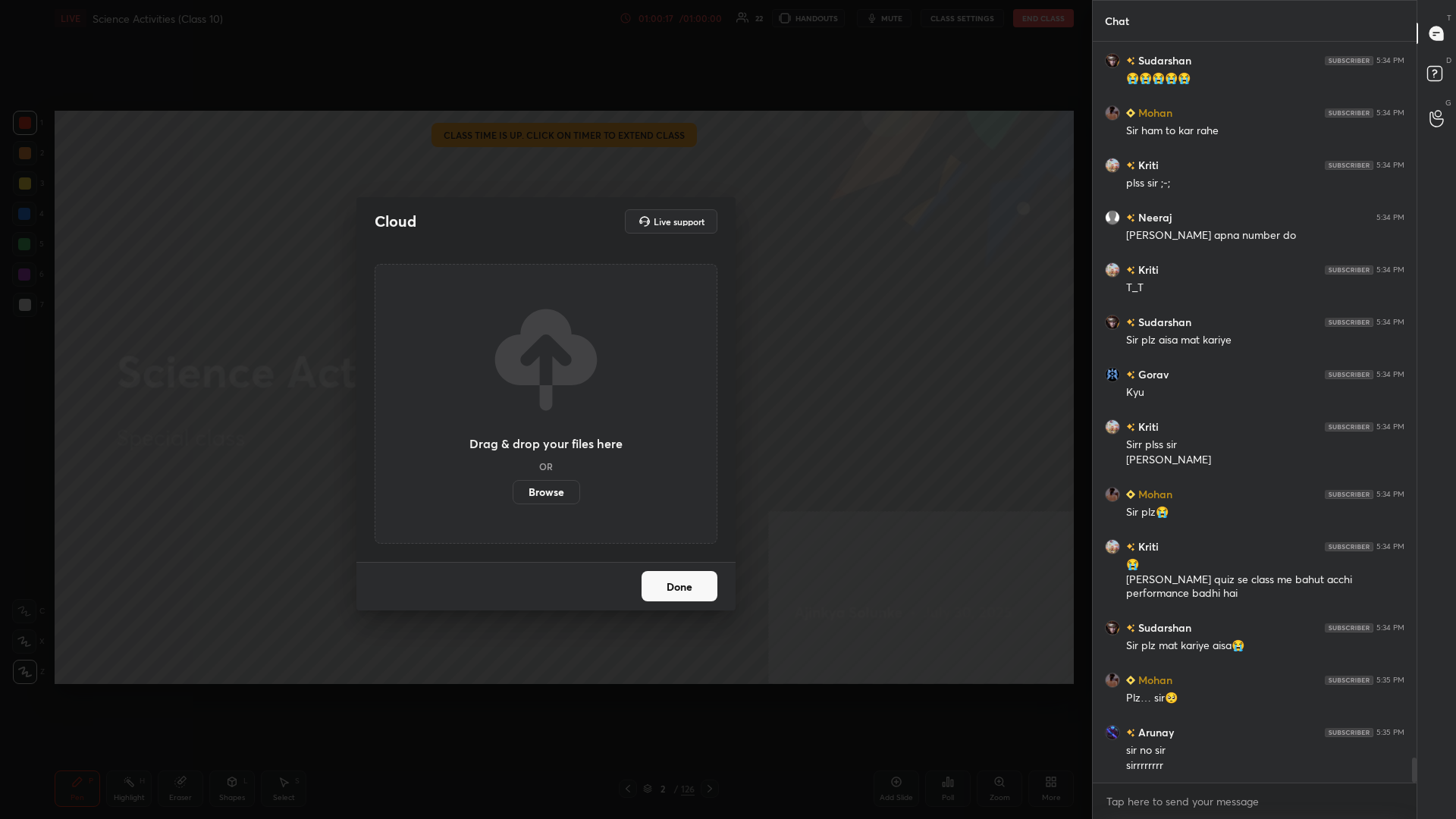 click on "Browse" at bounding box center [546, 492] 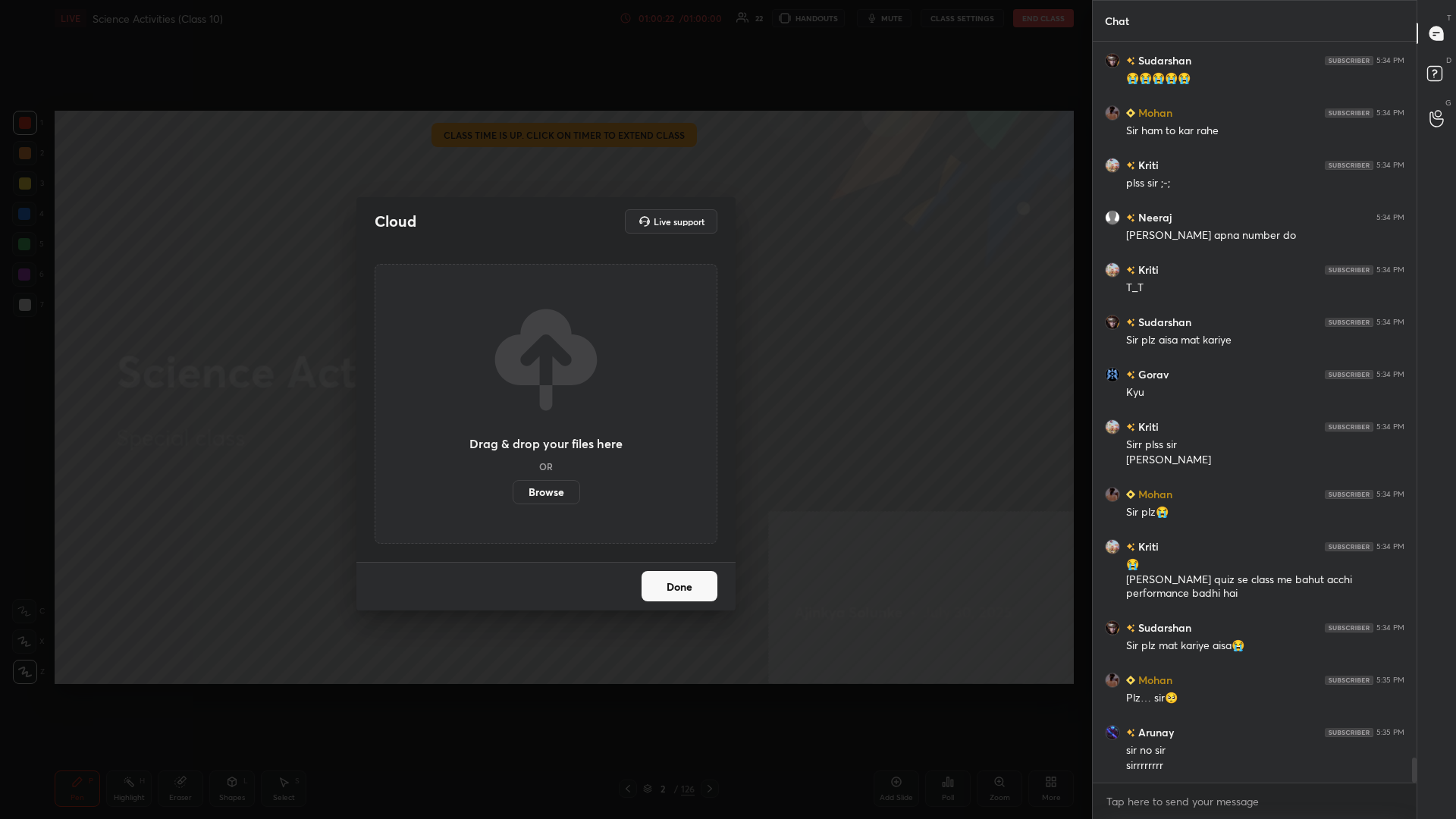 scroll, scrollTop: 21021, scrollLeft: 0, axis: vertical 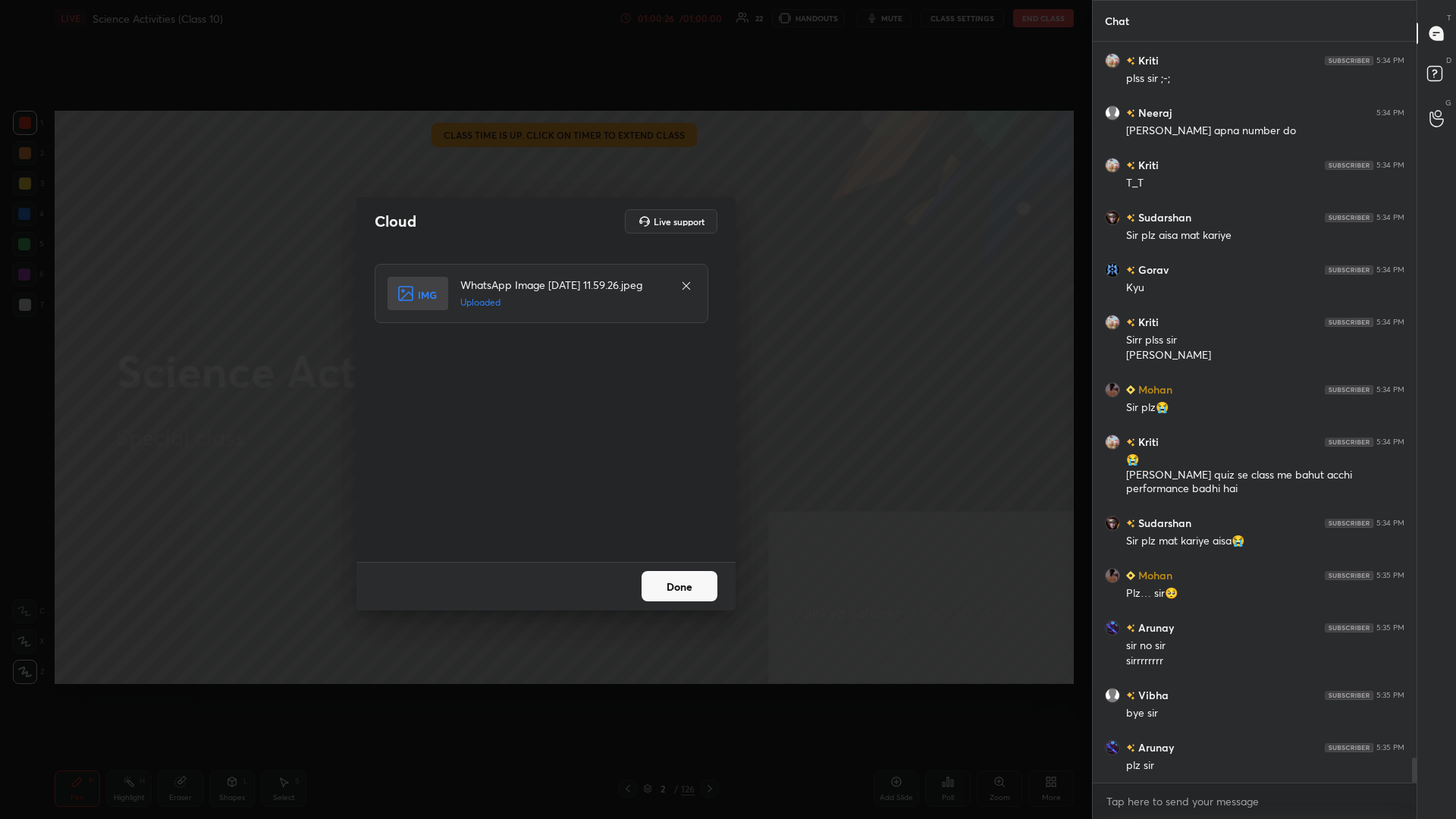 click on "Done" at bounding box center (679, 586) 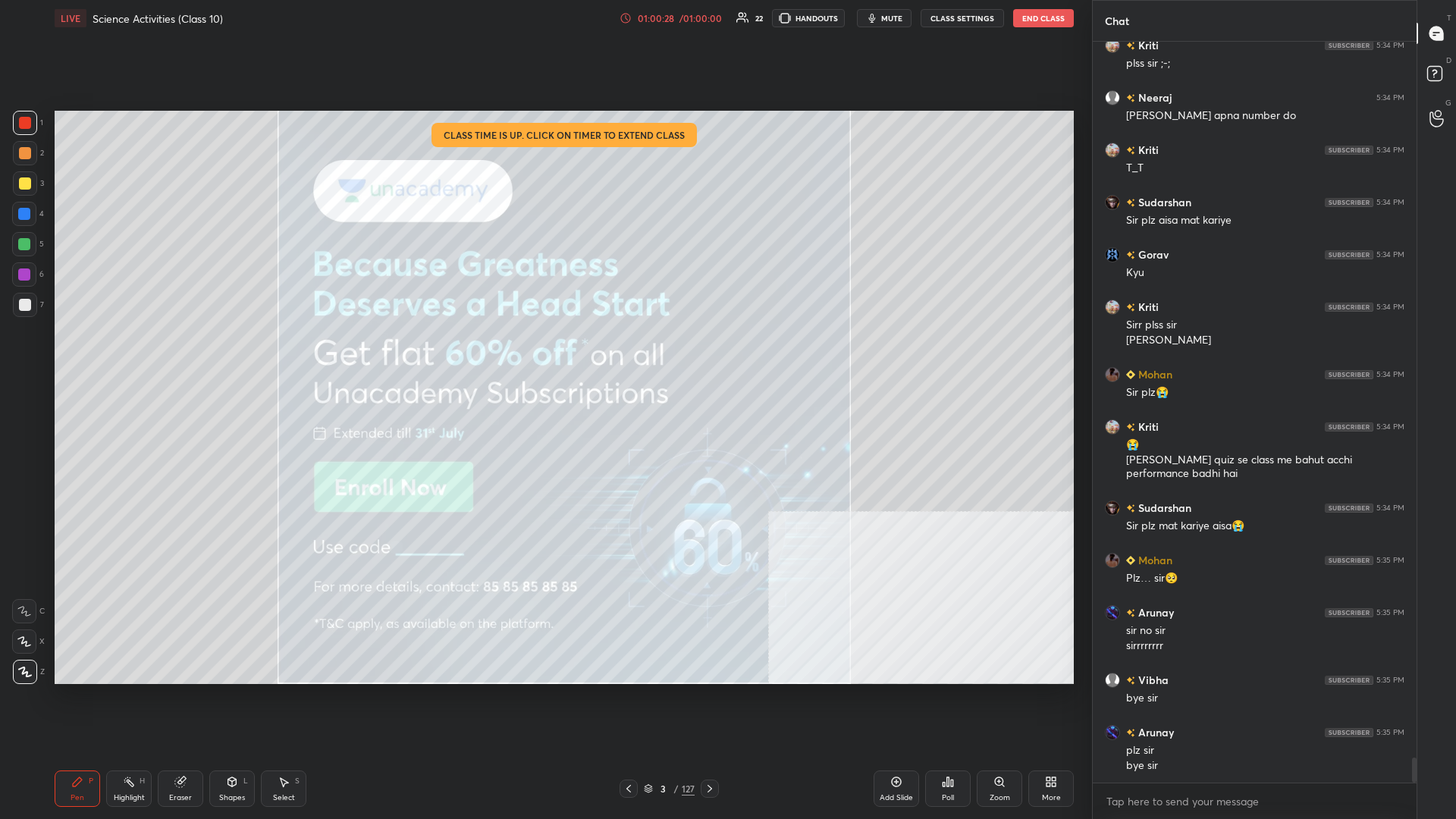 scroll, scrollTop: 21141, scrollLeft: 0, axis: vertical 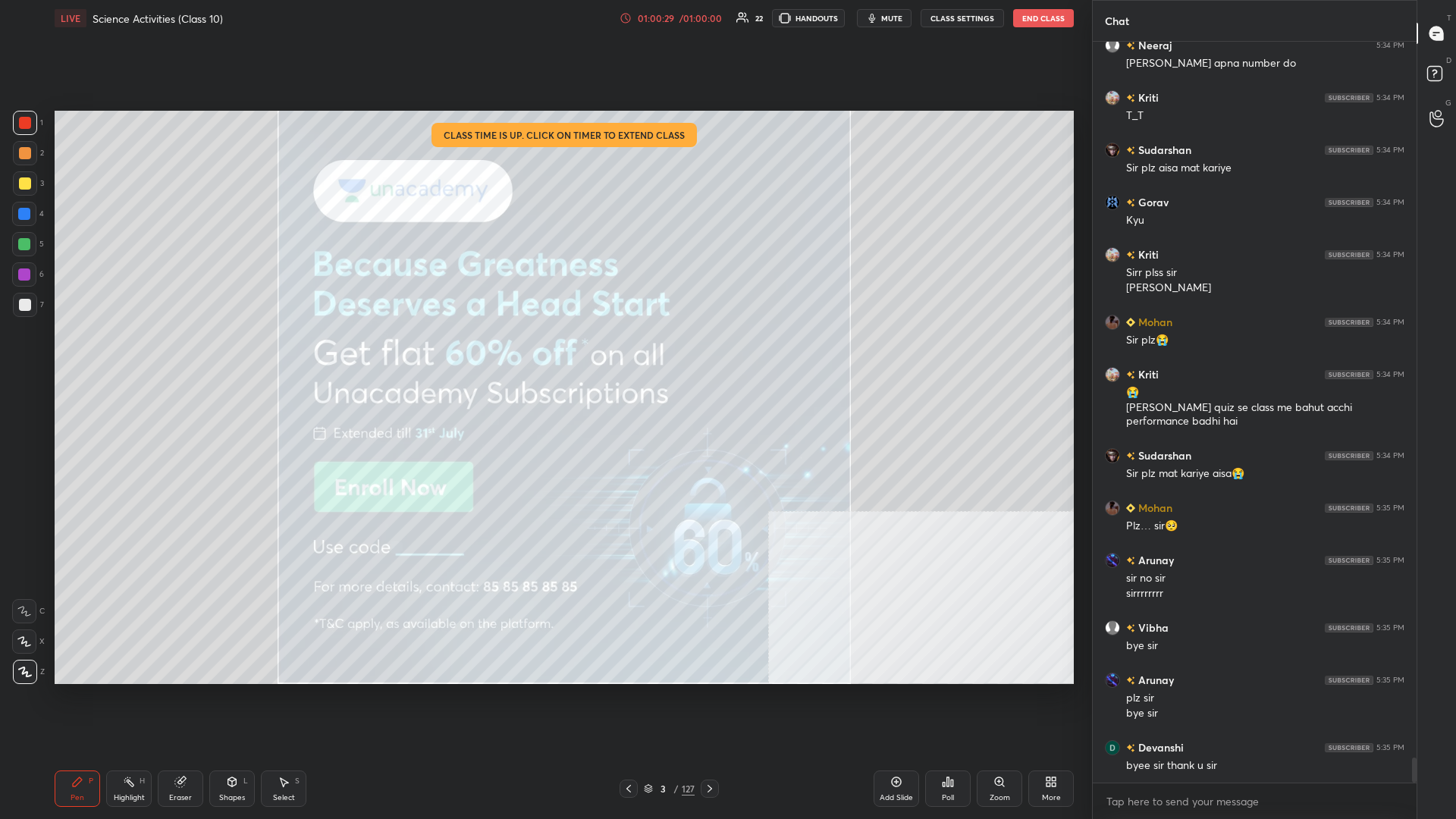 click at bounding box center [25, 184] 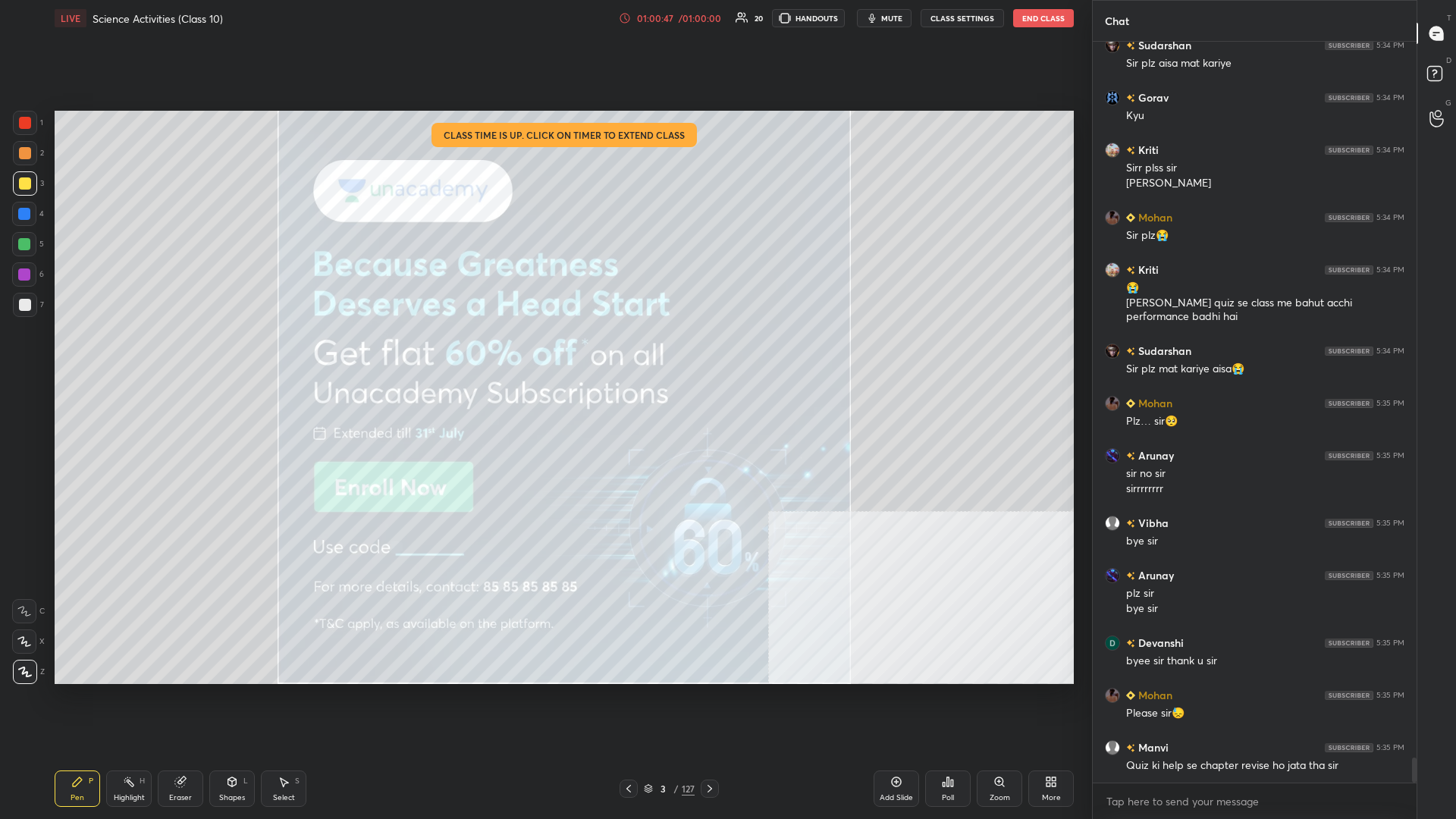 scroll, scrollTop: 21298, scrollLeft: 0, axis: vertical 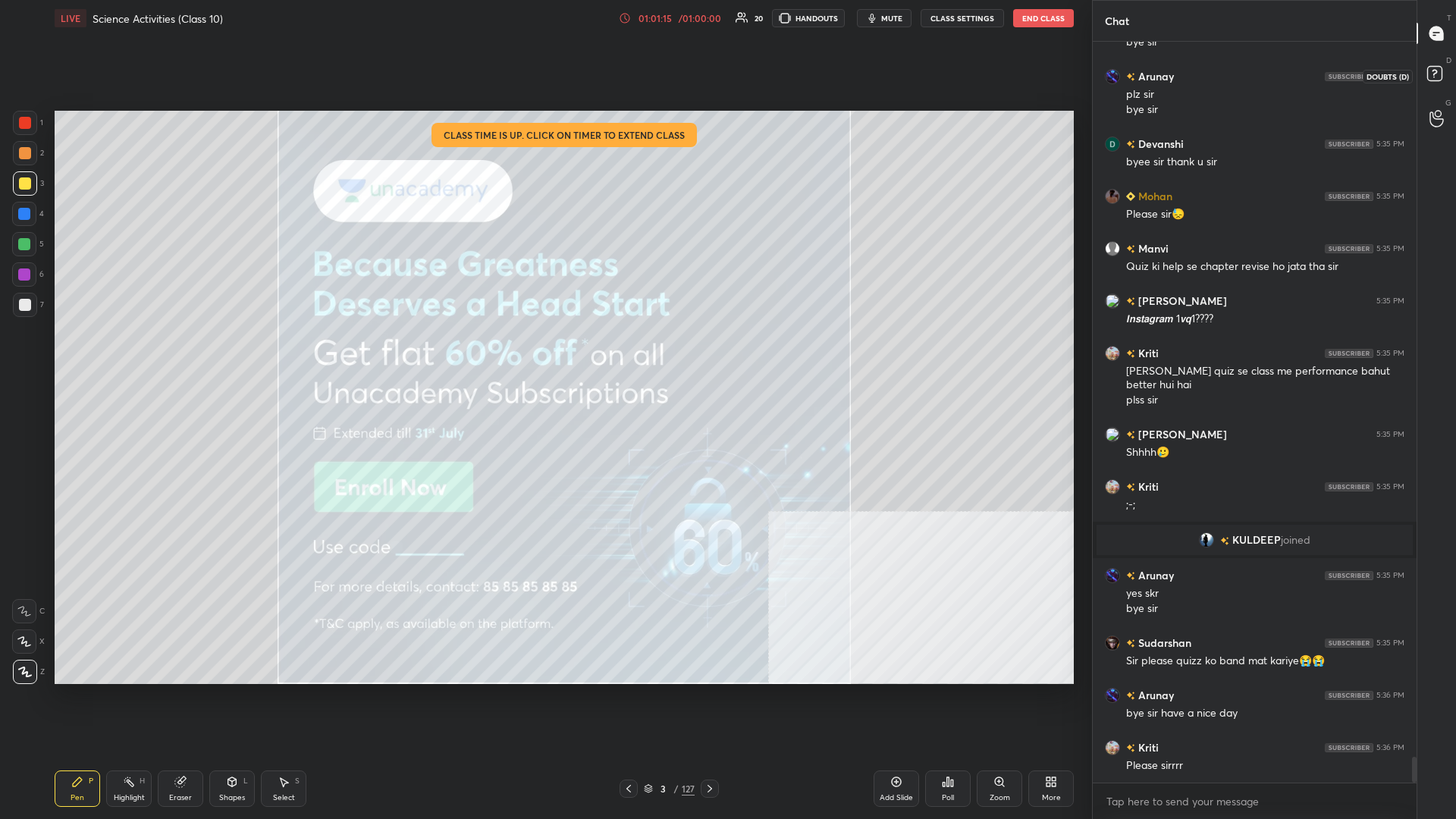 click 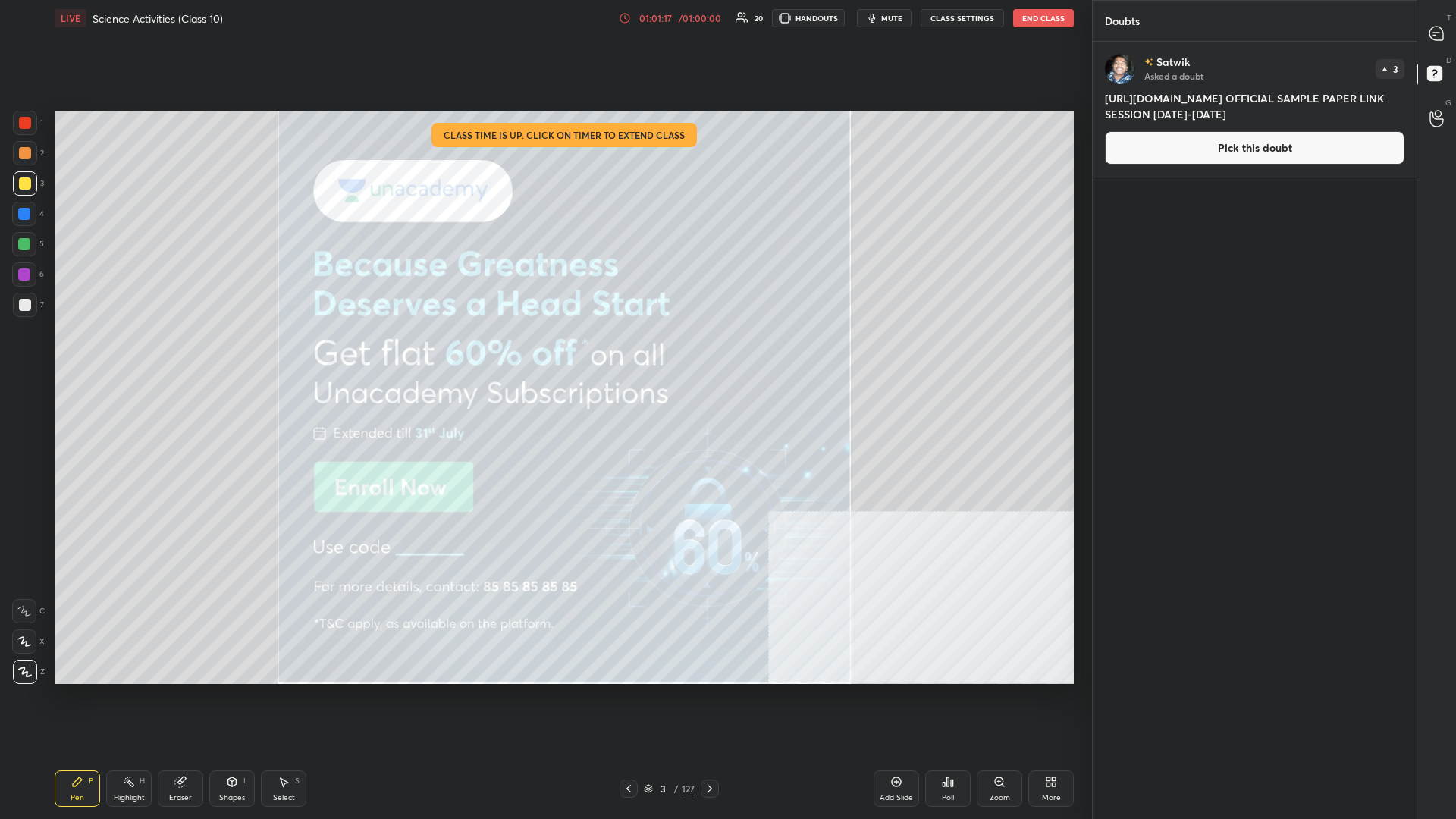 click on "End Class" at bounding box center (1043, 18) 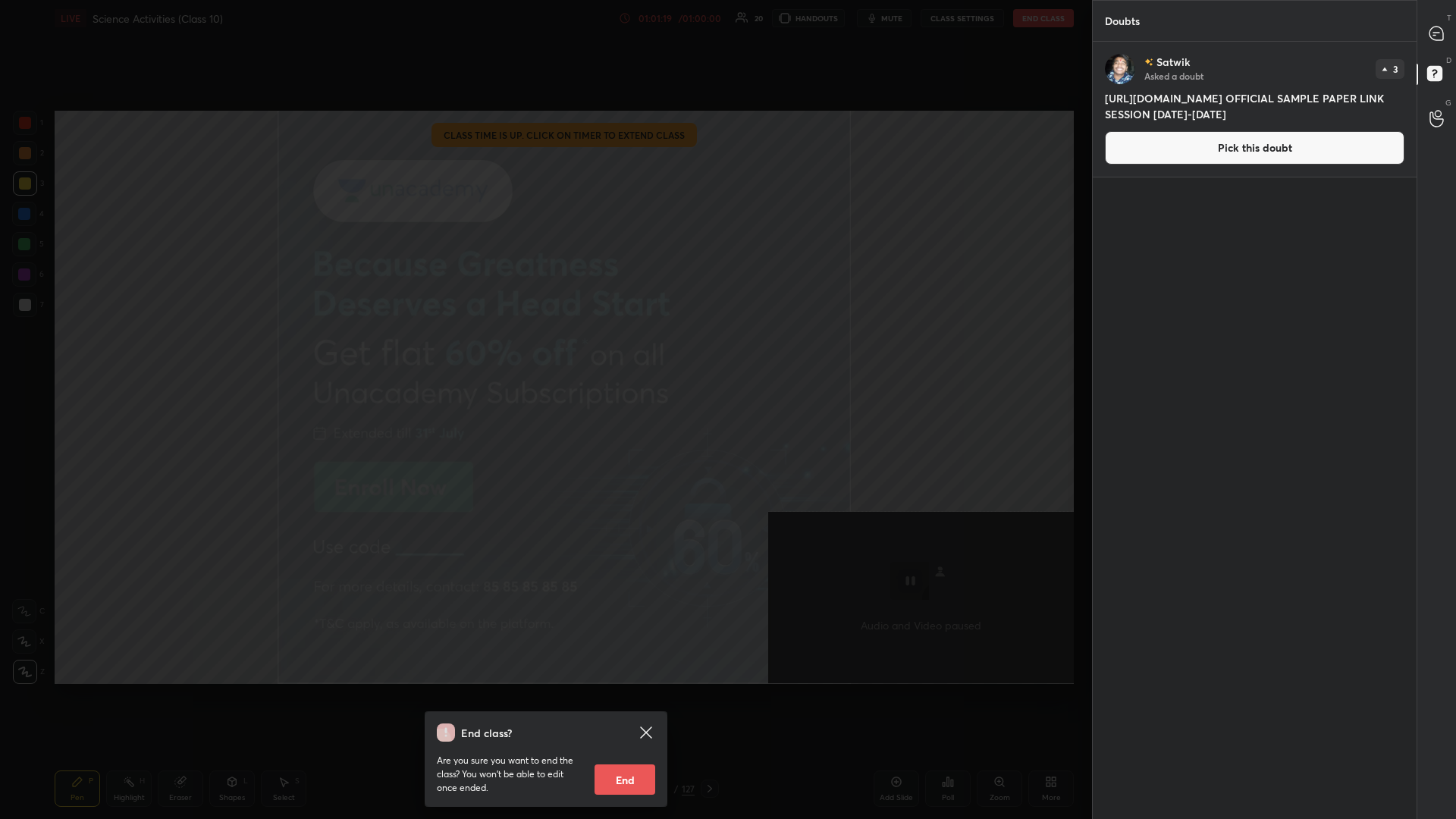 click on "End" at bounding box center [625, 780] 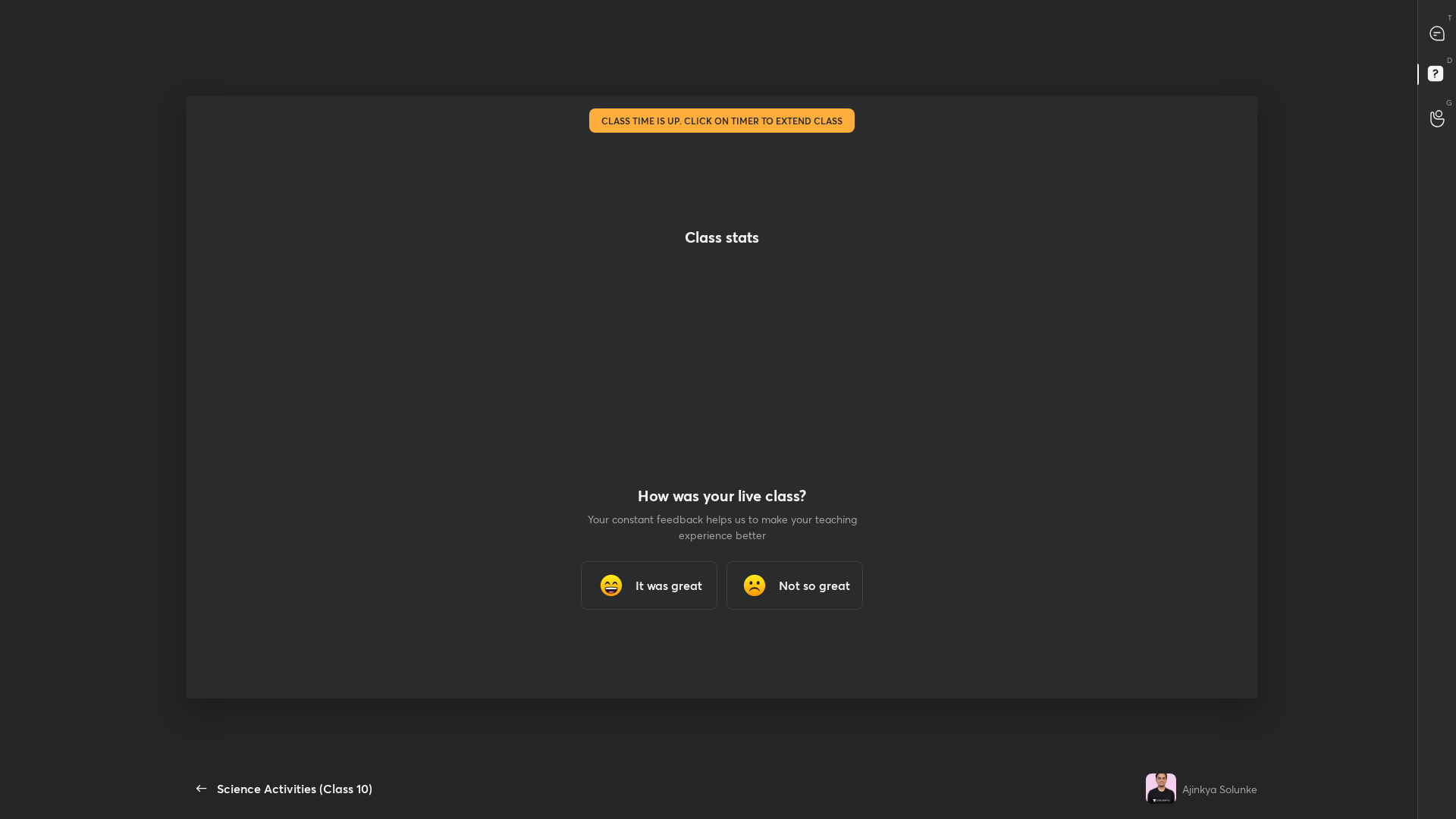 scroll, scrollTop: 75111, scrollLeft: 74613, axis: both 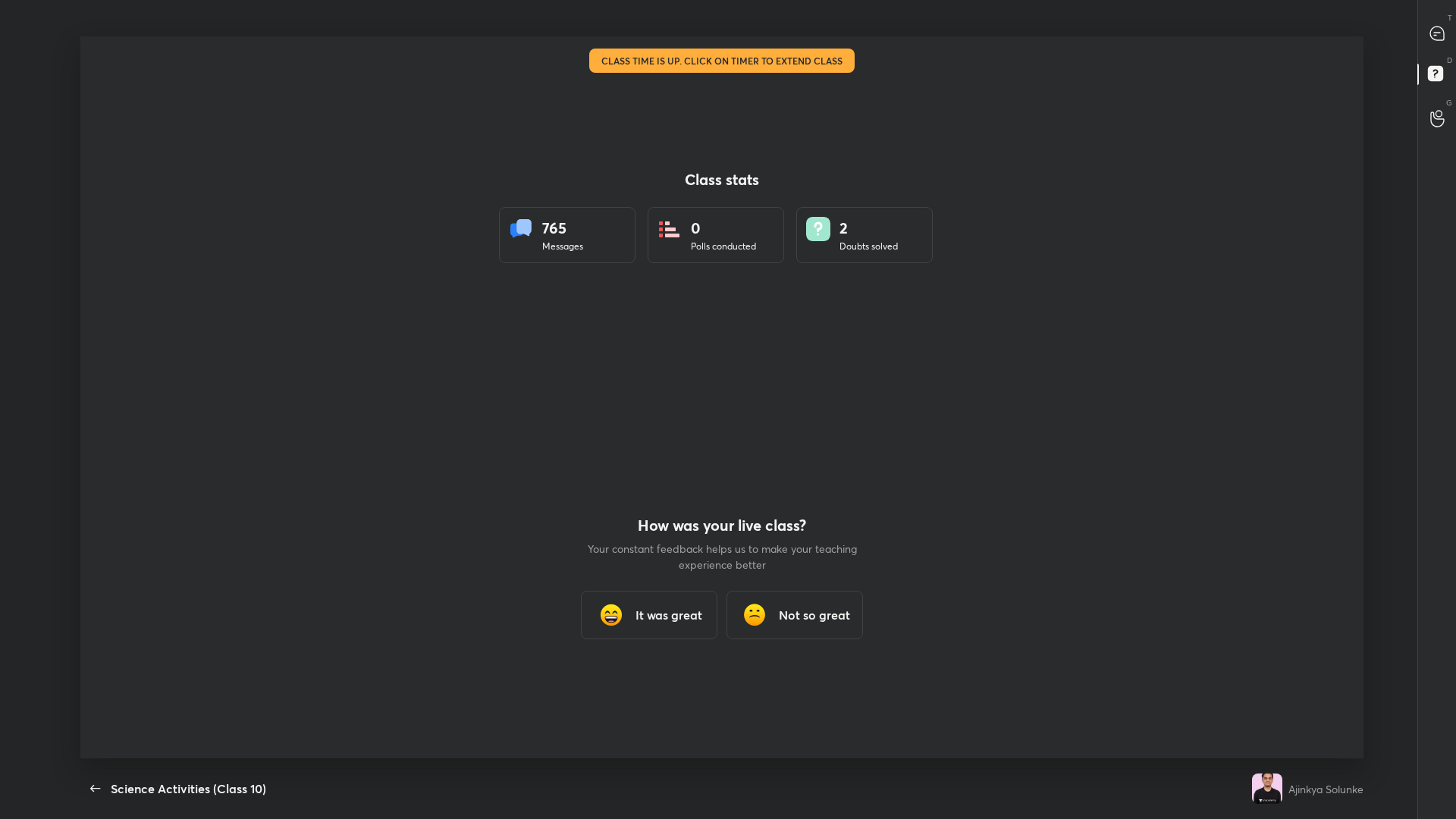 click on "Class stats 765 Messages 0 Polls conducted 2 Doubts solved How was your live class? Your constant feedback helps us to make your teaching experience better It was great Not so great" at bounding box center (722, 397) 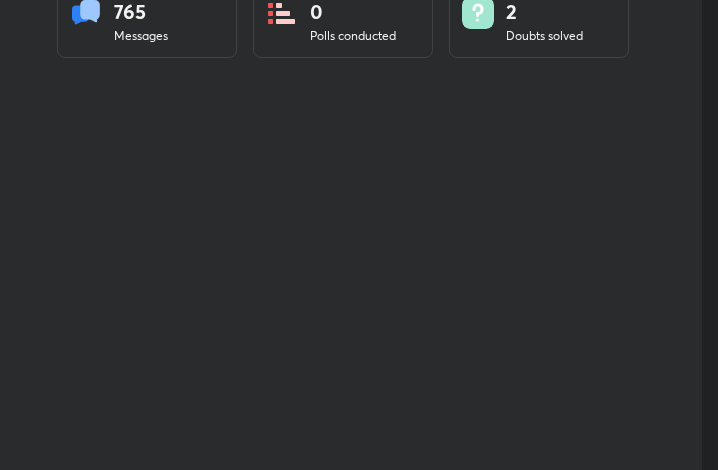 scroll, scrollTop: 99658, scrollLeft: 99298, axis: both 